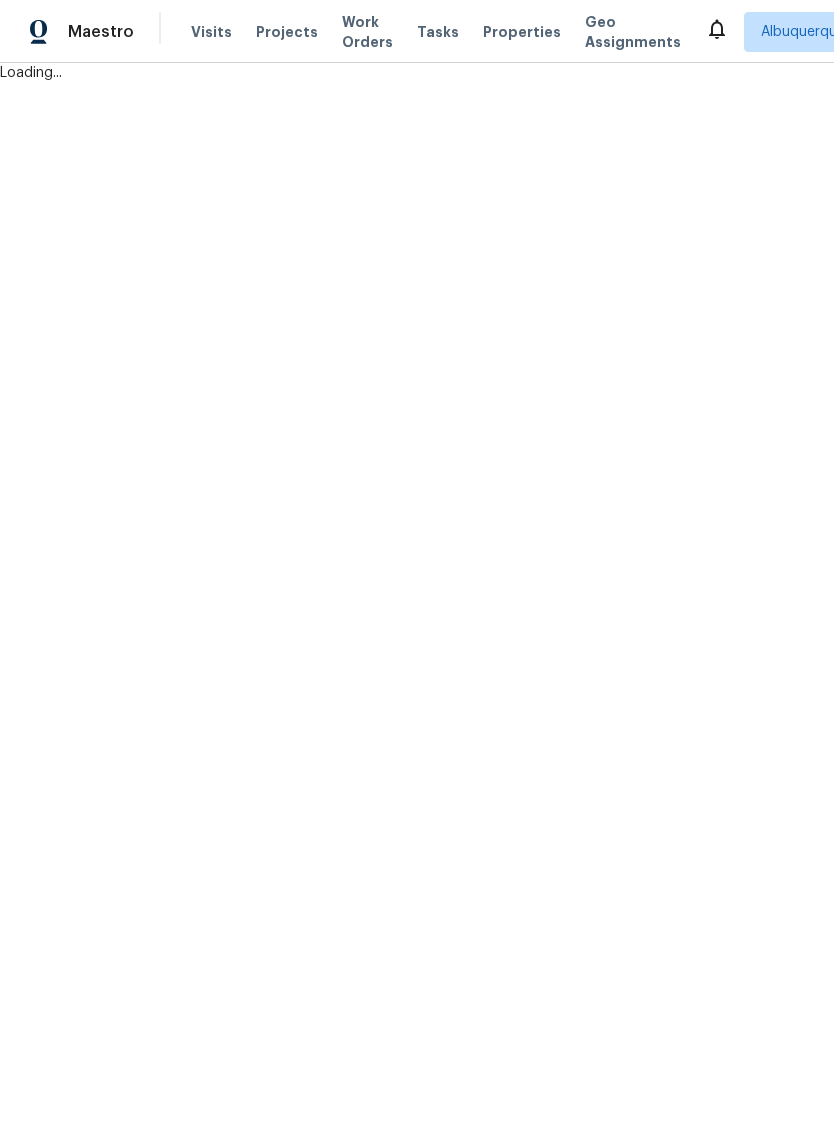 scroll, scrollTop: 0, scrollLeft: 0, axis: both 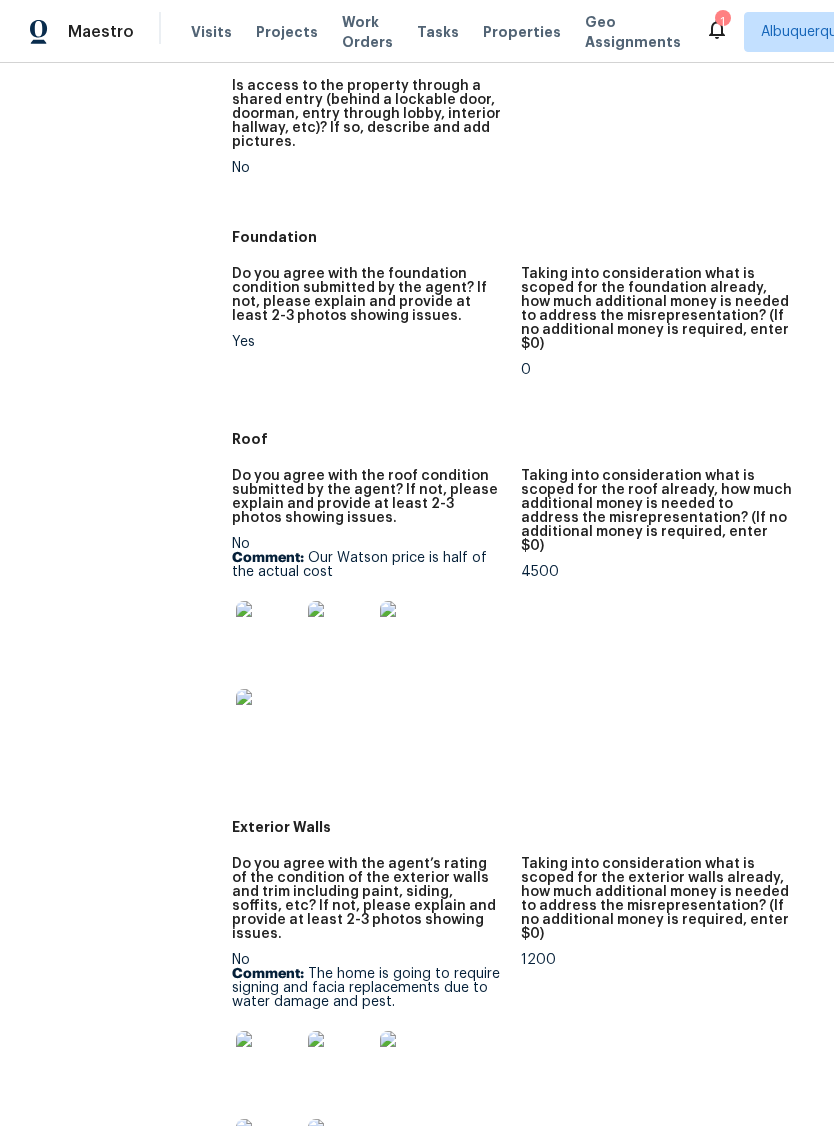 click at bounding box center [268, 633] 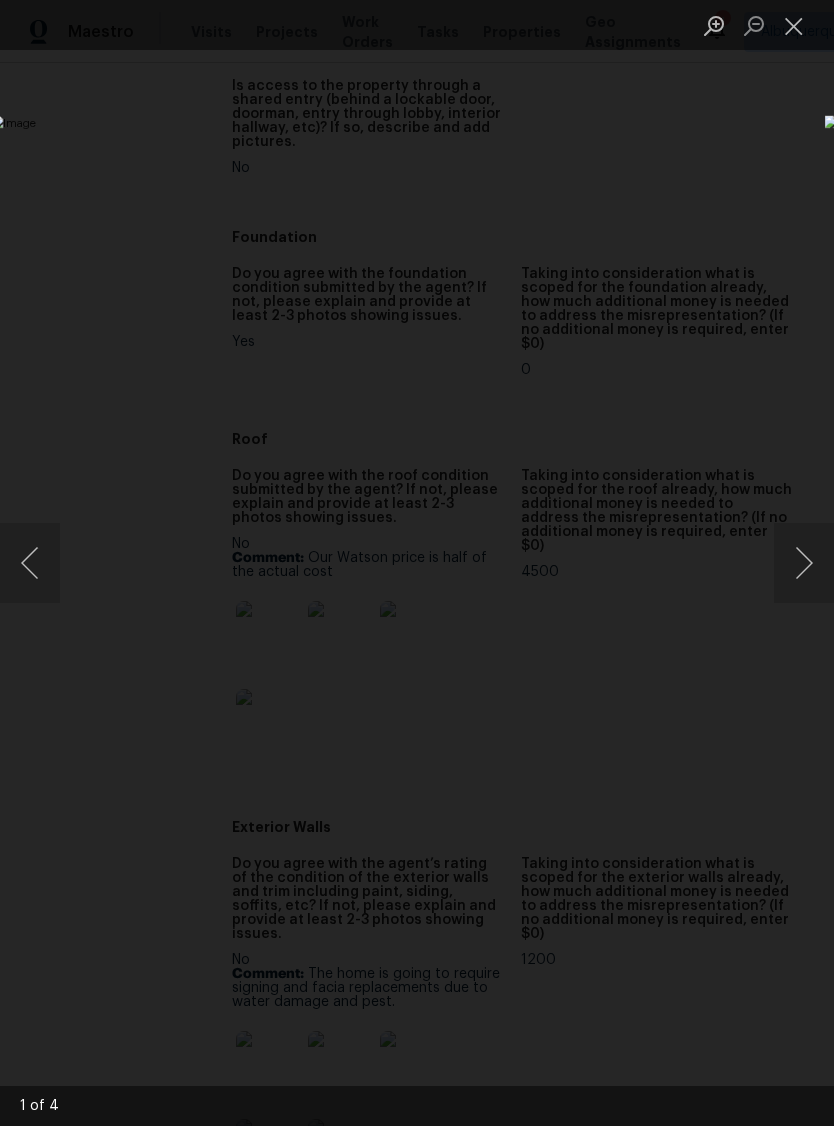 click at bounding box center [804, 563] 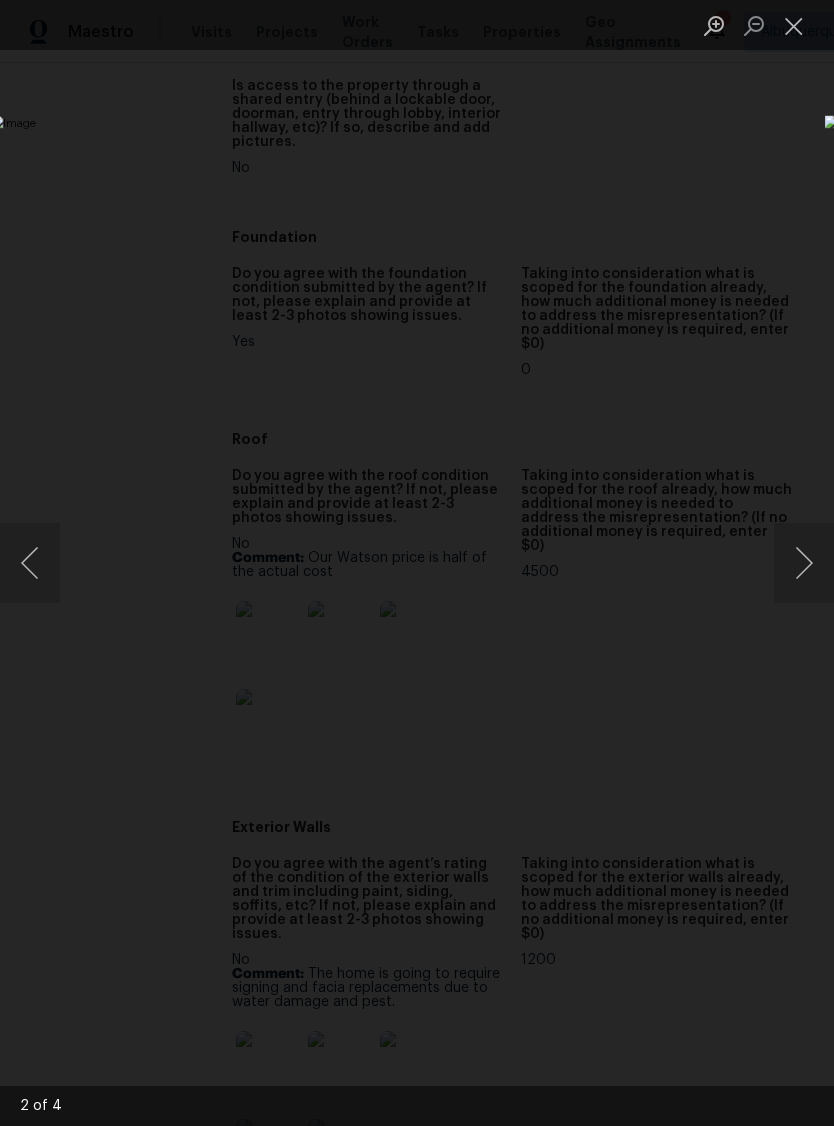 click at bounding box center (804, 563) 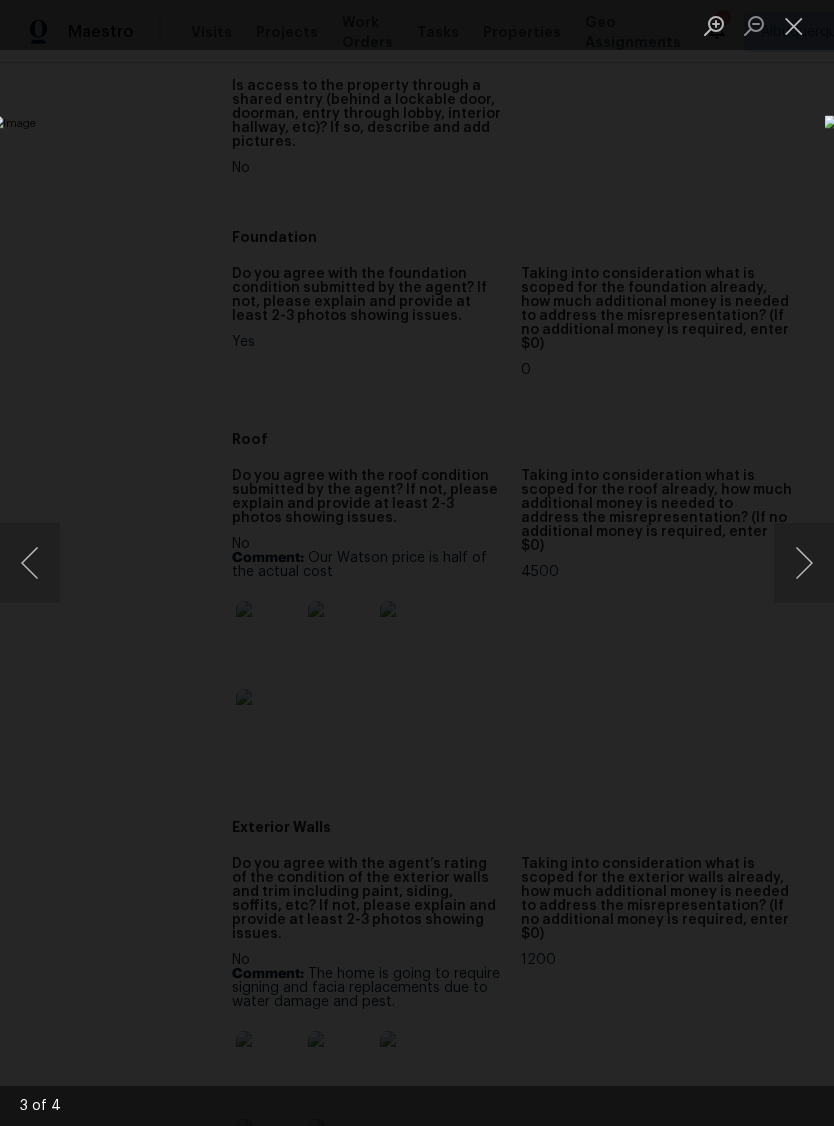 click at bounding box center [804, 563] 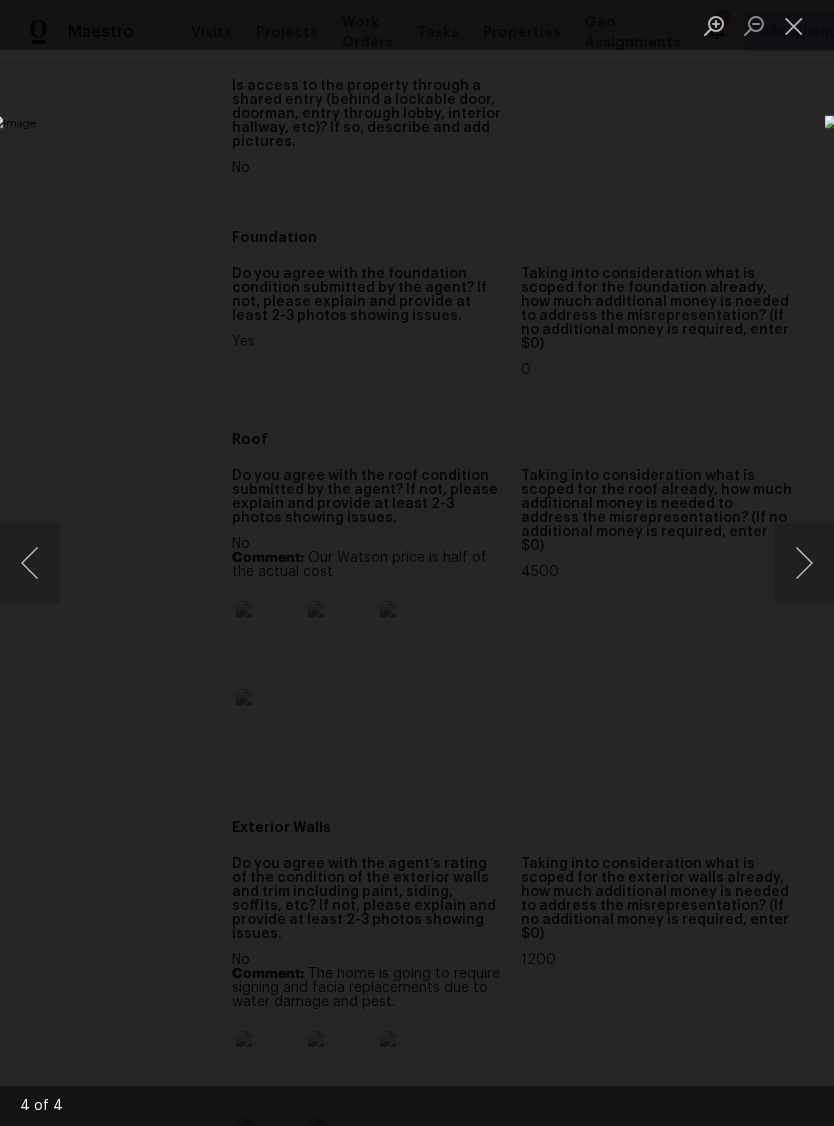 click at bounding box center [804, 563] 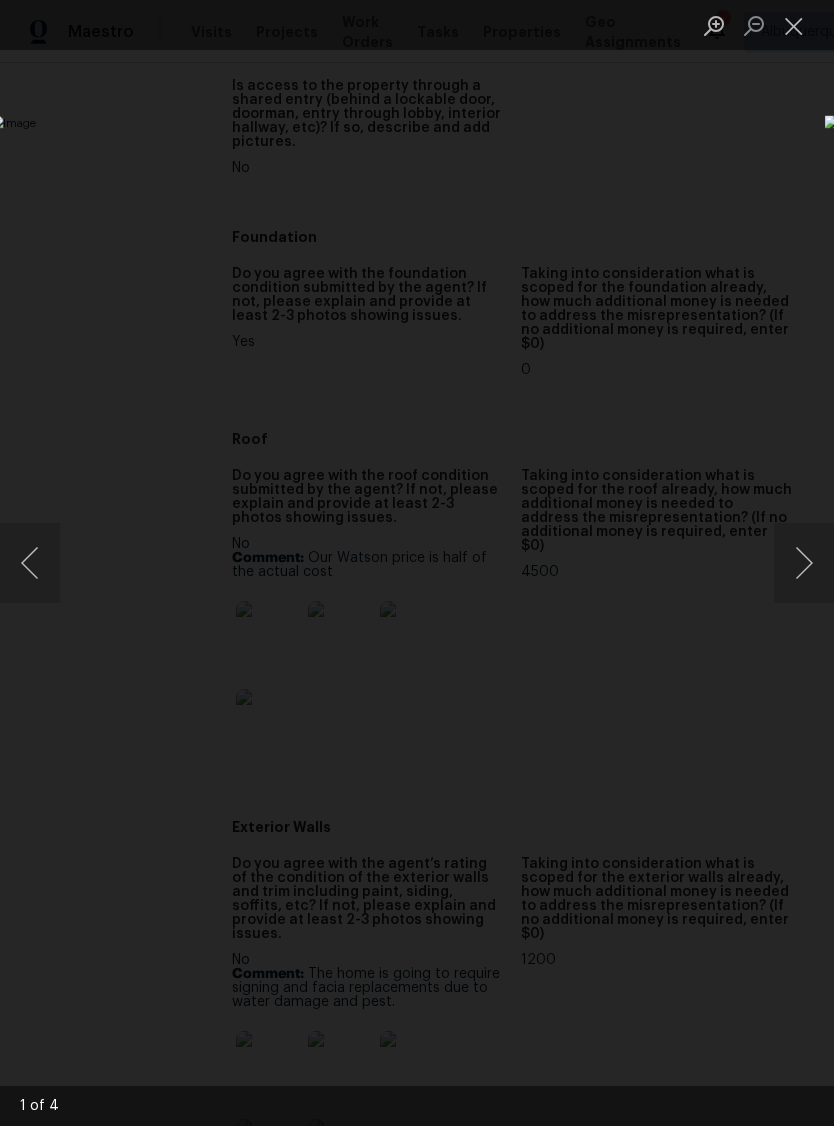 click at bounding box center (794, 25) 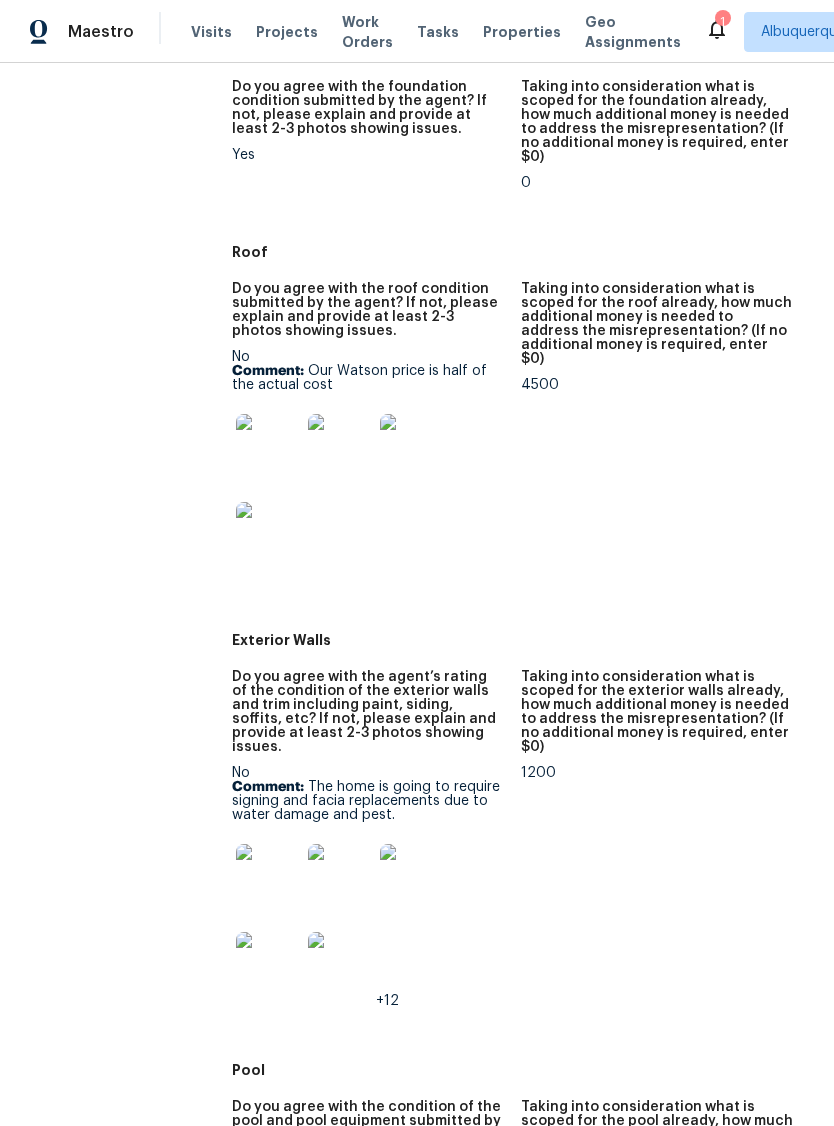 scroll, scrollTop: 679, scrollLeft: 0, axis: vertical 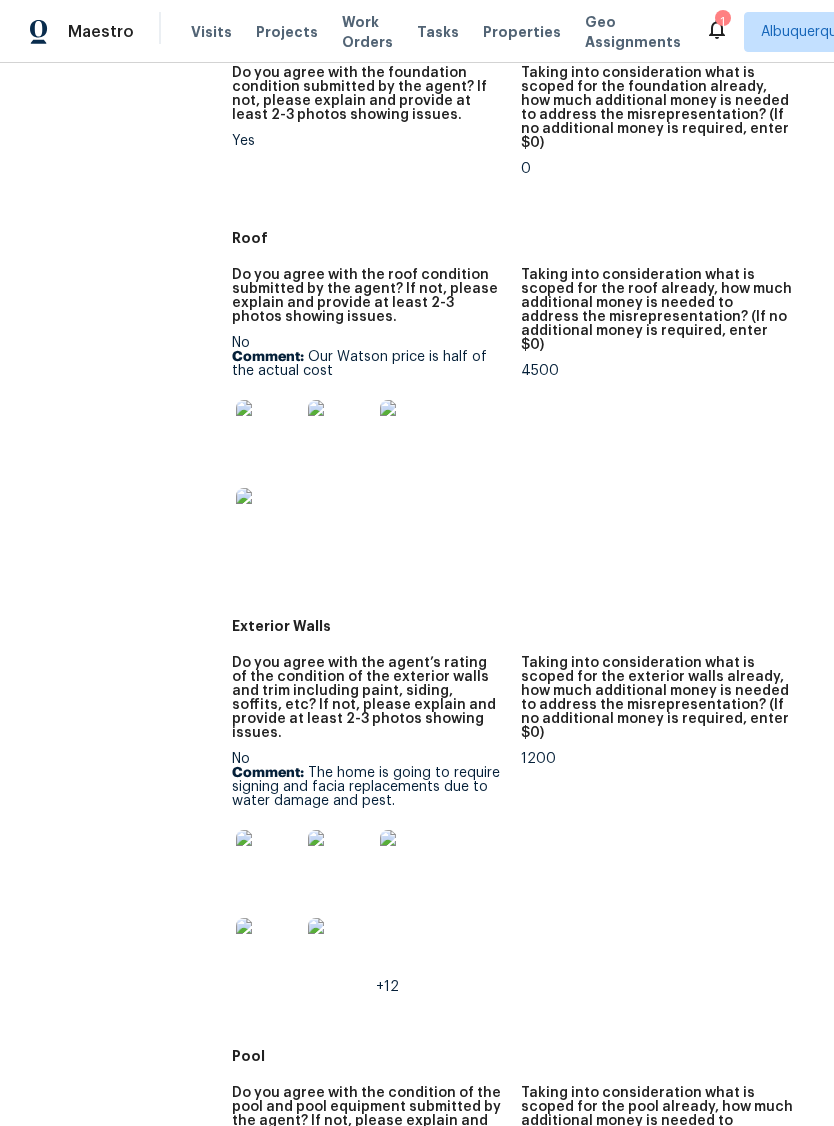 click at bounding box center [268, 862] 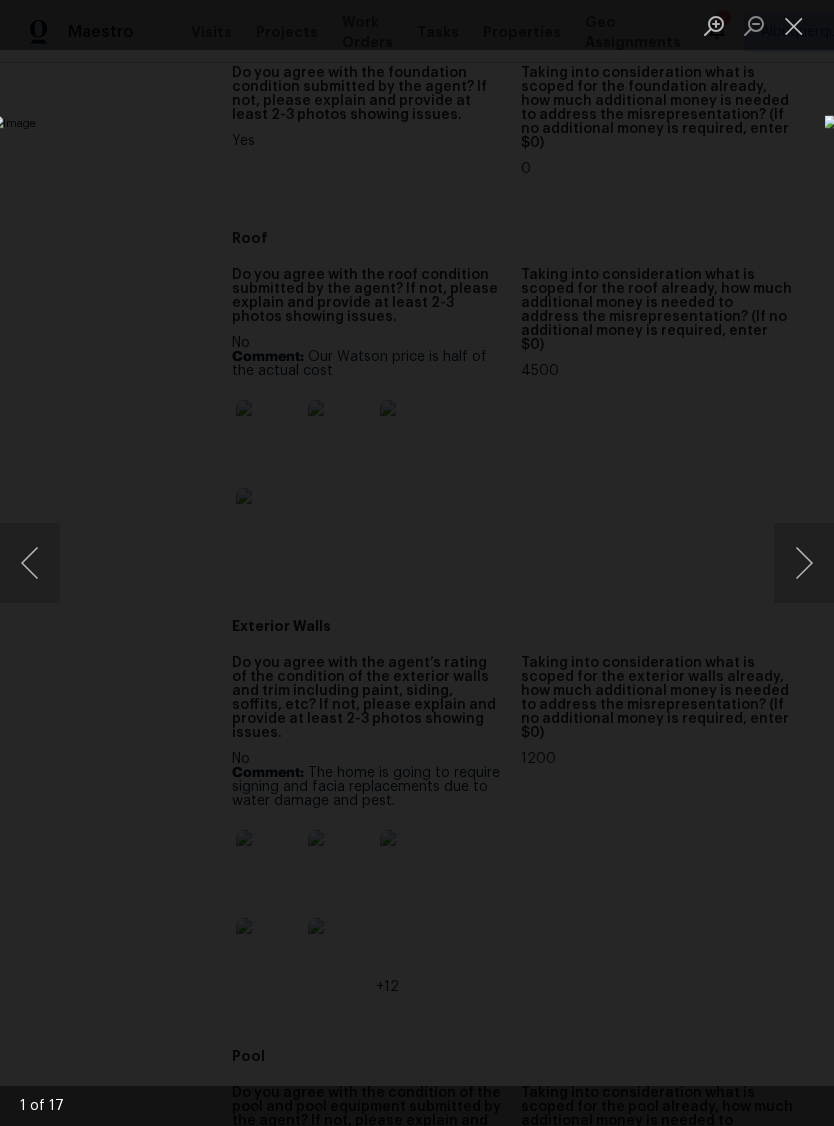 click at bounding box center (804, 563) 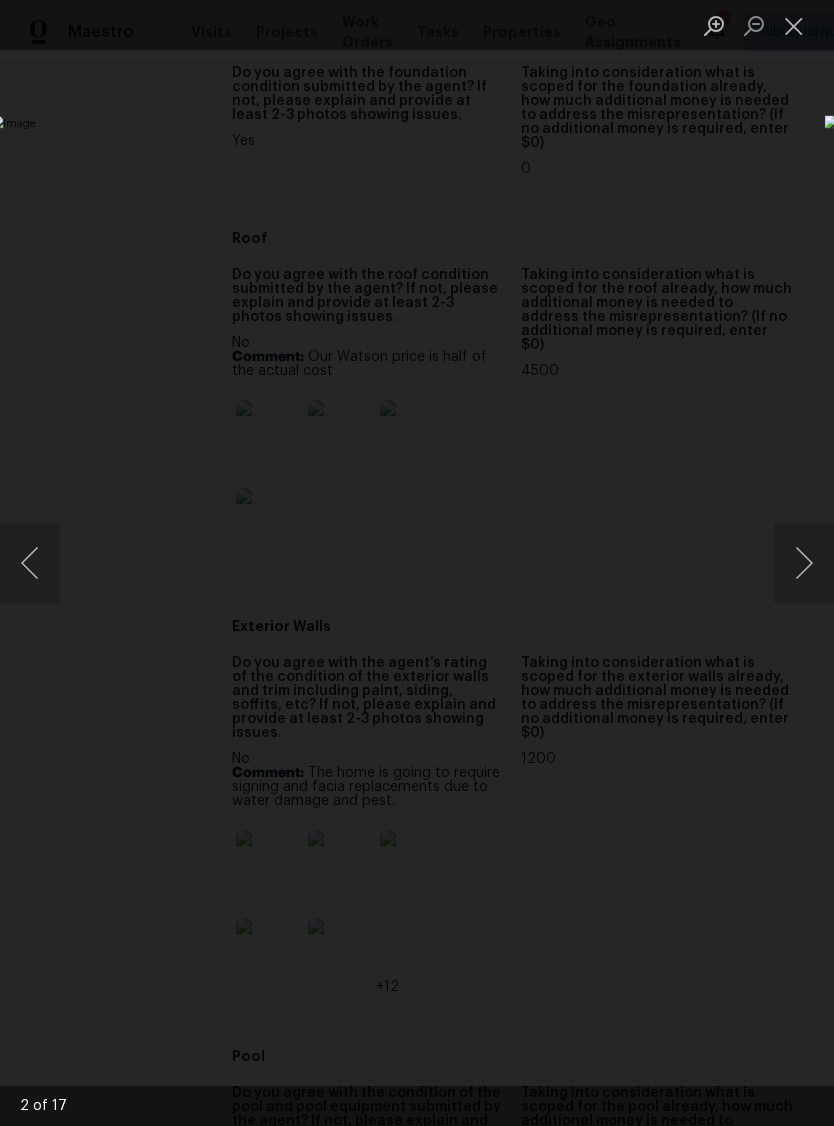 click at bounding box center (804, 563) 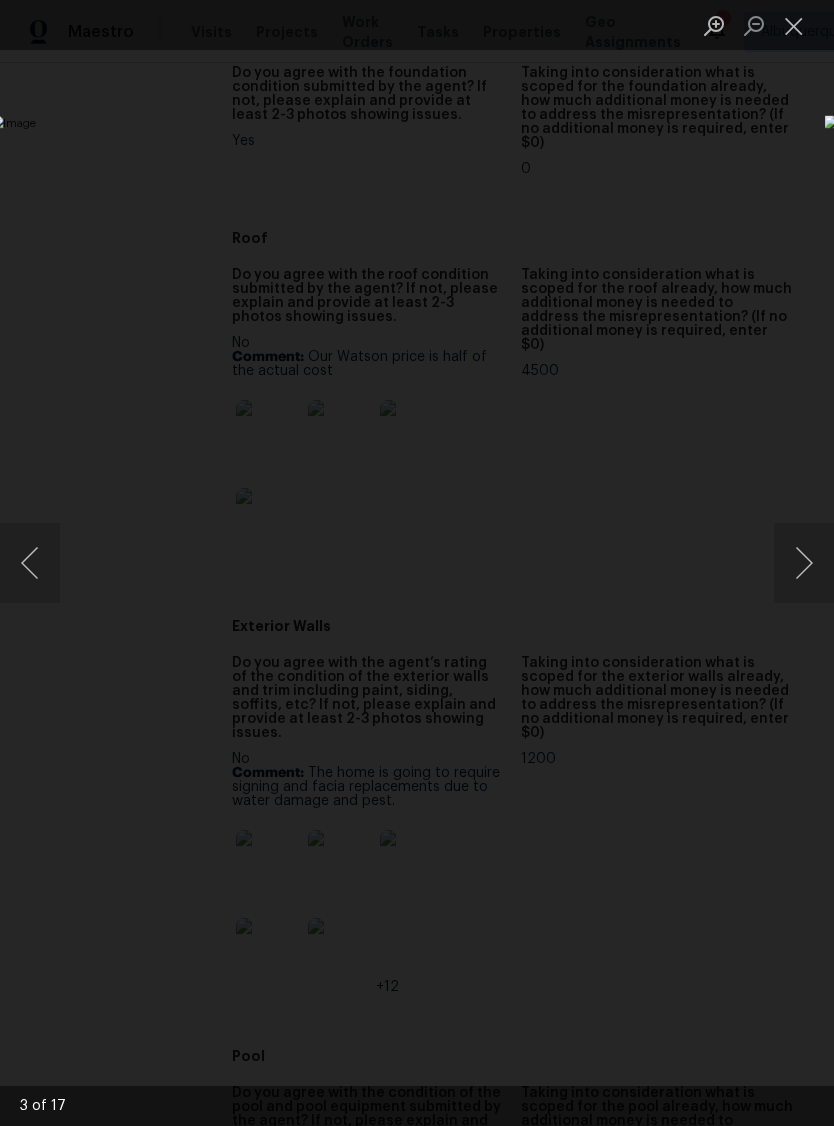 click at bounding box center [804, 563] 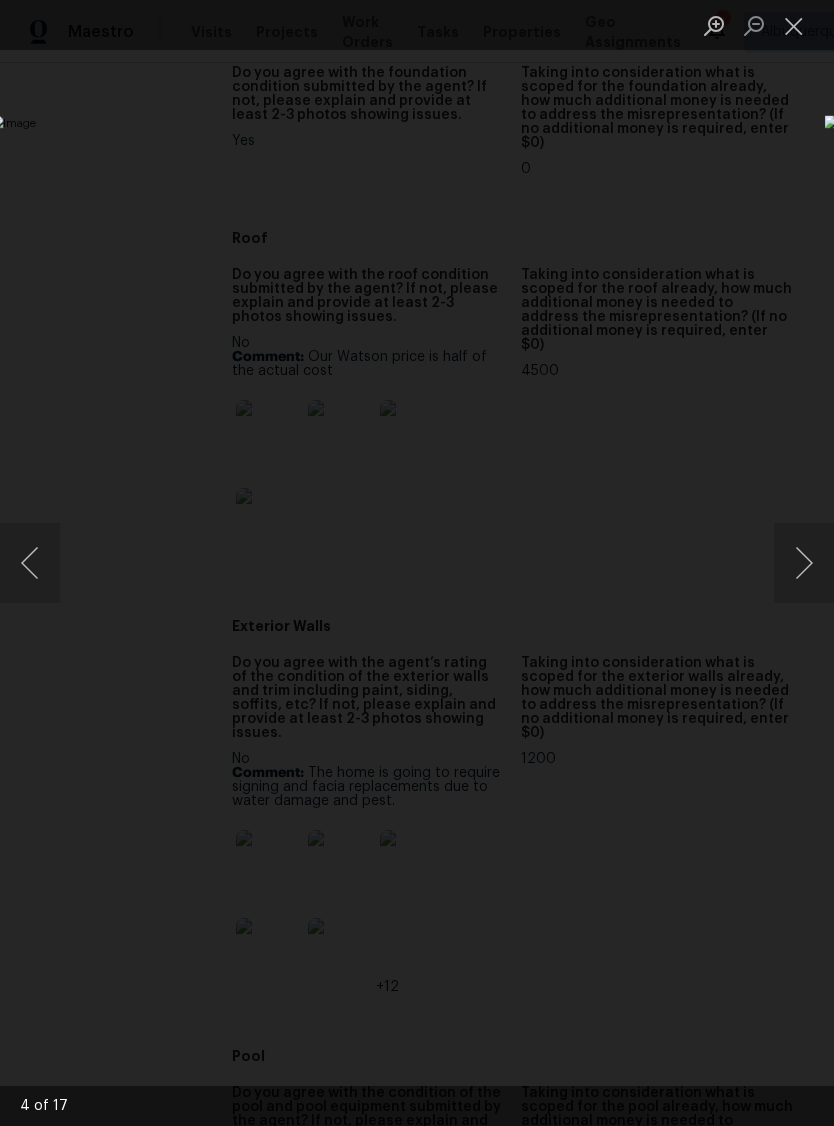 click at bounding box center (804, 563) 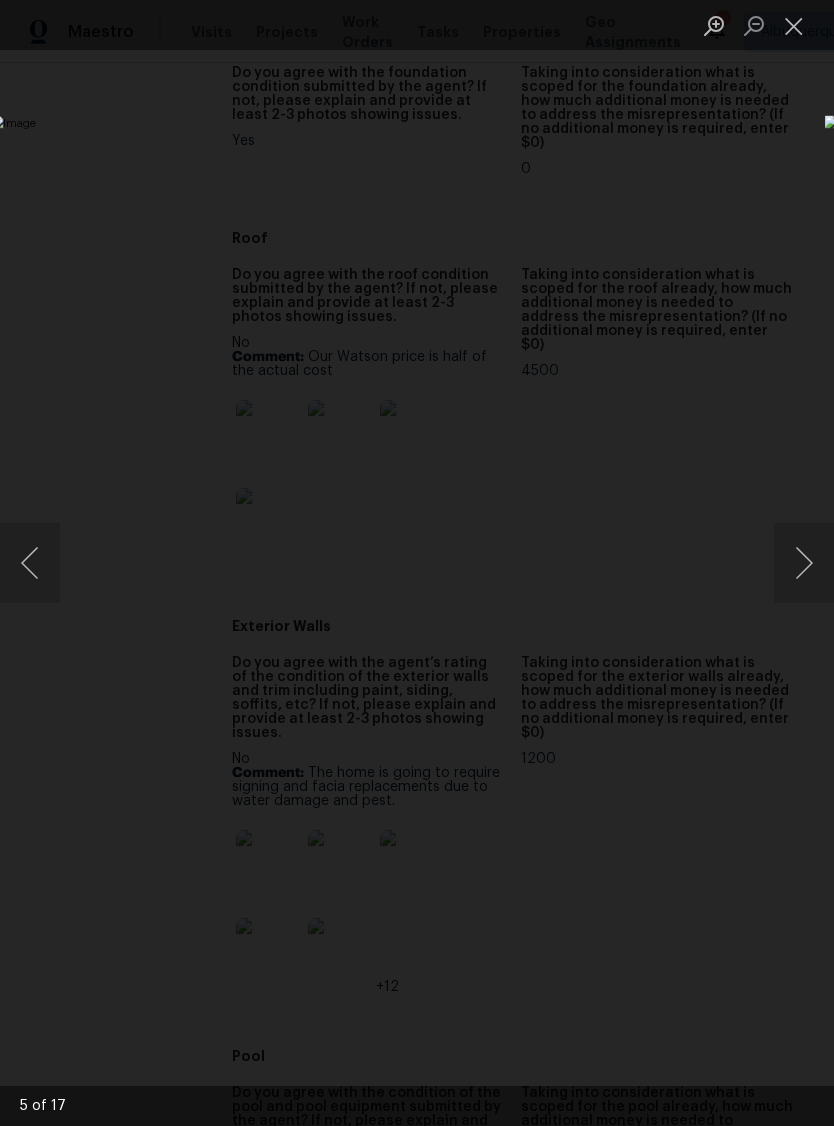 click at bounding box center (804, 563) 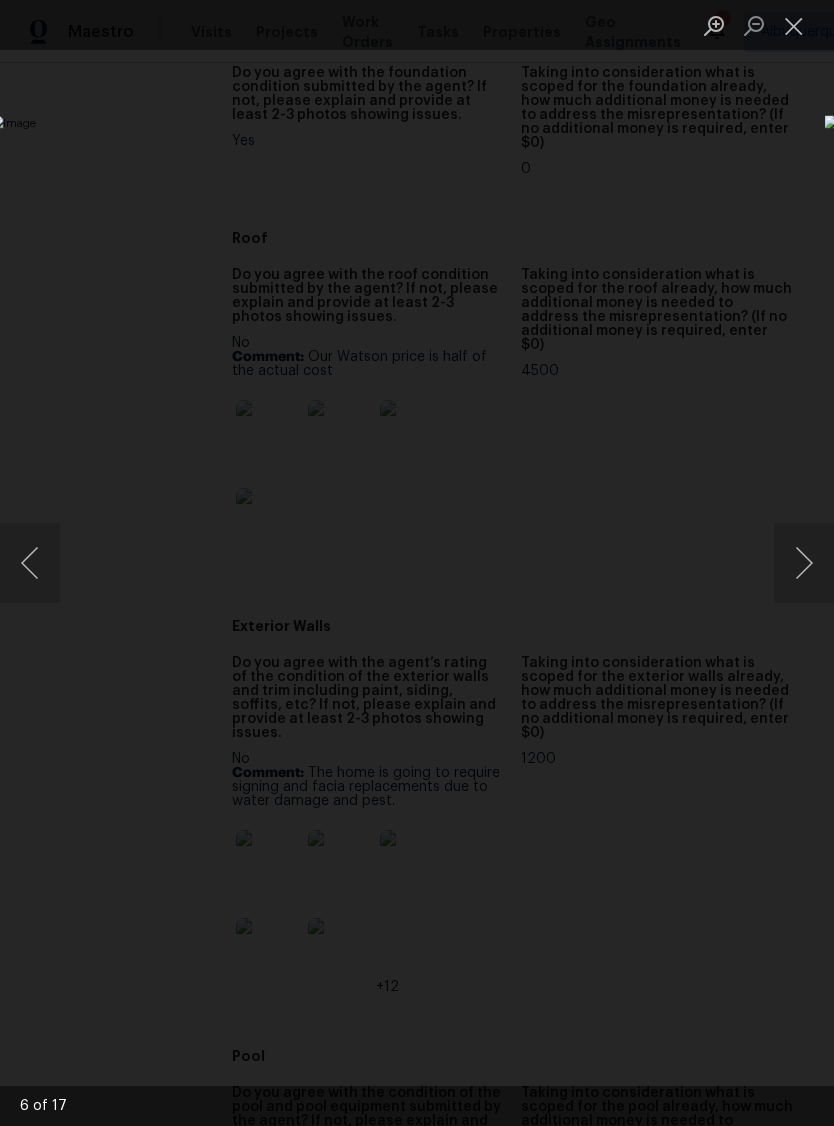 click at bounding box center (804, 563) 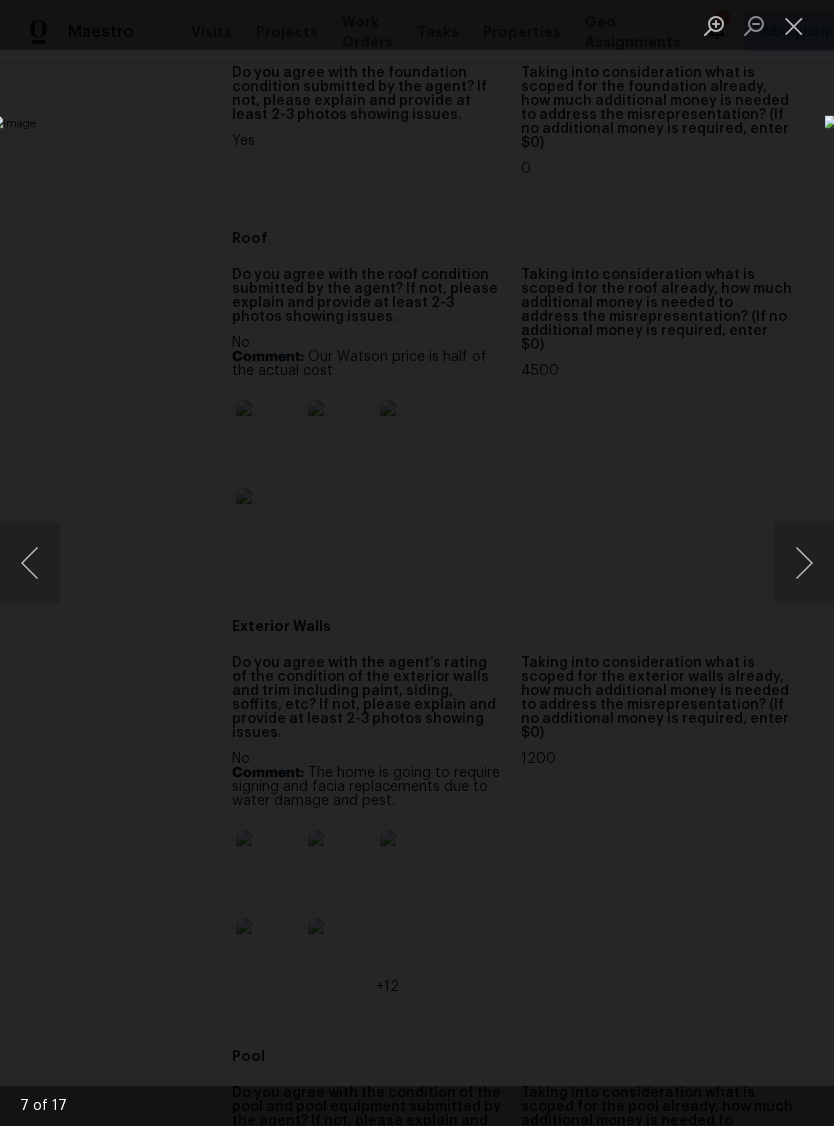 click at bounding box center [804, 563] 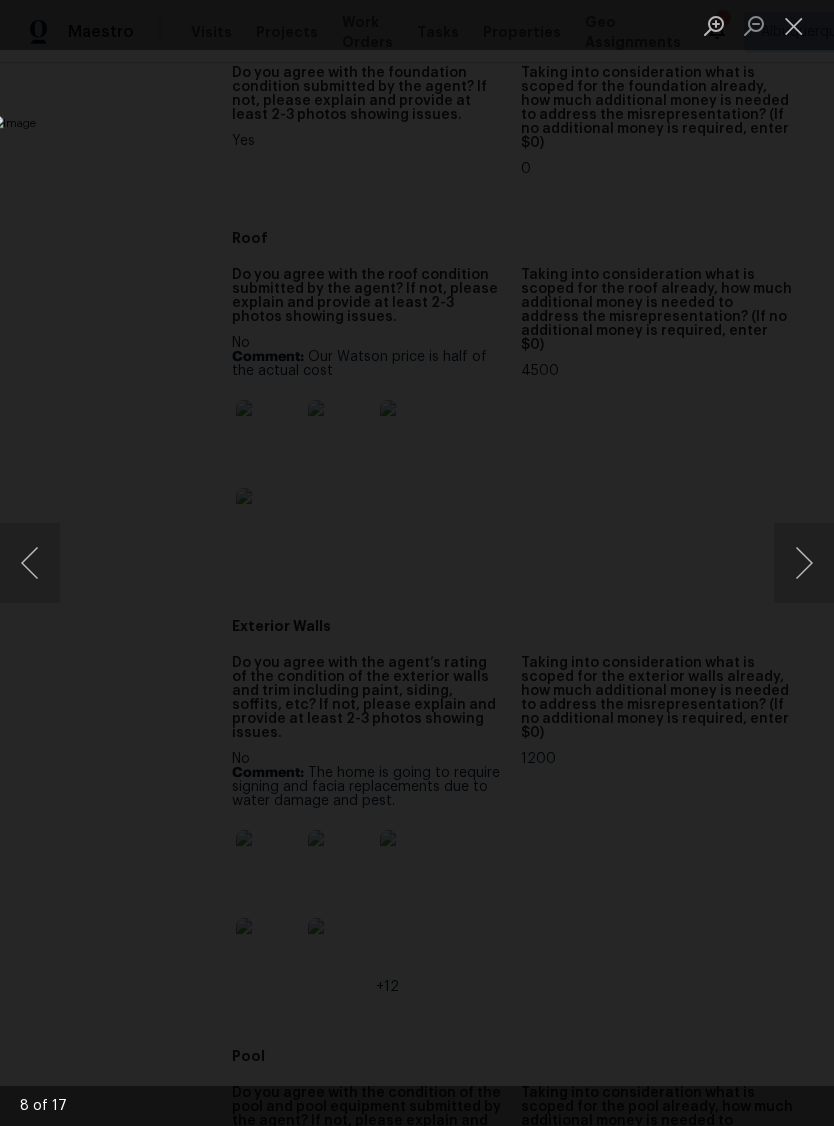 click at bounding box center [804, 563] 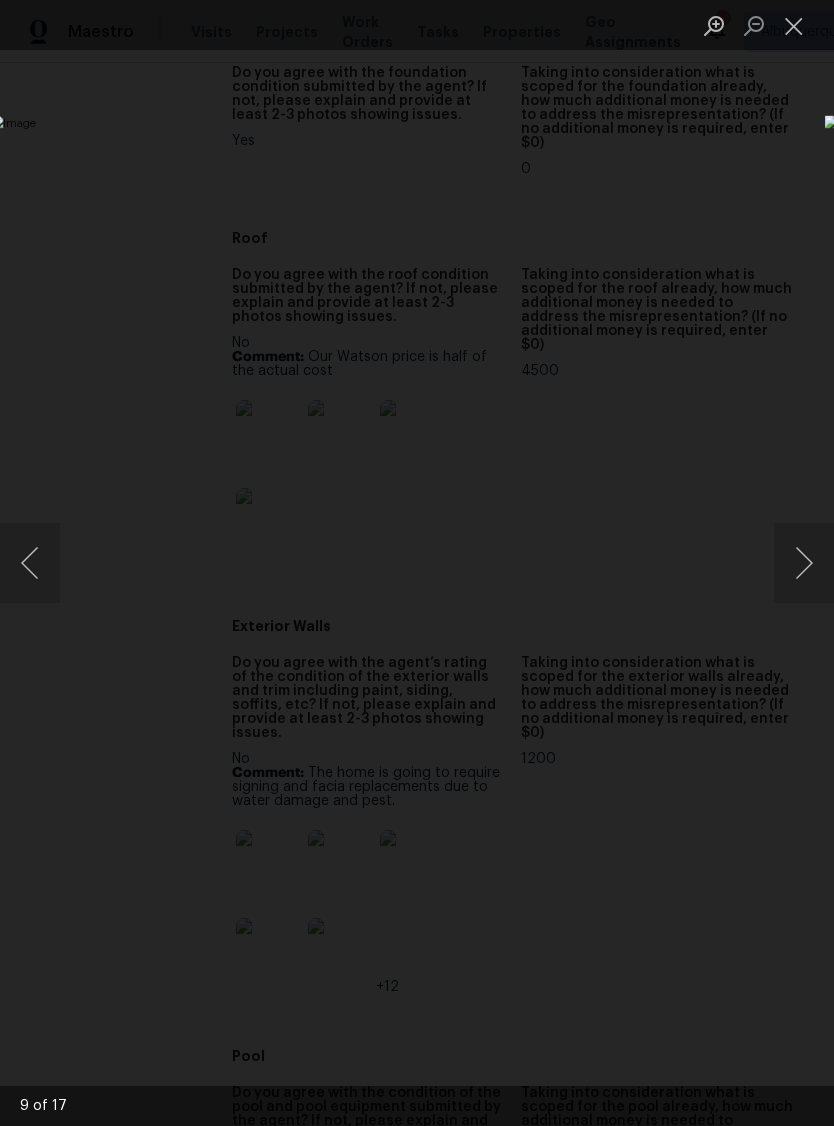 click at bounding box center (794, 25) 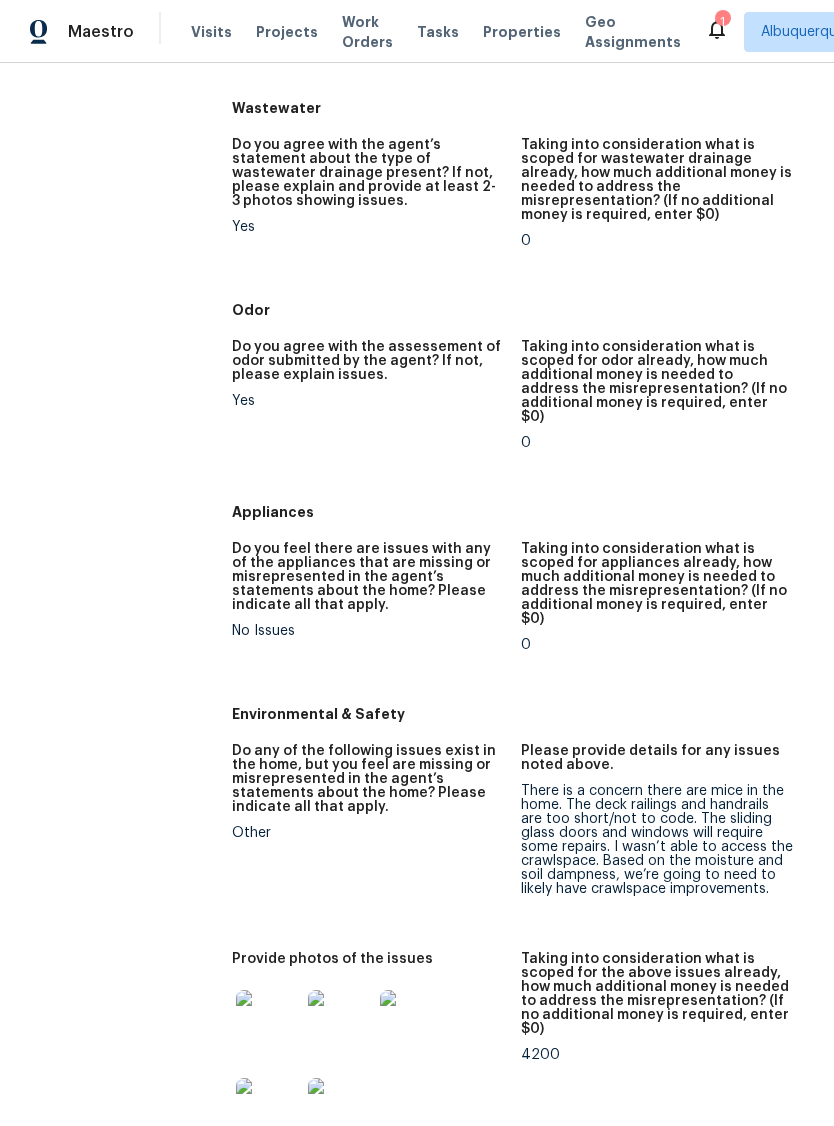scroll, scrollTop: 2201, scrollLeft: 0, axis: vertical 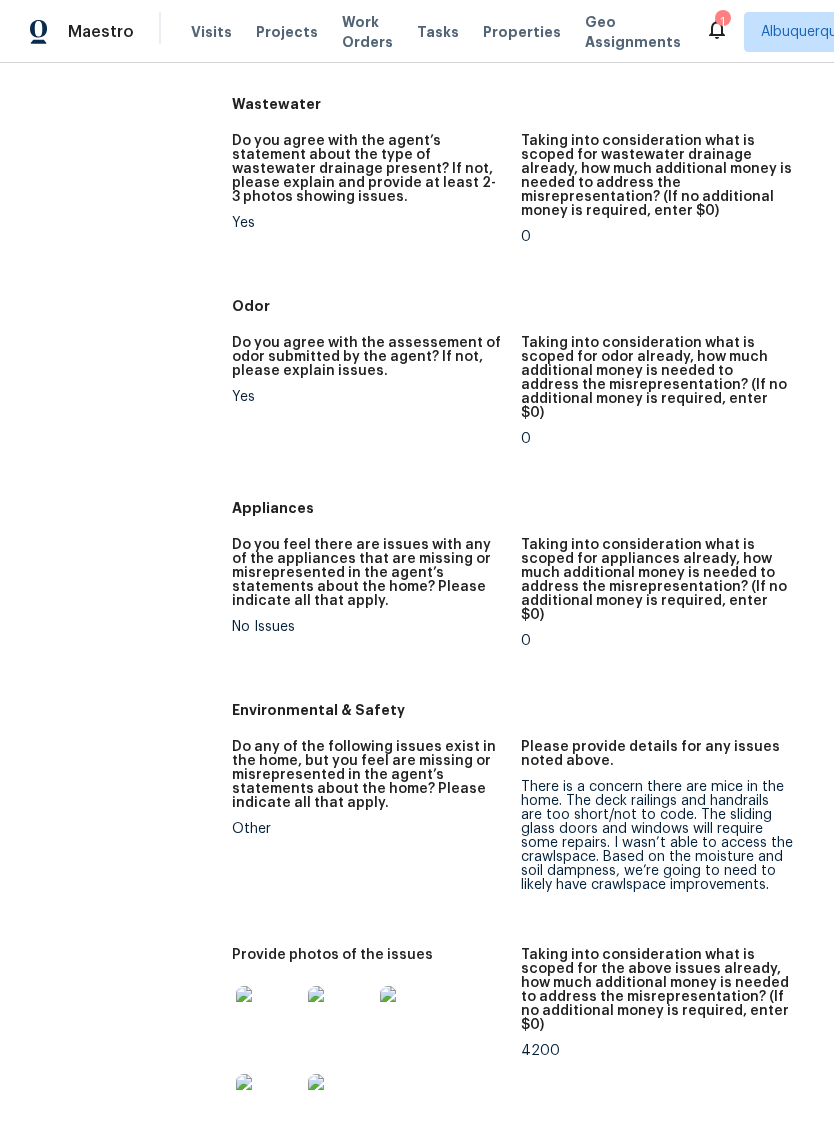 click at bounding box center (268, 1018) 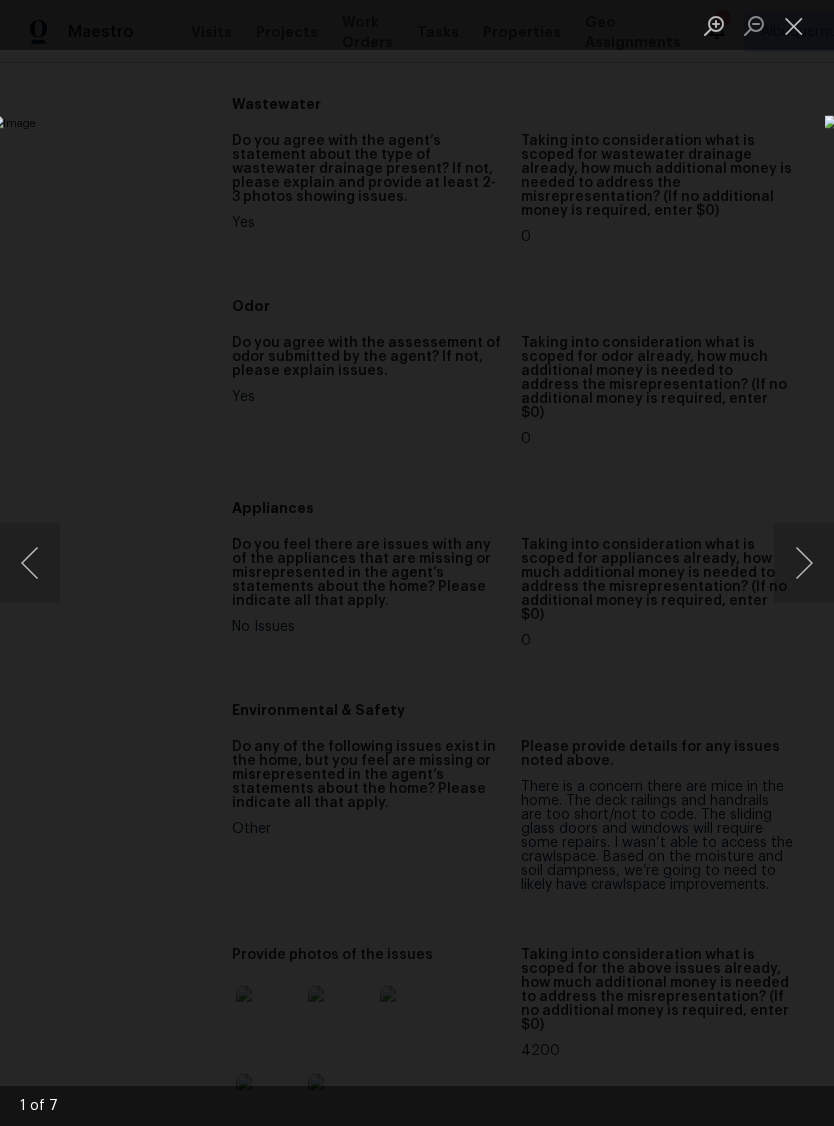 click at bounding box center [804, 563] 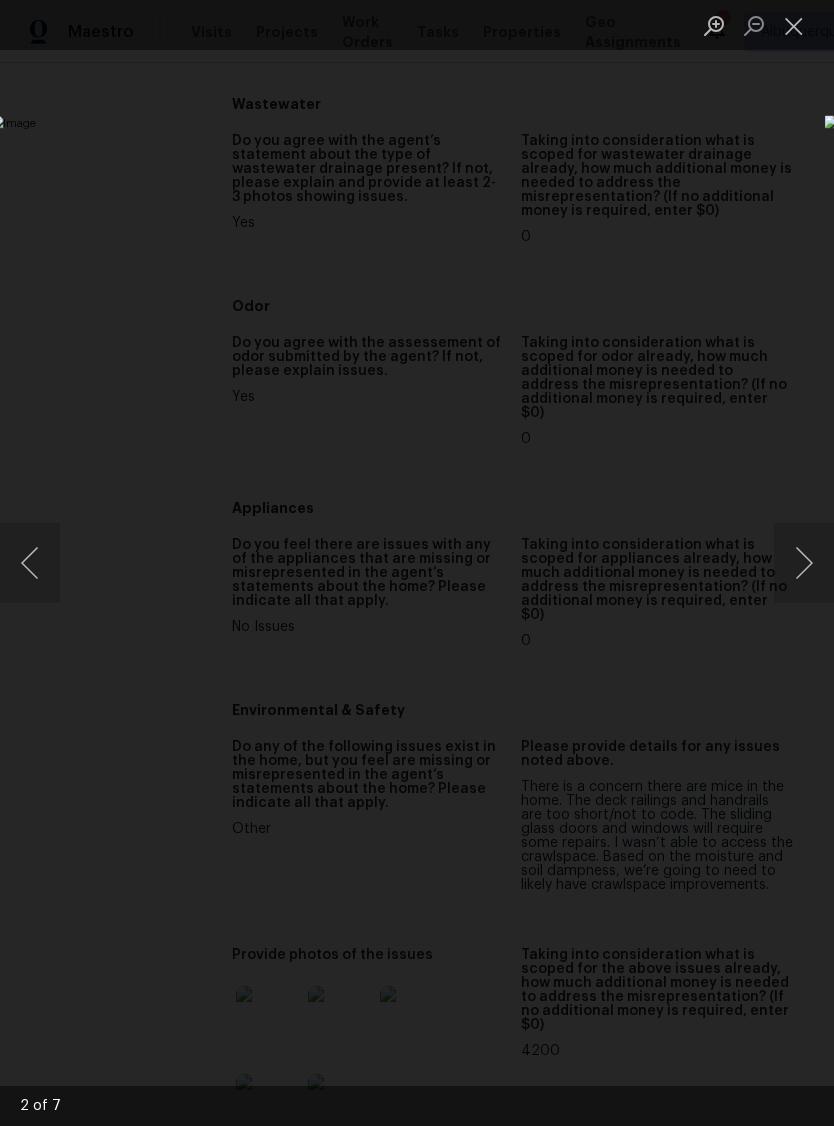 click at bounding box center (804, 563) 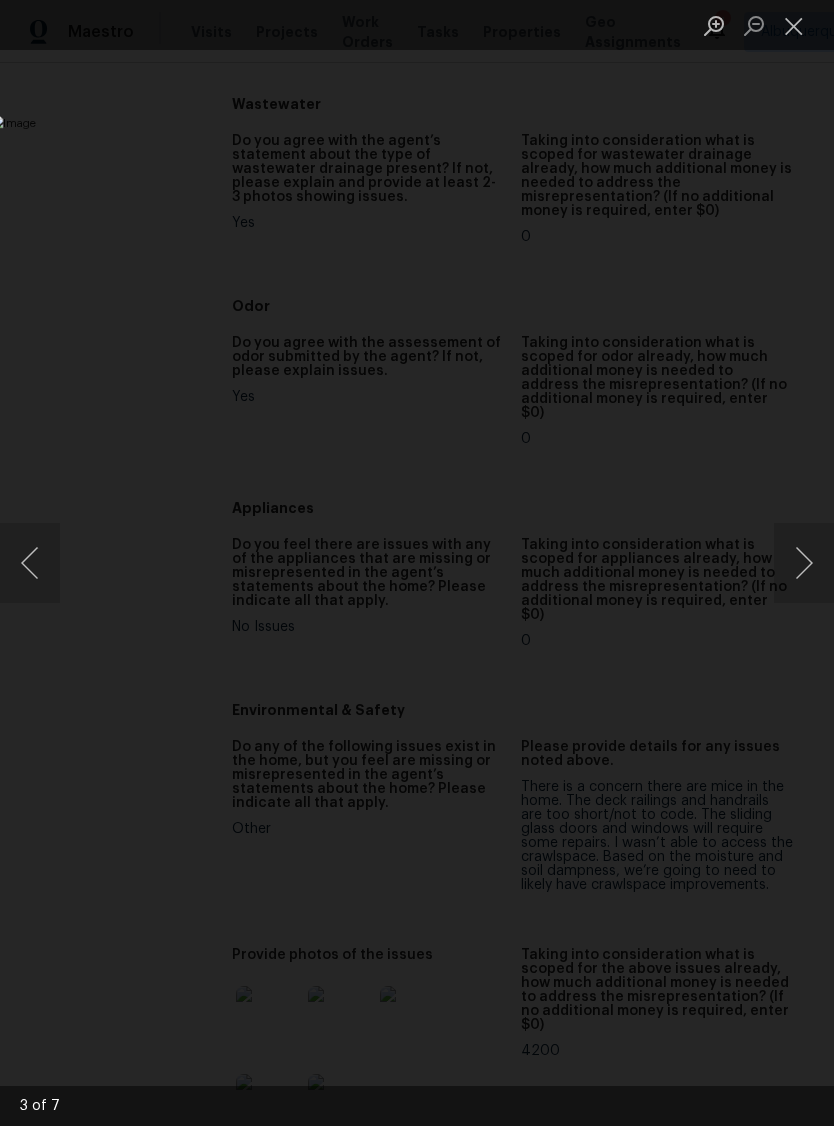 click at bounding box center [804, 563] 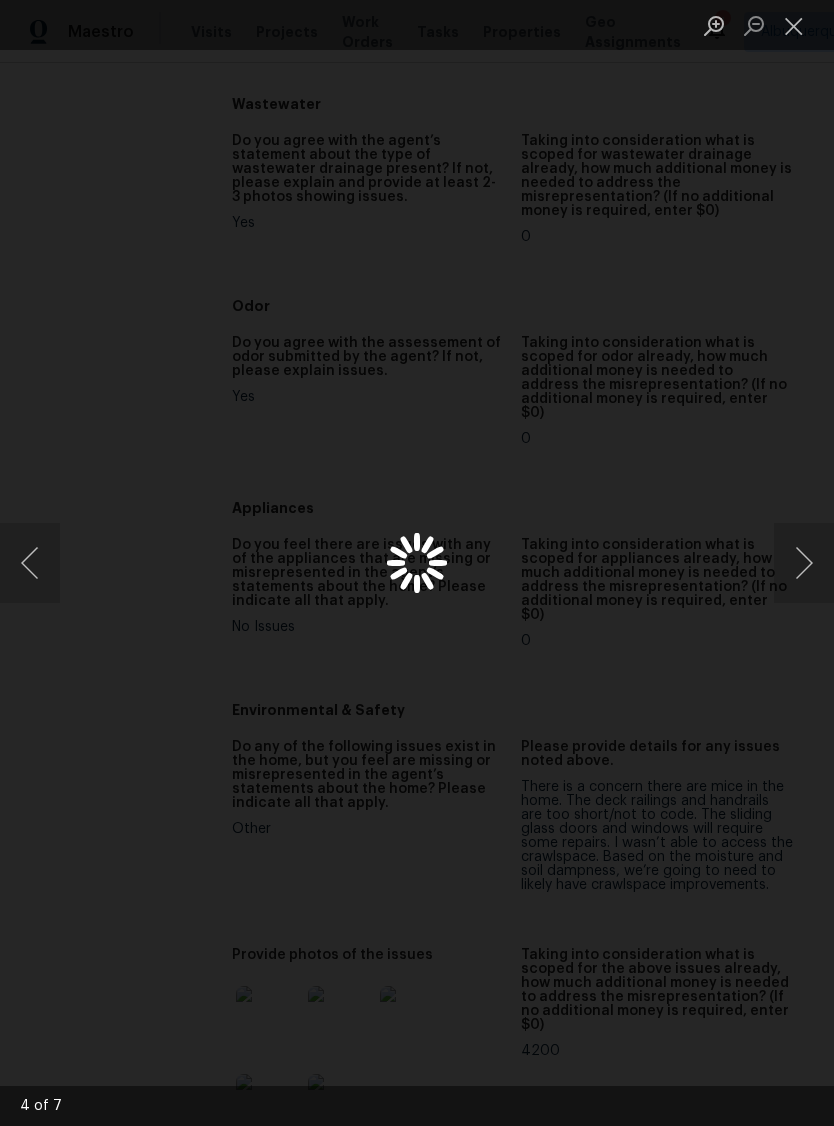 click at bounding box center [804, 563] 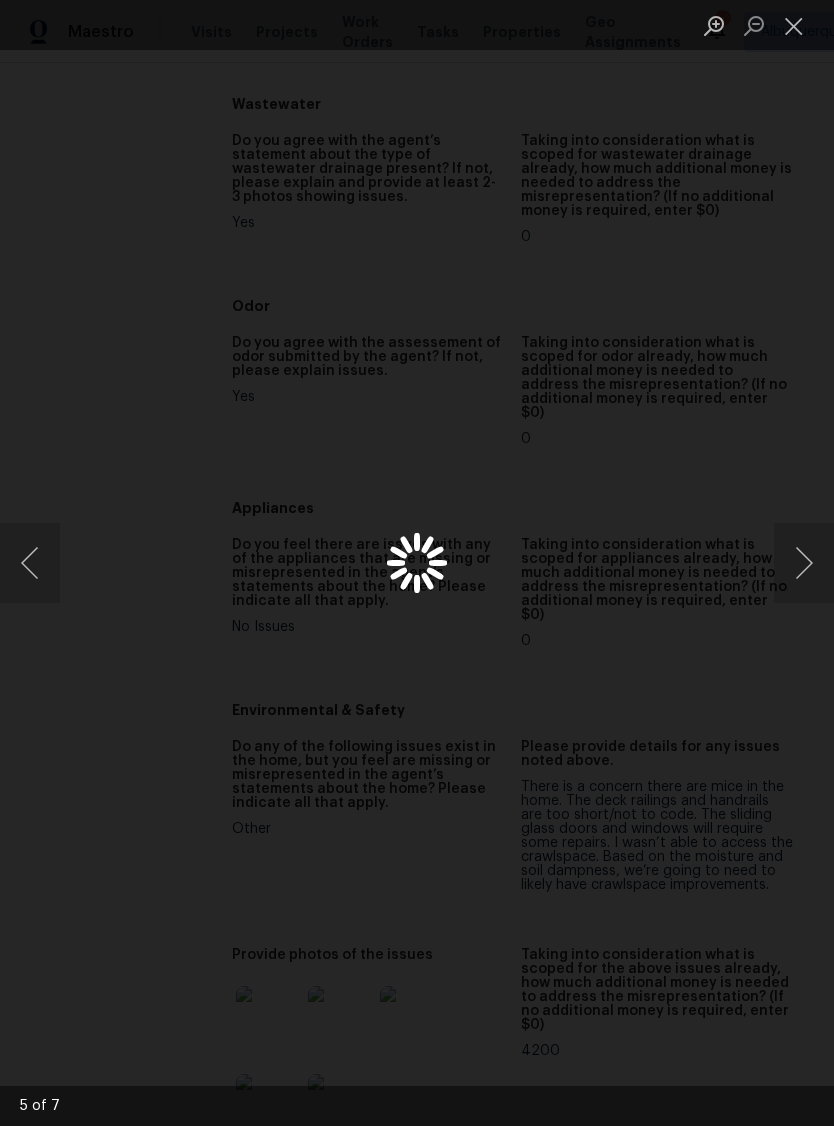 click at bounding box center [804, 563] 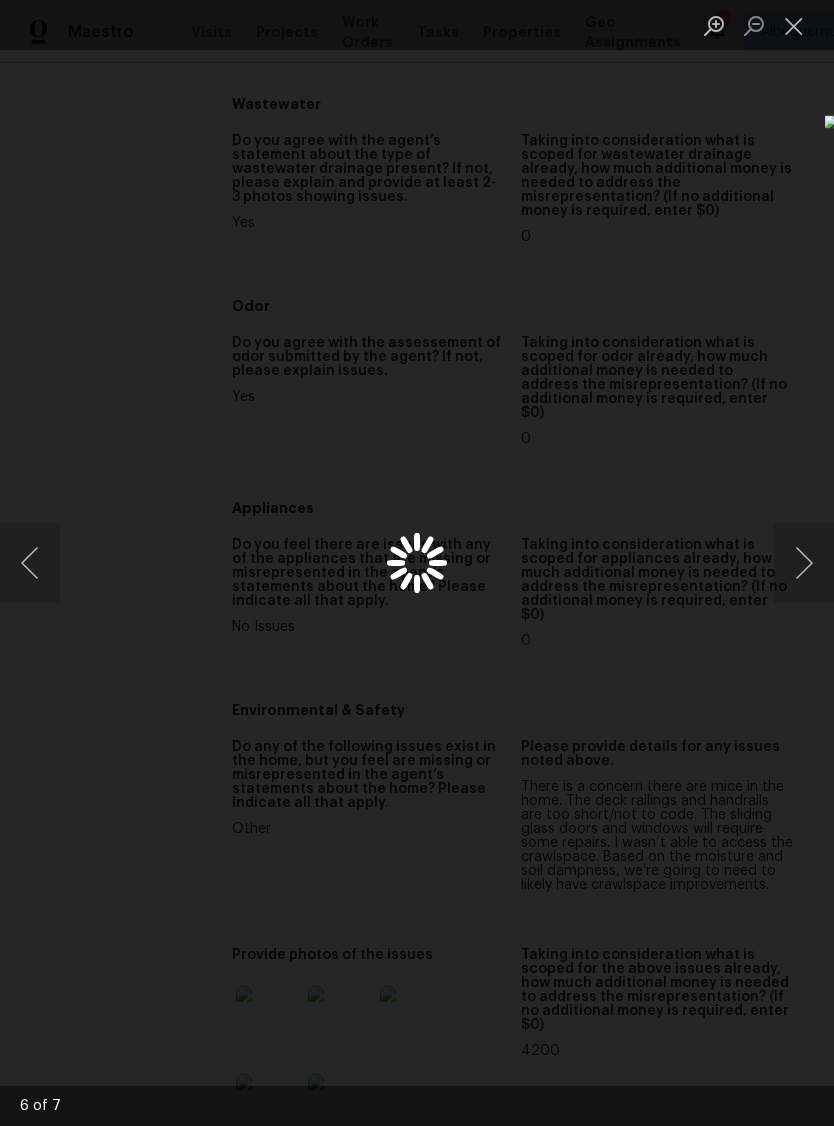 click at bounding box center (417, 563) 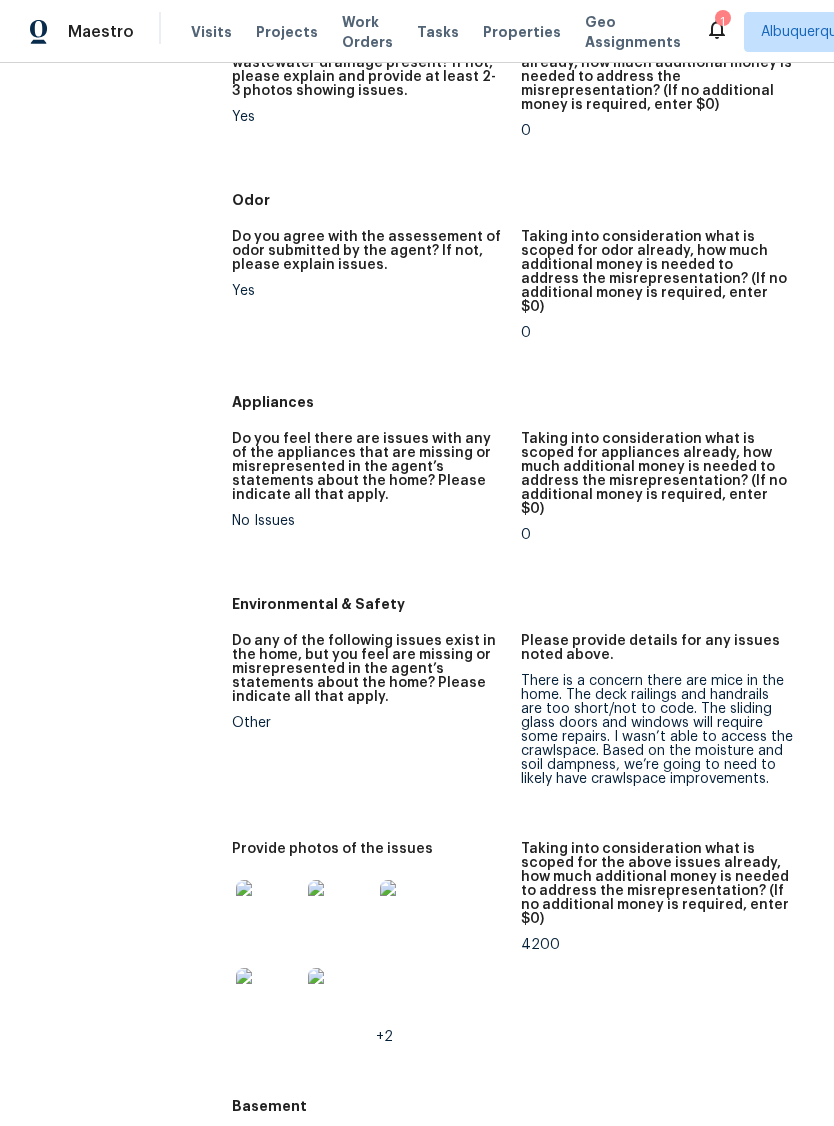 scroll, scrollTop: 2310, scrollLeft: 0, axis: vertical 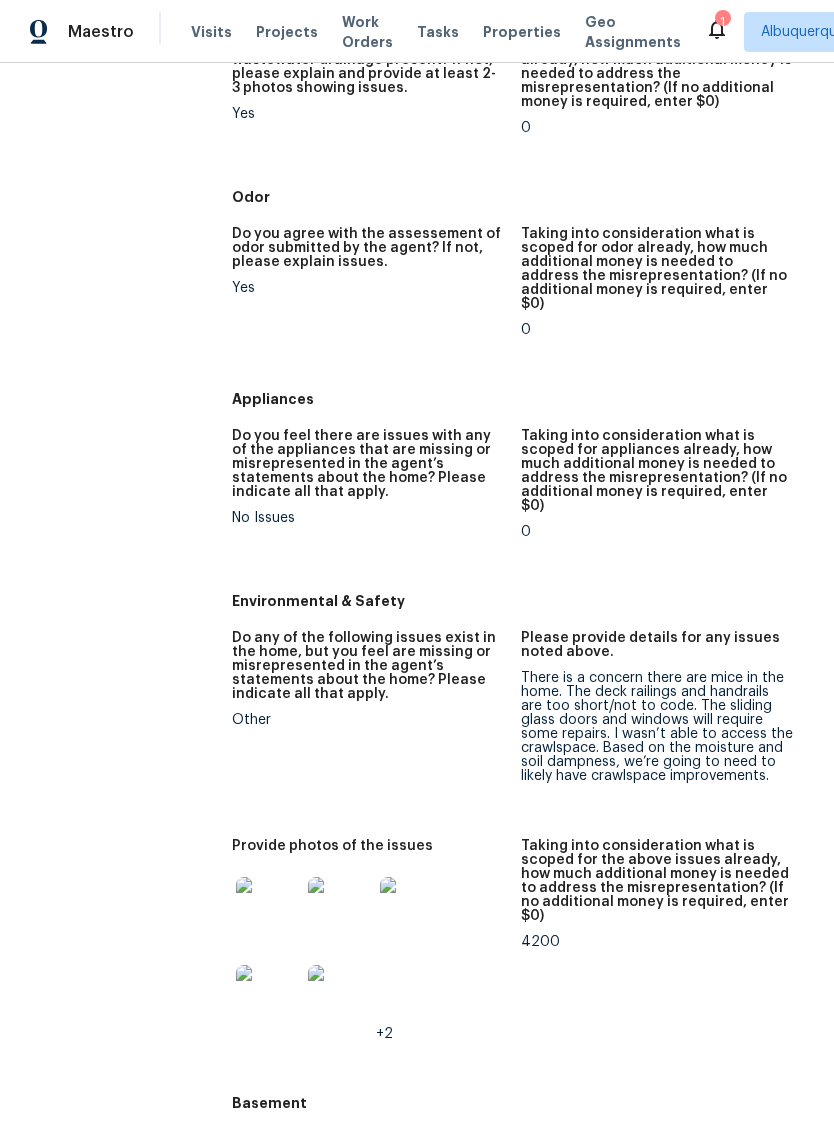click at bounding box center (340, 997) 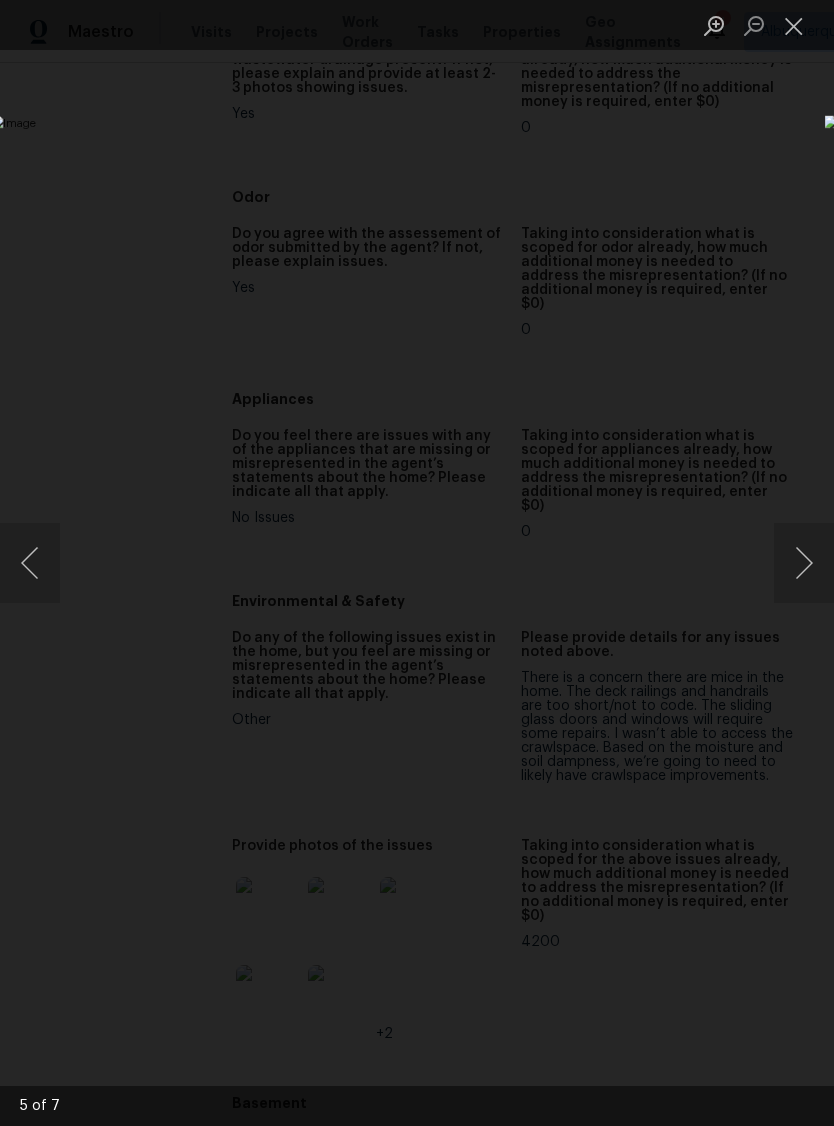 click at bounding box center [794, 25] 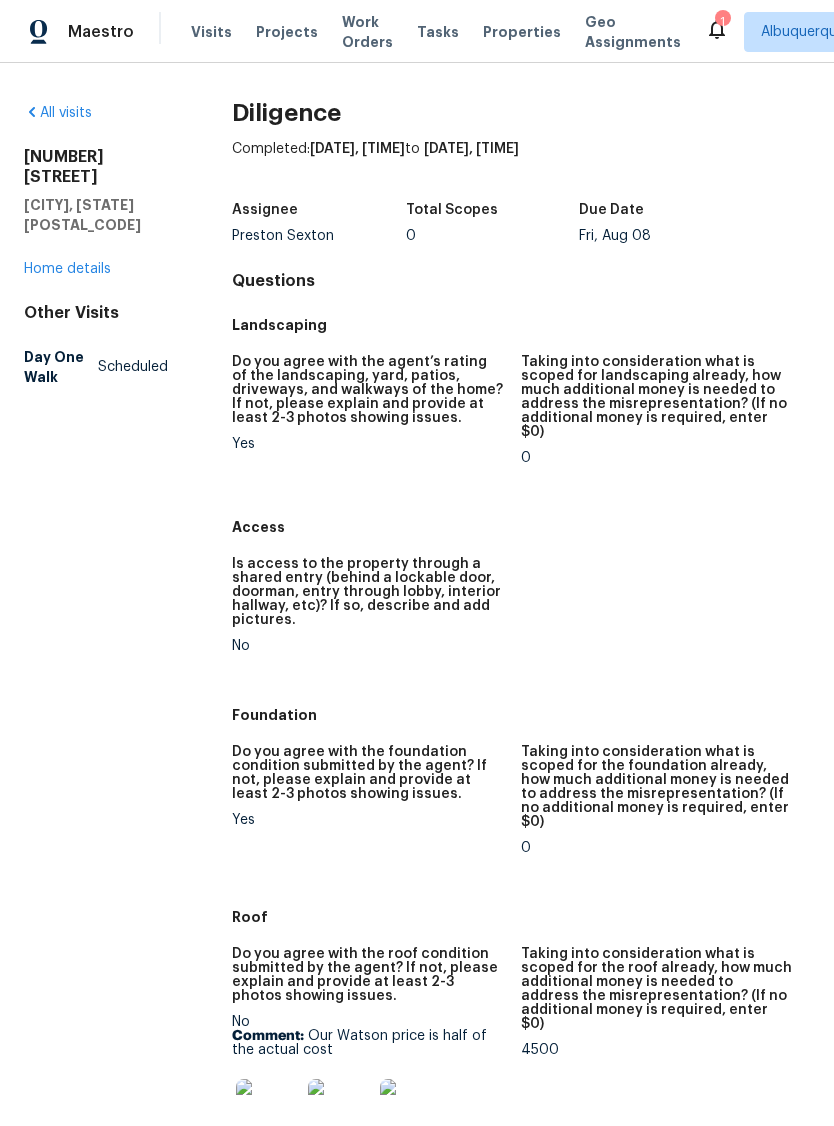 scroll, scrollTop: 0, scrollLeft: 0, axis: both 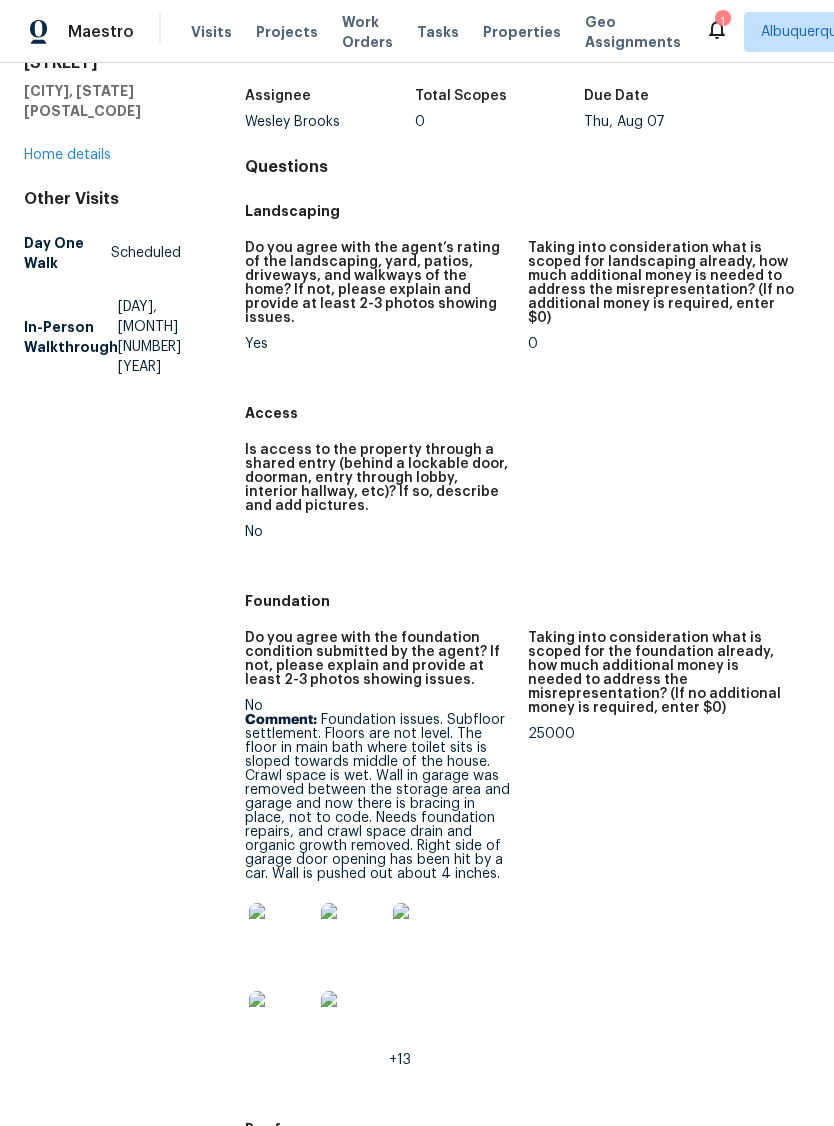 click at bounding box center (281, 935) 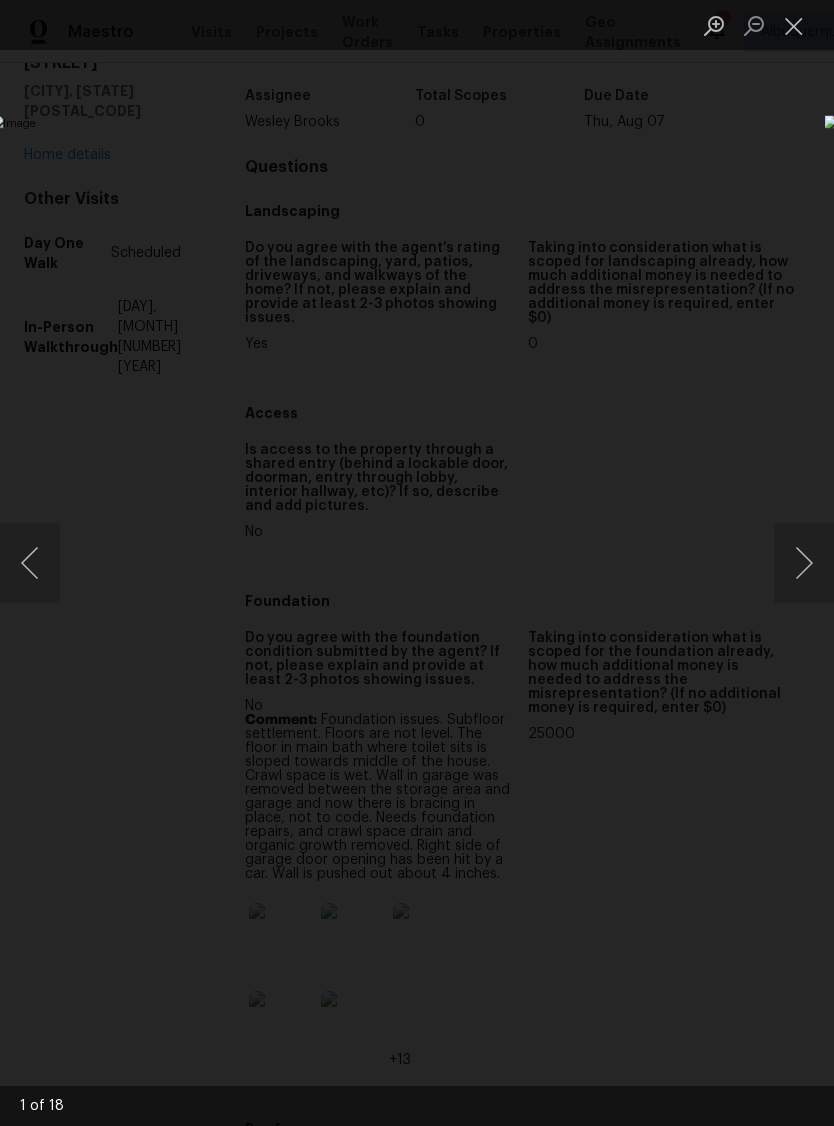 click at bounding box center [804, 563] 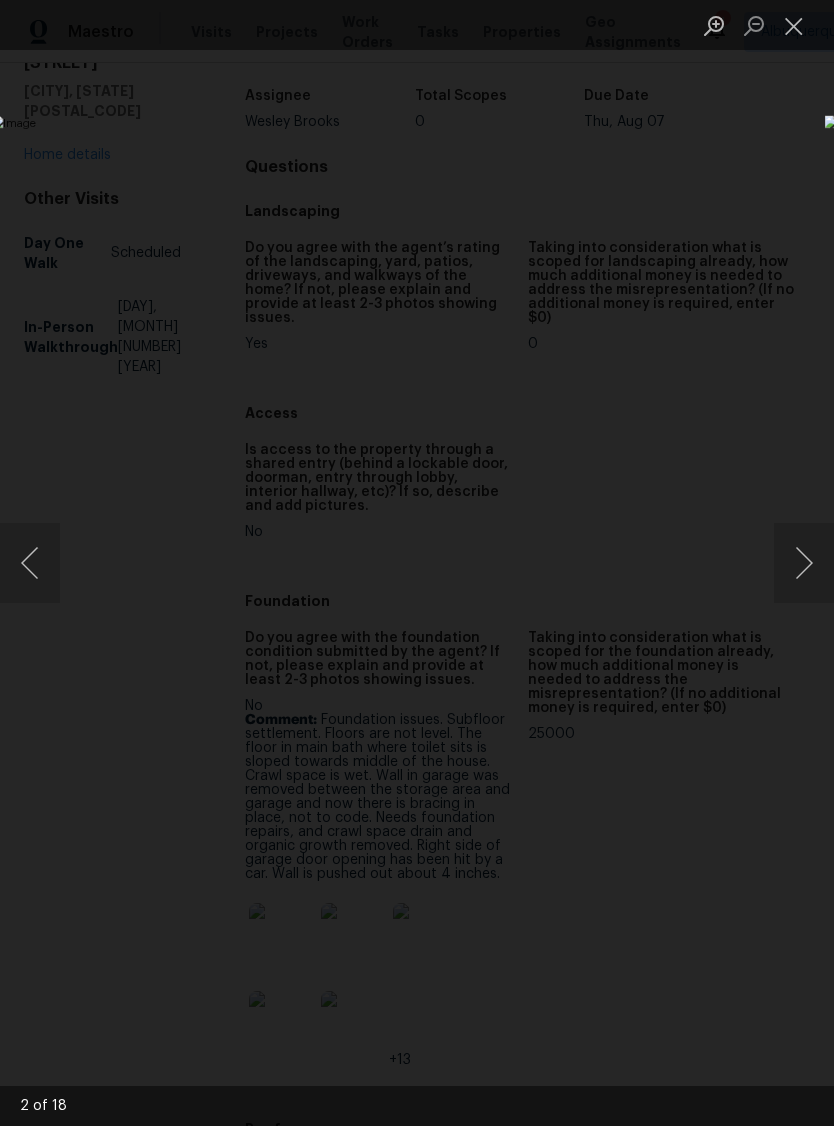 click at bounding box center [804, 563] 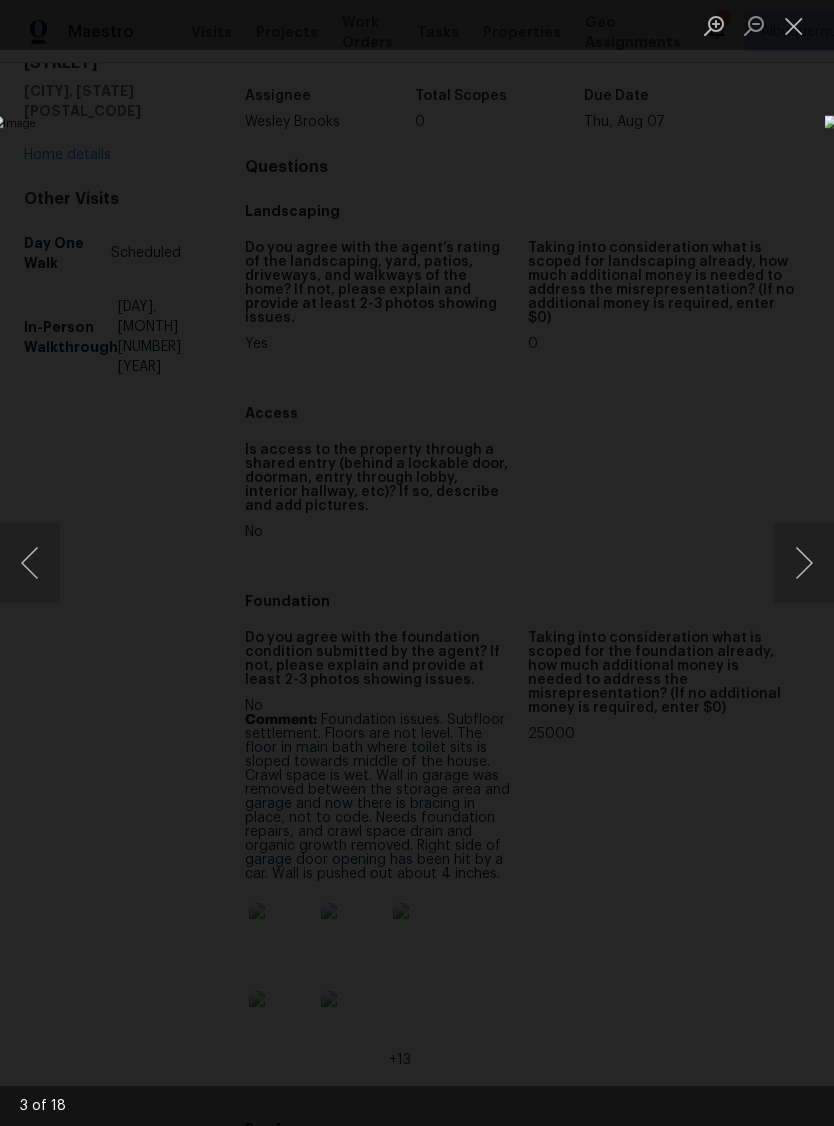 click at bounding box center [804, 563] 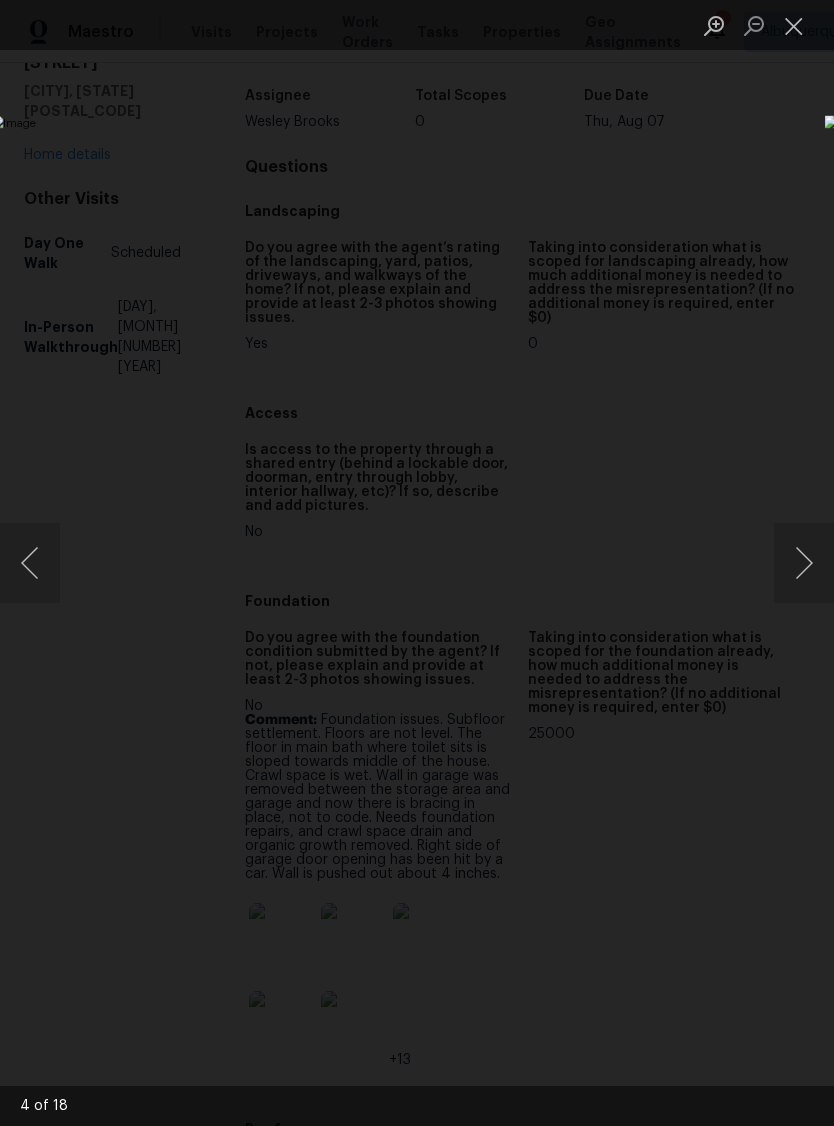 click at bounding box center (804, 563) 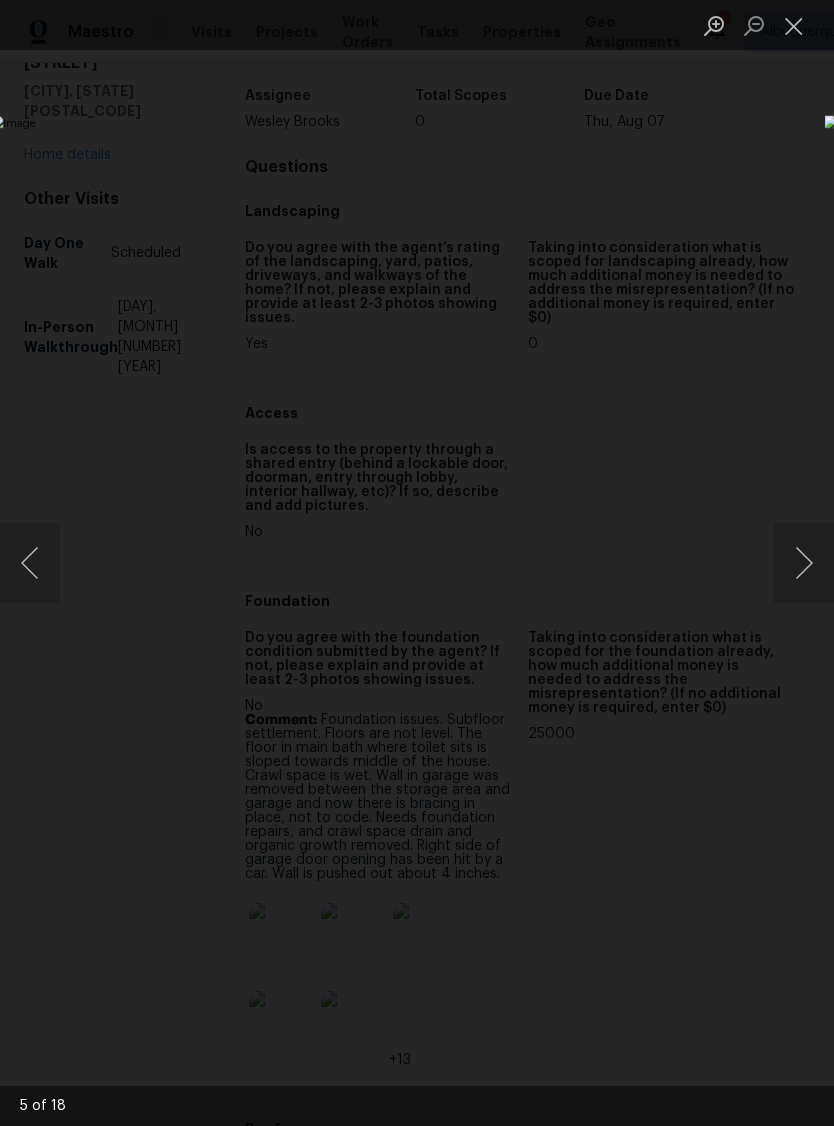 click at bounding box center (794, 25) 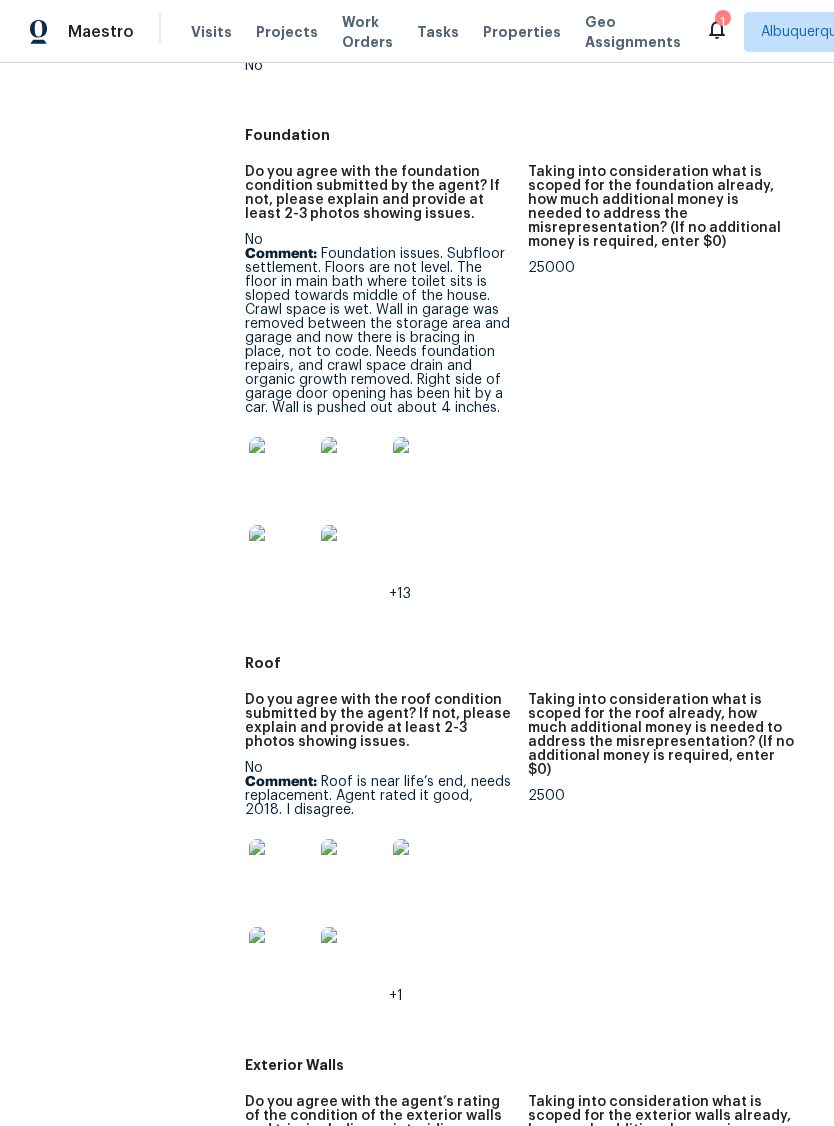 scroll, scrollTop: 580, scrollLeft: 0, axis: vertical 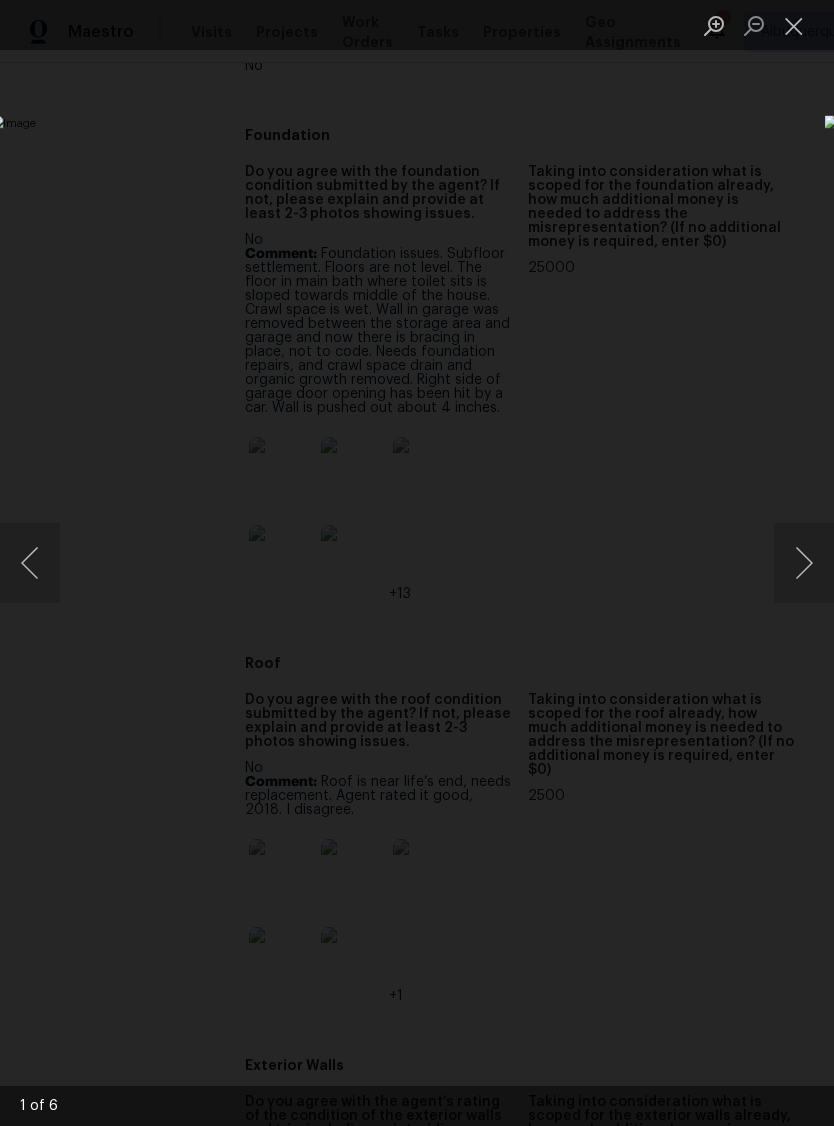 click at bounding box center [804, 563] 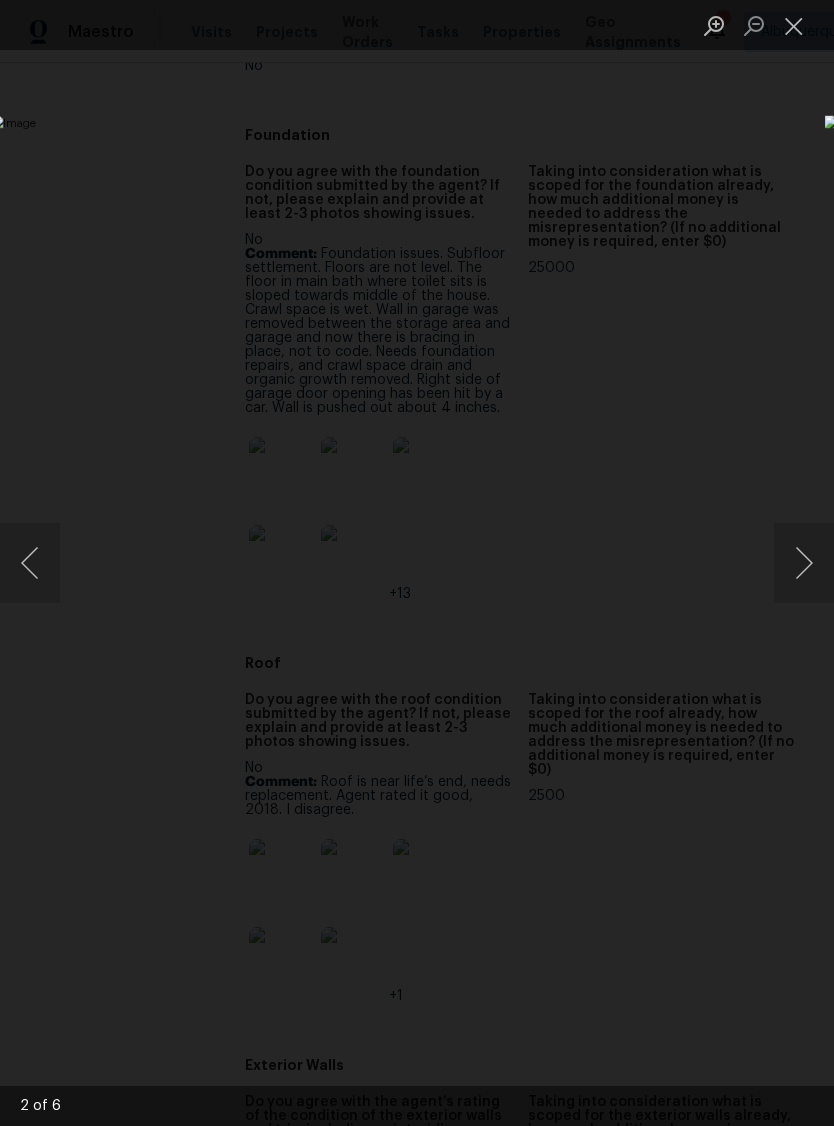 click at bounding box center [804, 563] 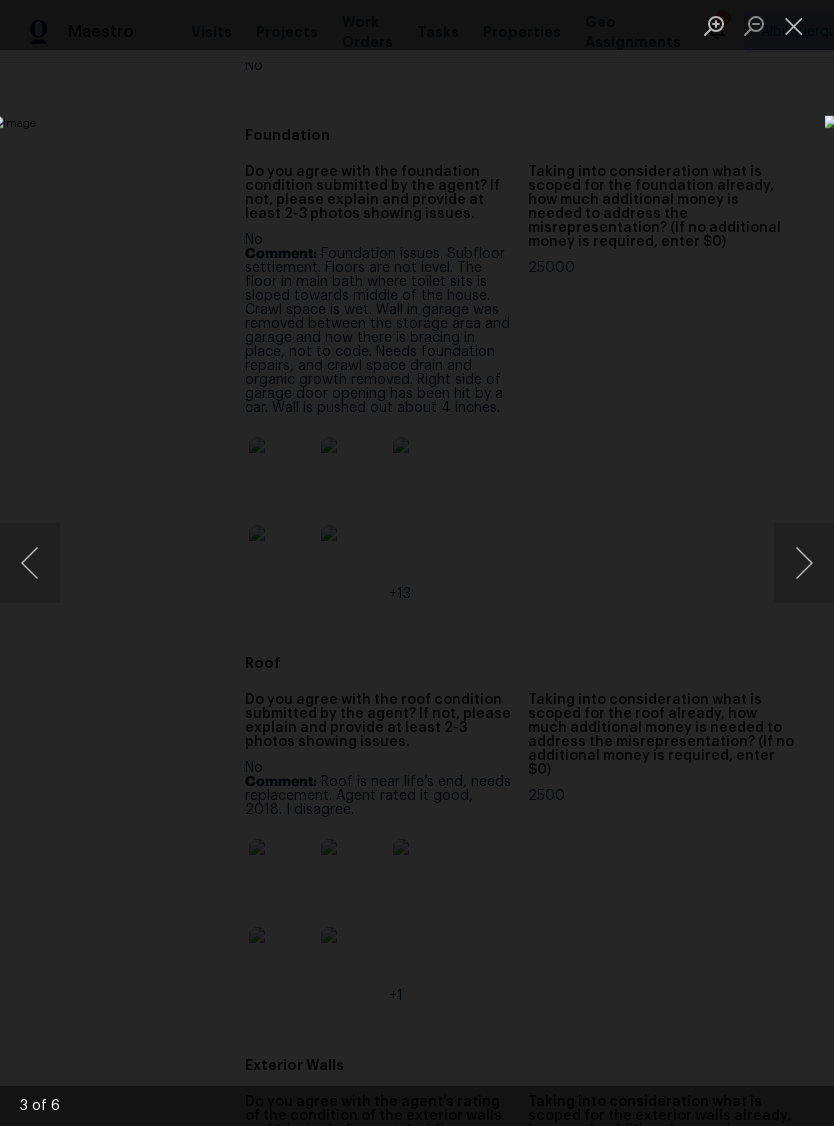 click at bounding box center (804, 563) 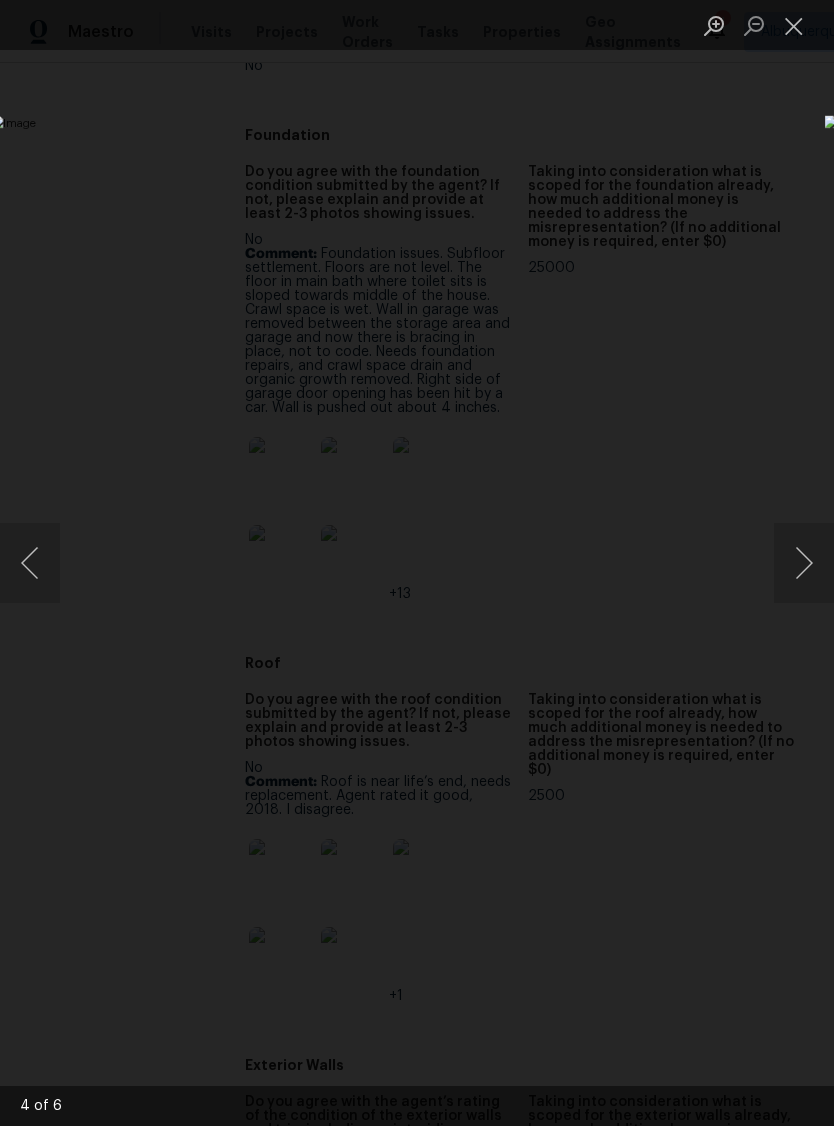 click at bounding box center (804, 563) 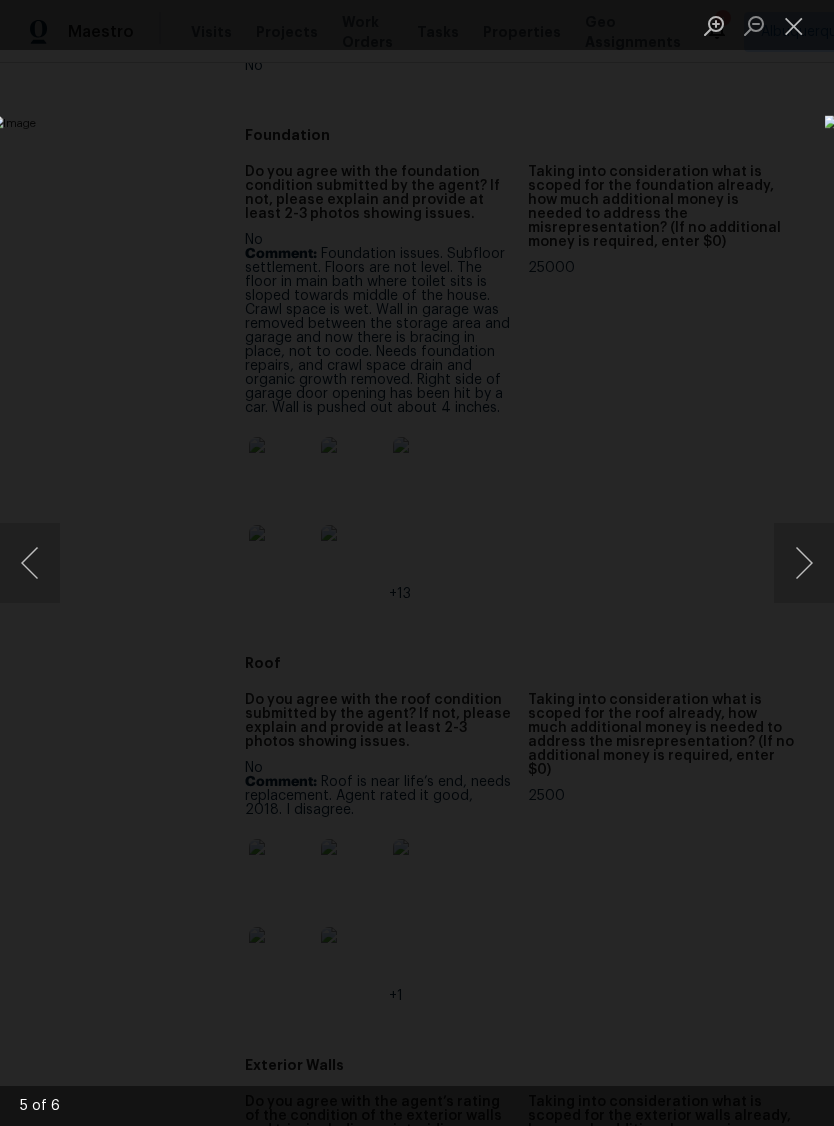 click at bounding box center (794, 25) 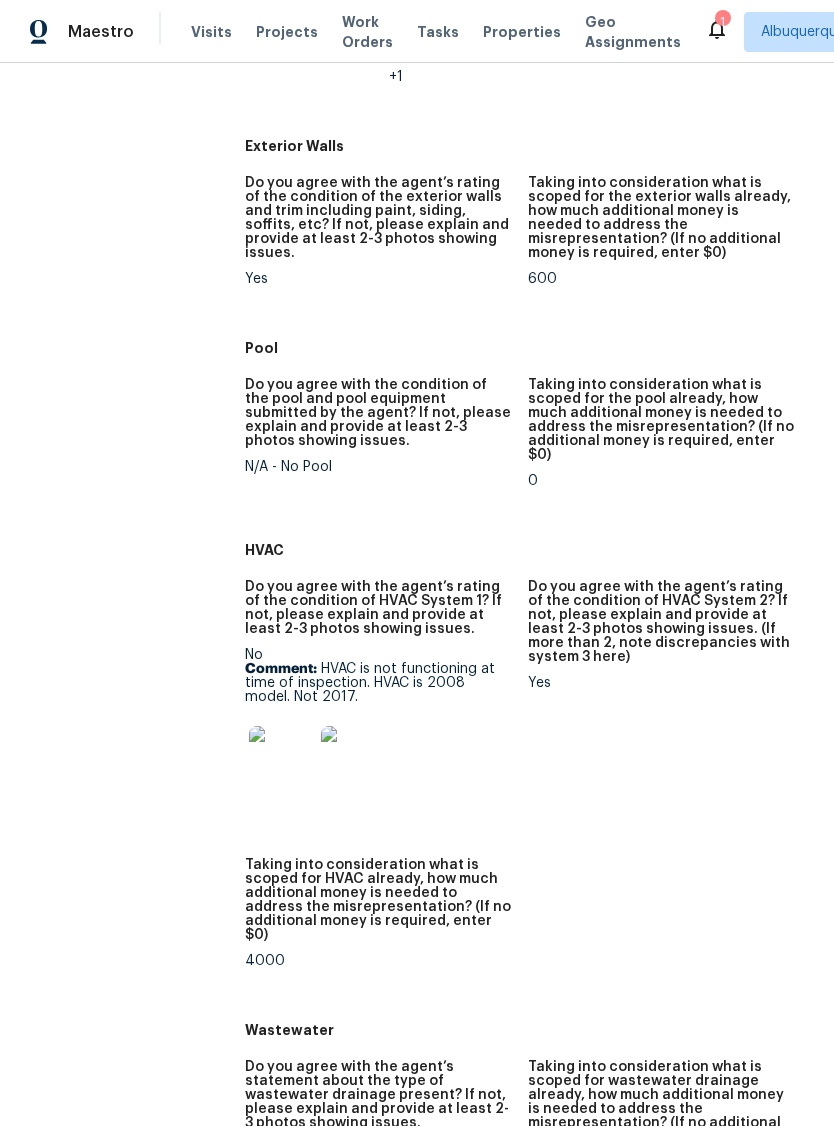 scroll, scrollTop: 1500, scrollLeft: 0, axis: vertical 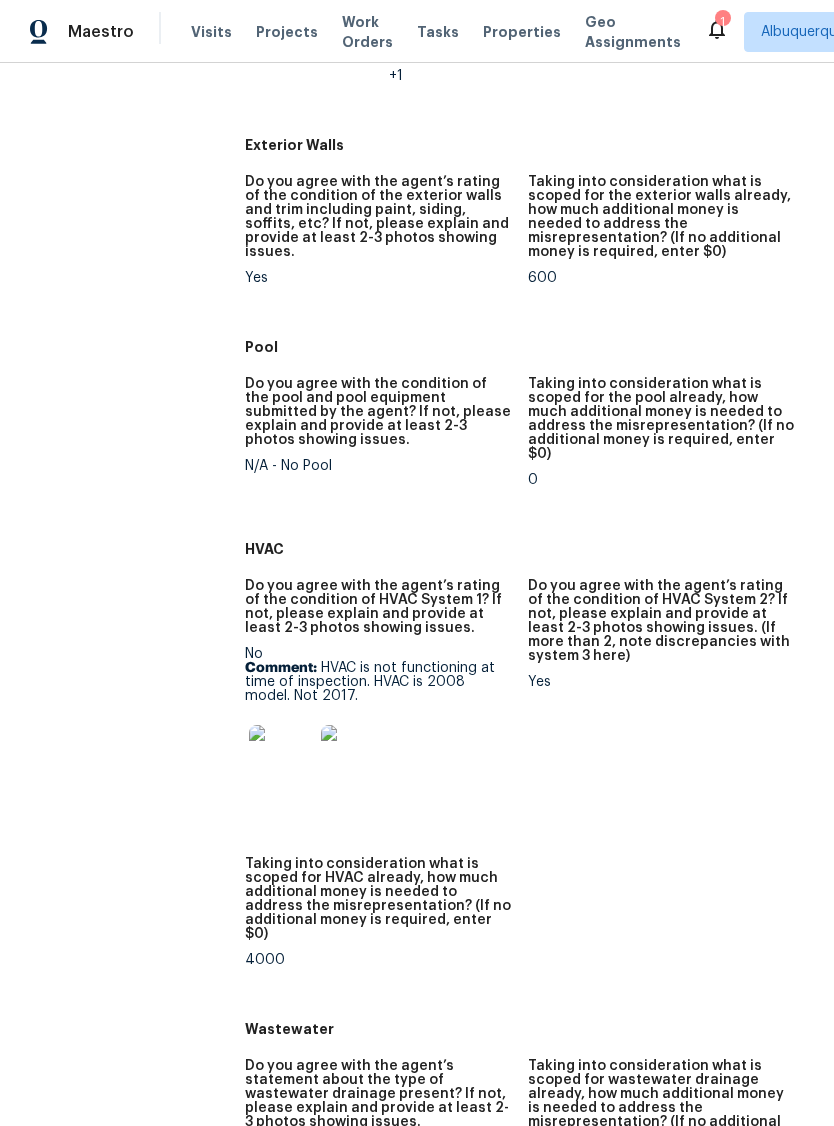 click at bounding box center [281, 757] 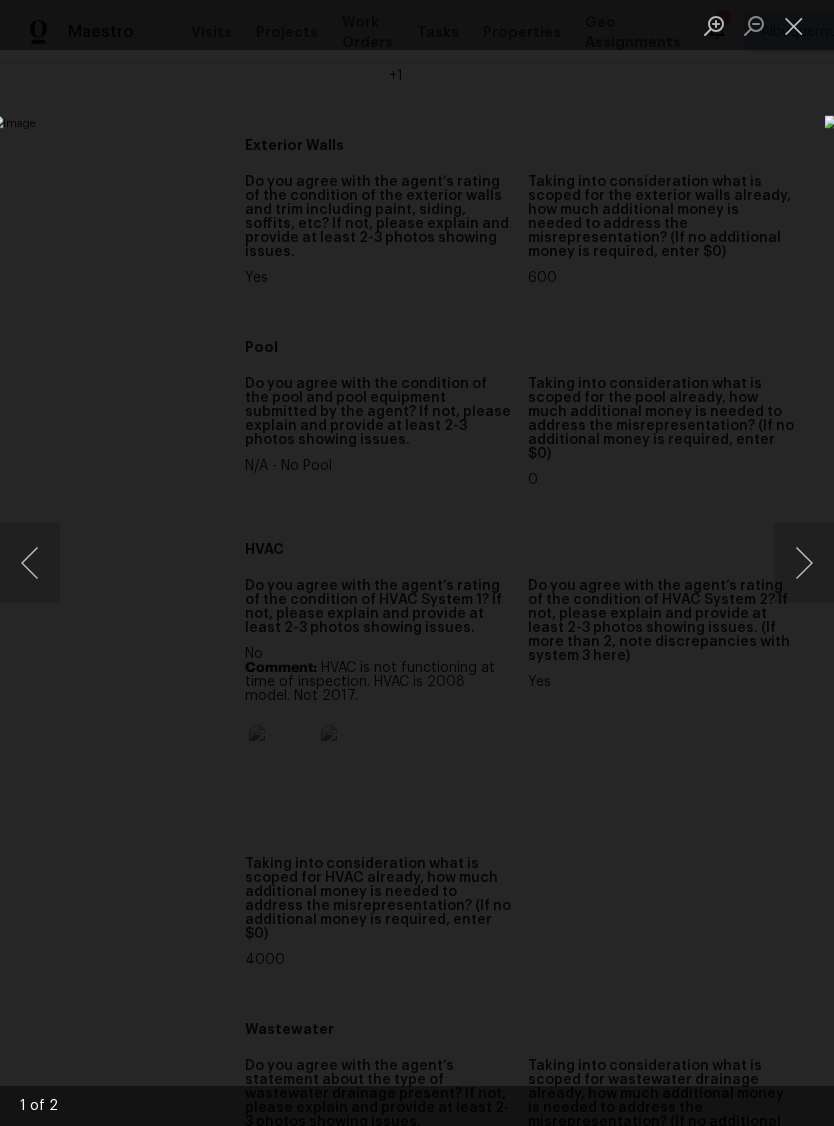 click at bounding box center (794, 25) 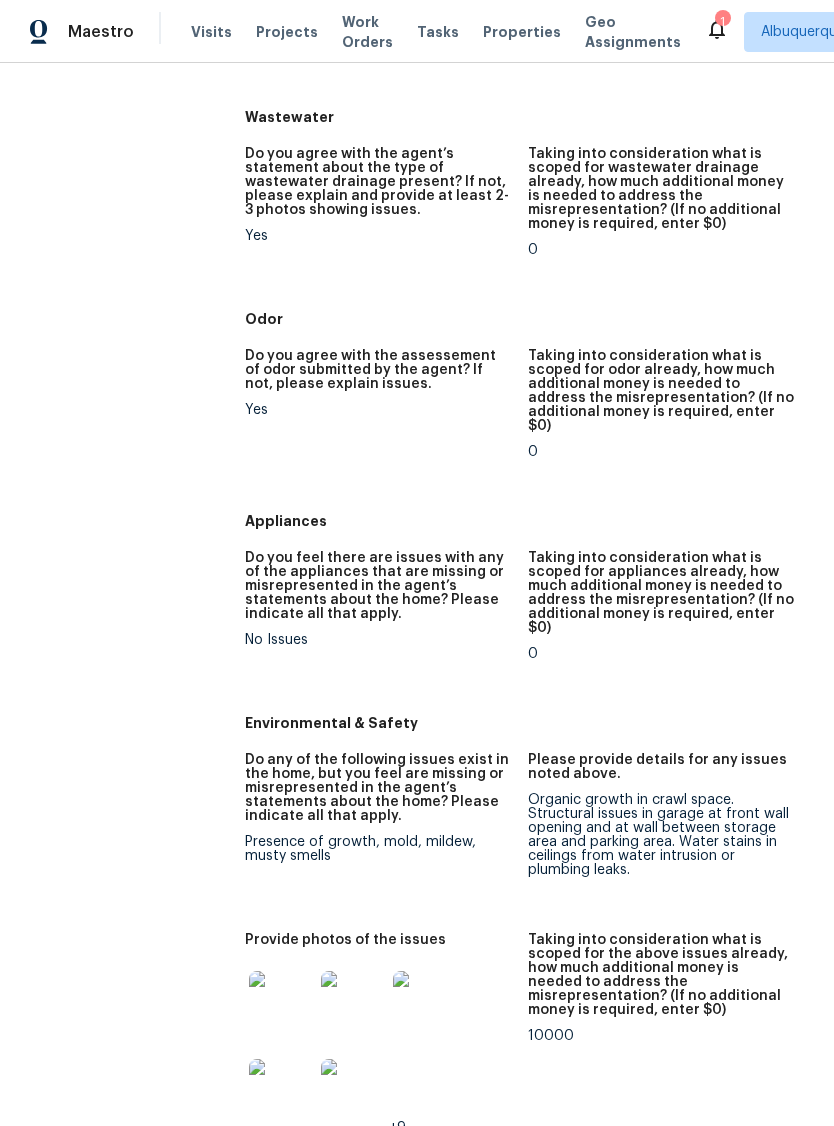 scroll, scrollTop: 2413, scrollLeft: 0, axis: vertical 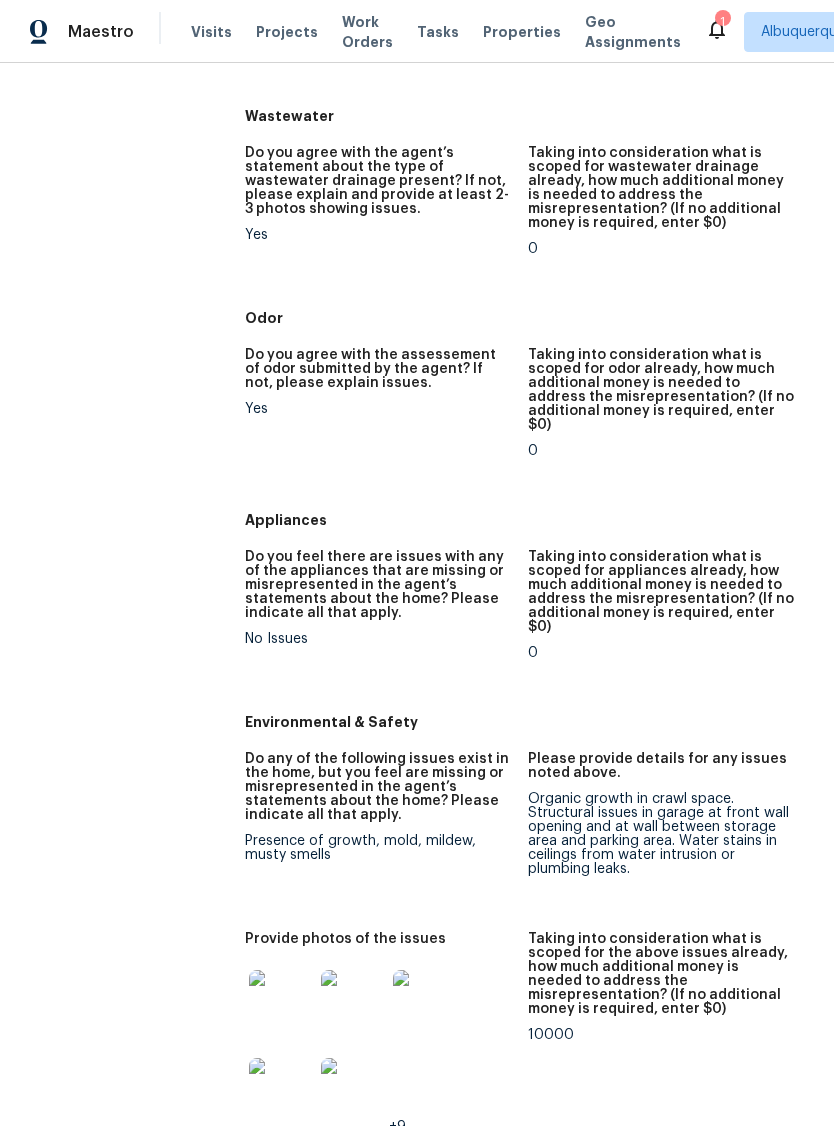 click at bounding box center [281, 1002] 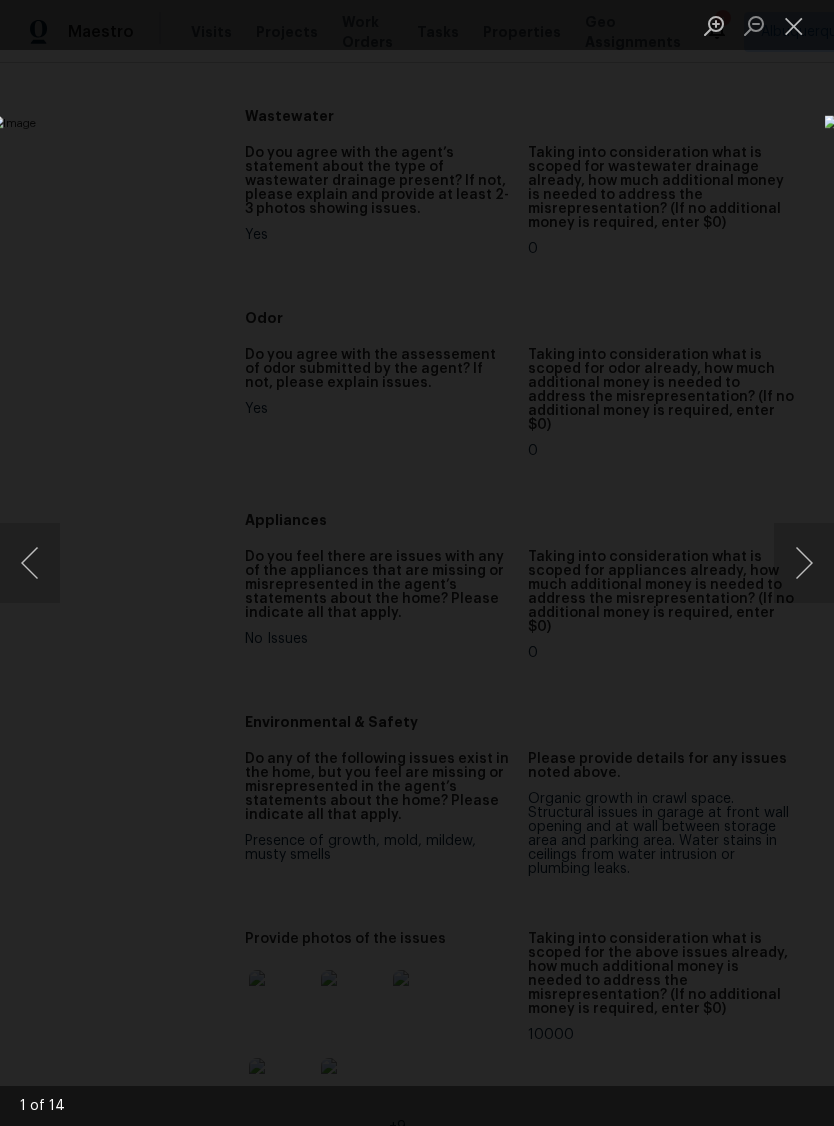 click at bounding box center (804, 563) 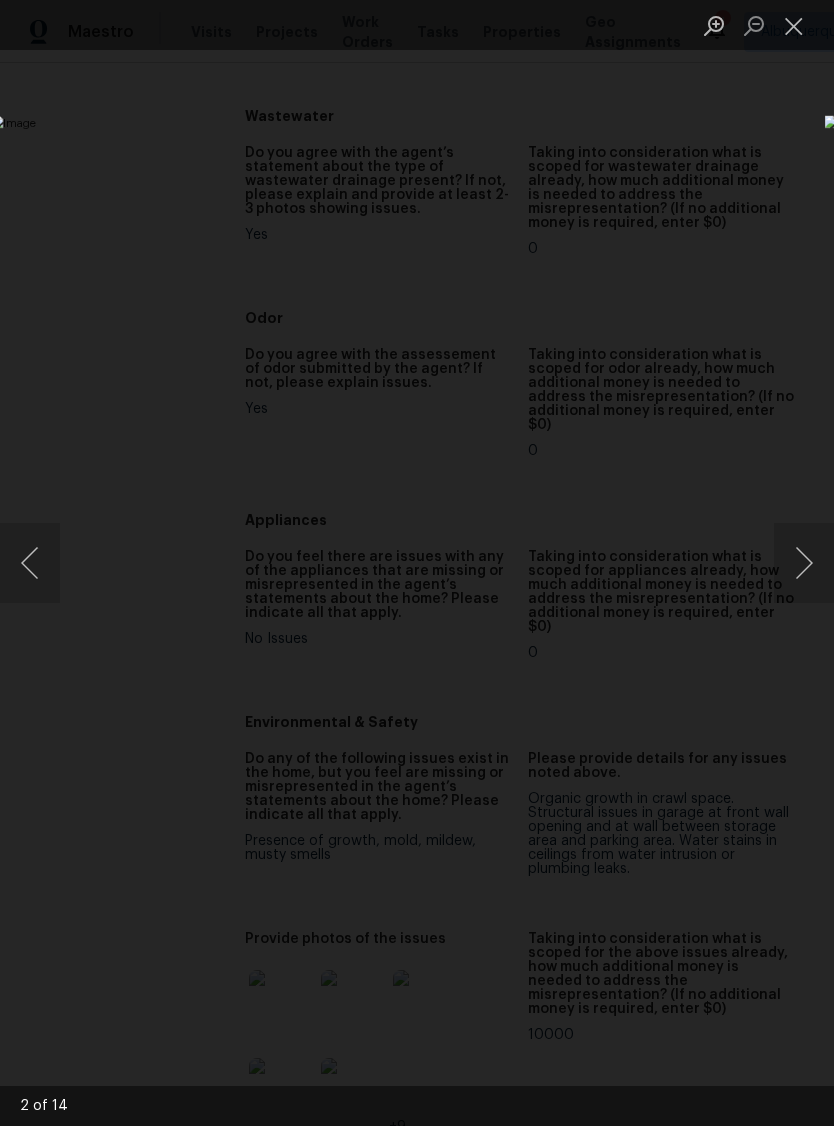 click at bounding box center (804, 563) 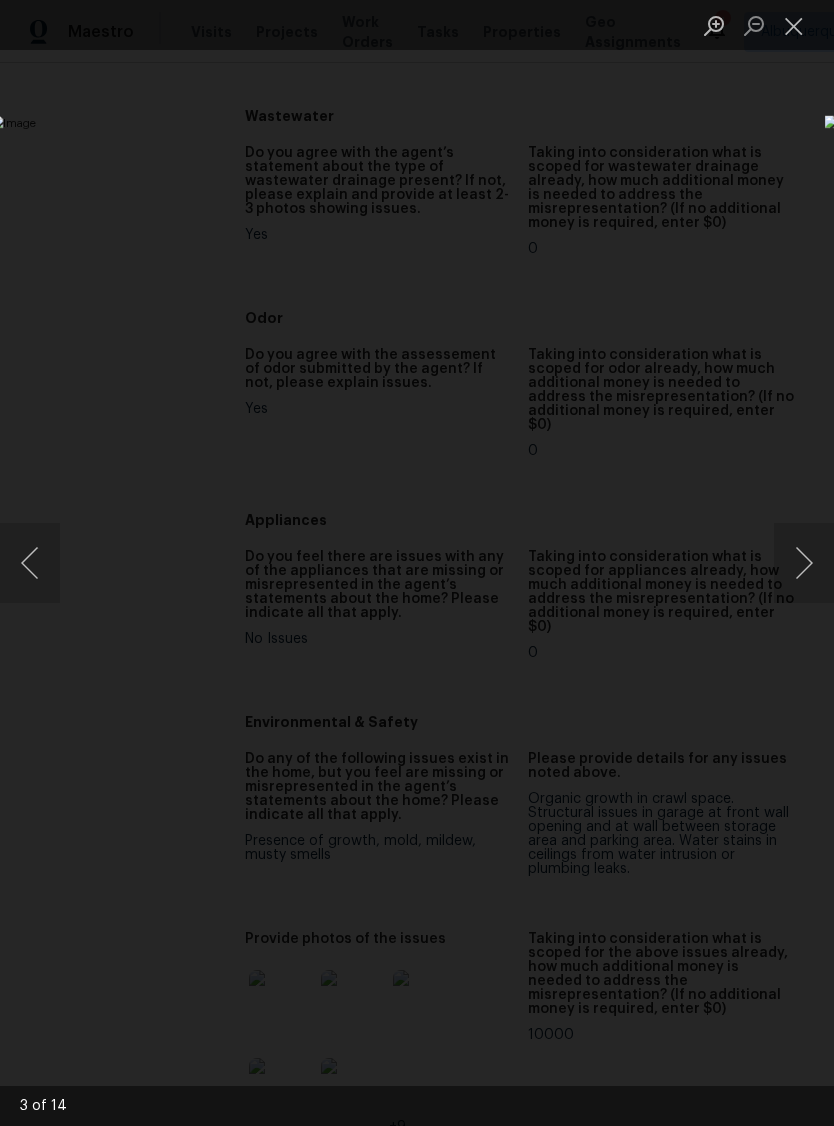click at bounding box center [804, 563] 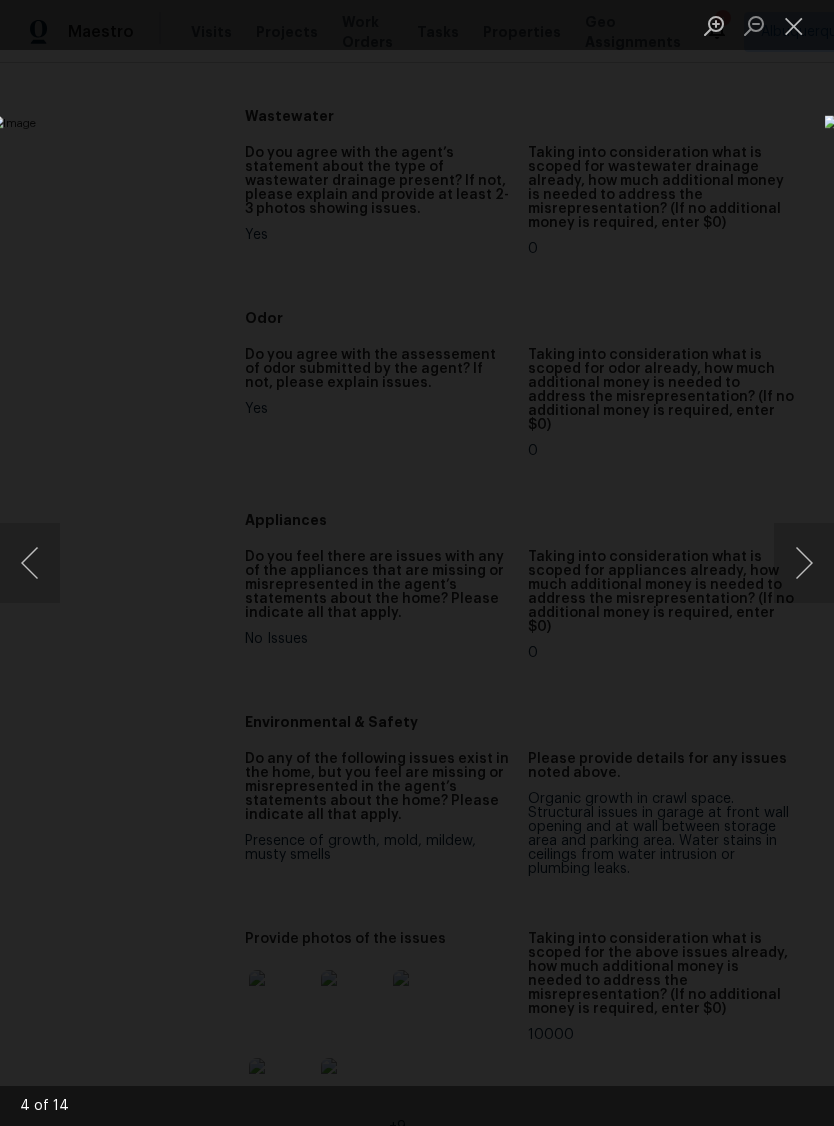 click at bounding box center [804, 563] 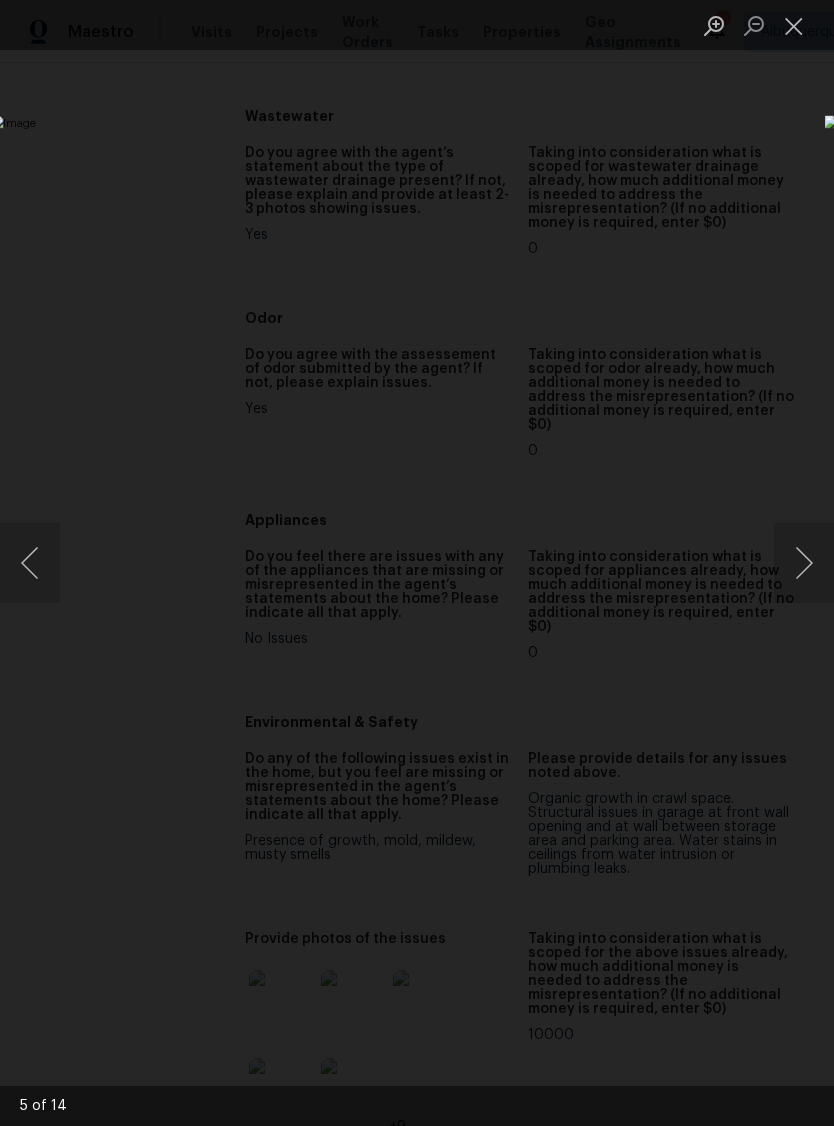 click at bounding box center [804, 563] 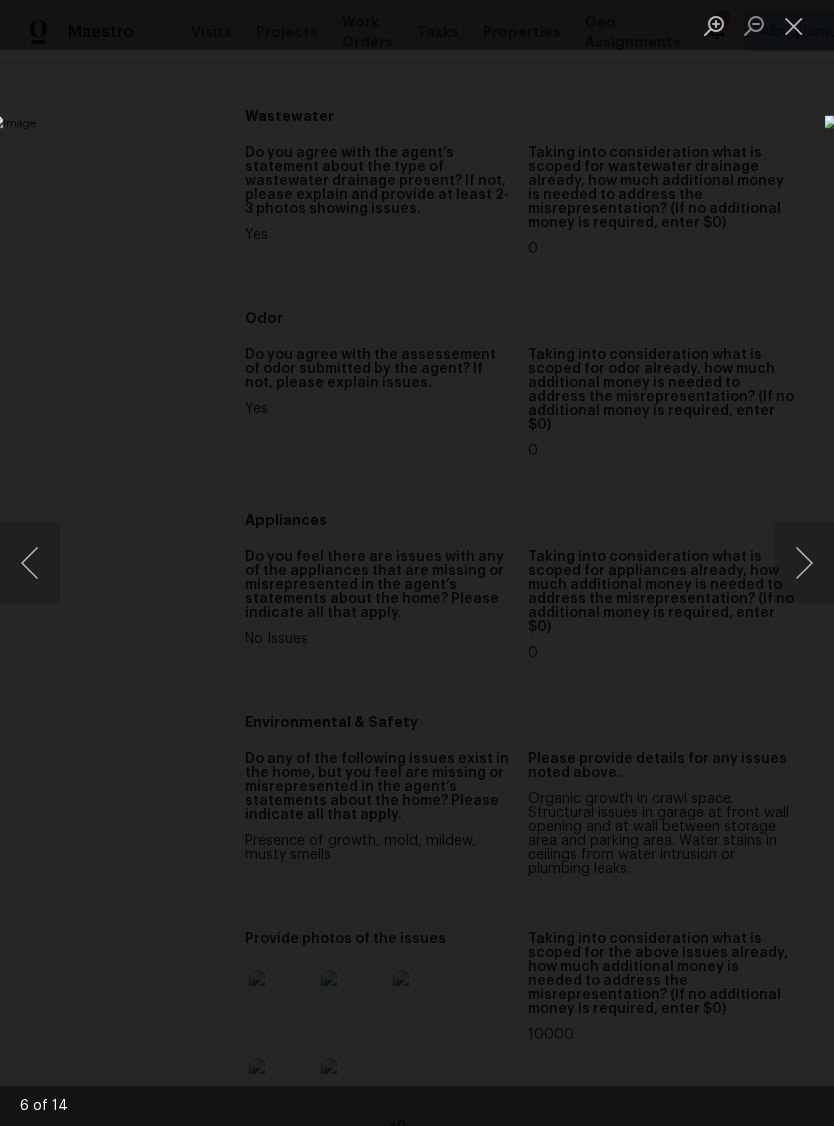 click at bounding box center (804, 563) 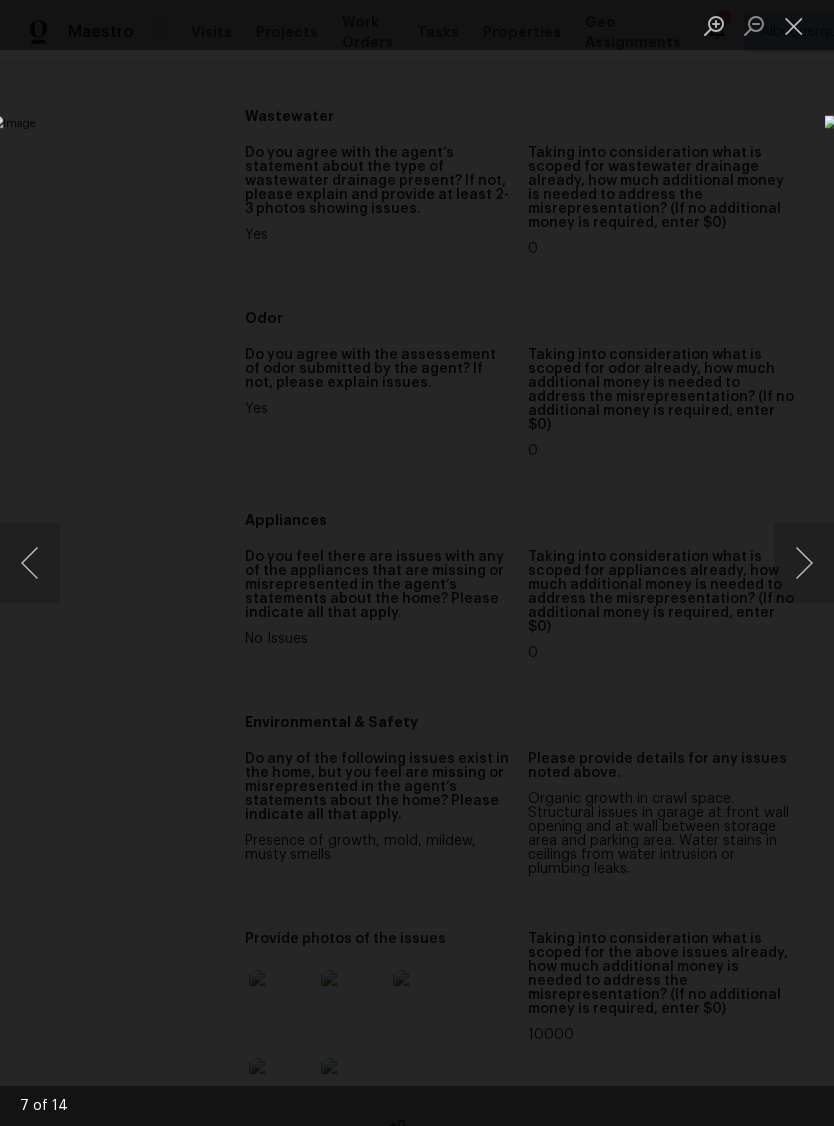 click at bounding box center (794, 25) 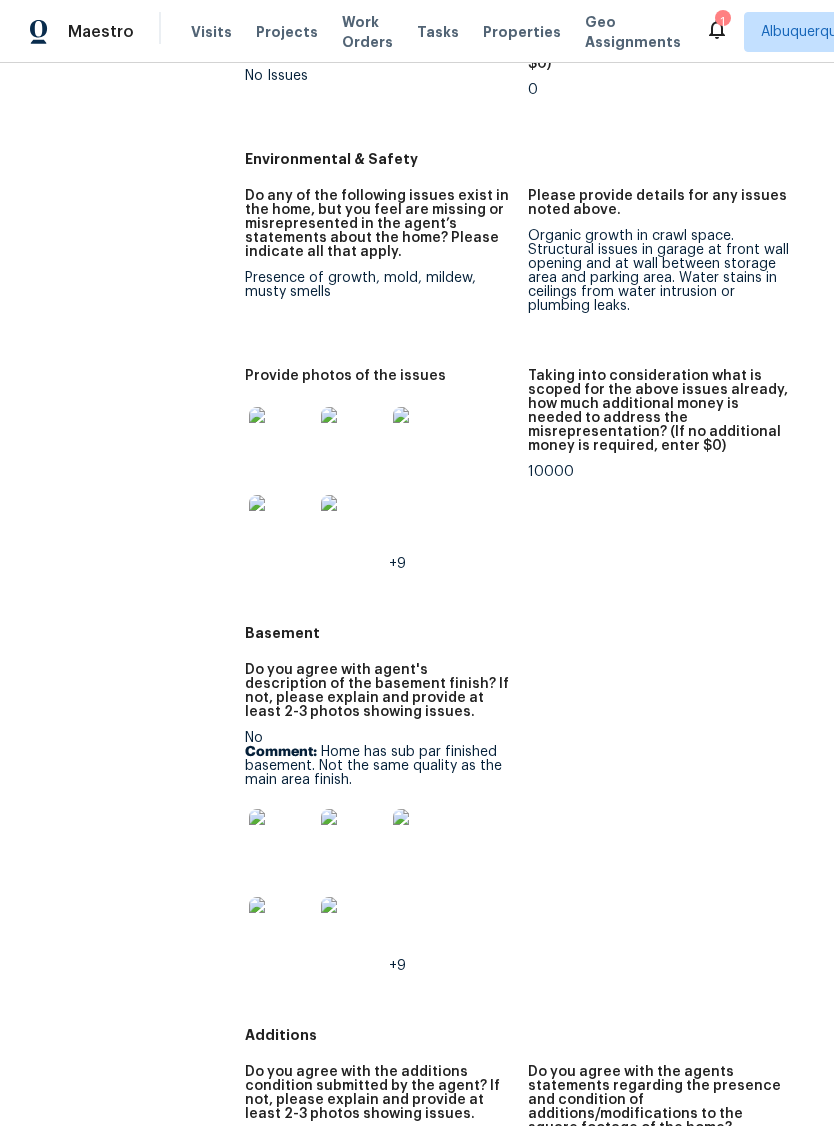 scroll, scrollTop: 2976, scrollLeft: 0, axis: vertical 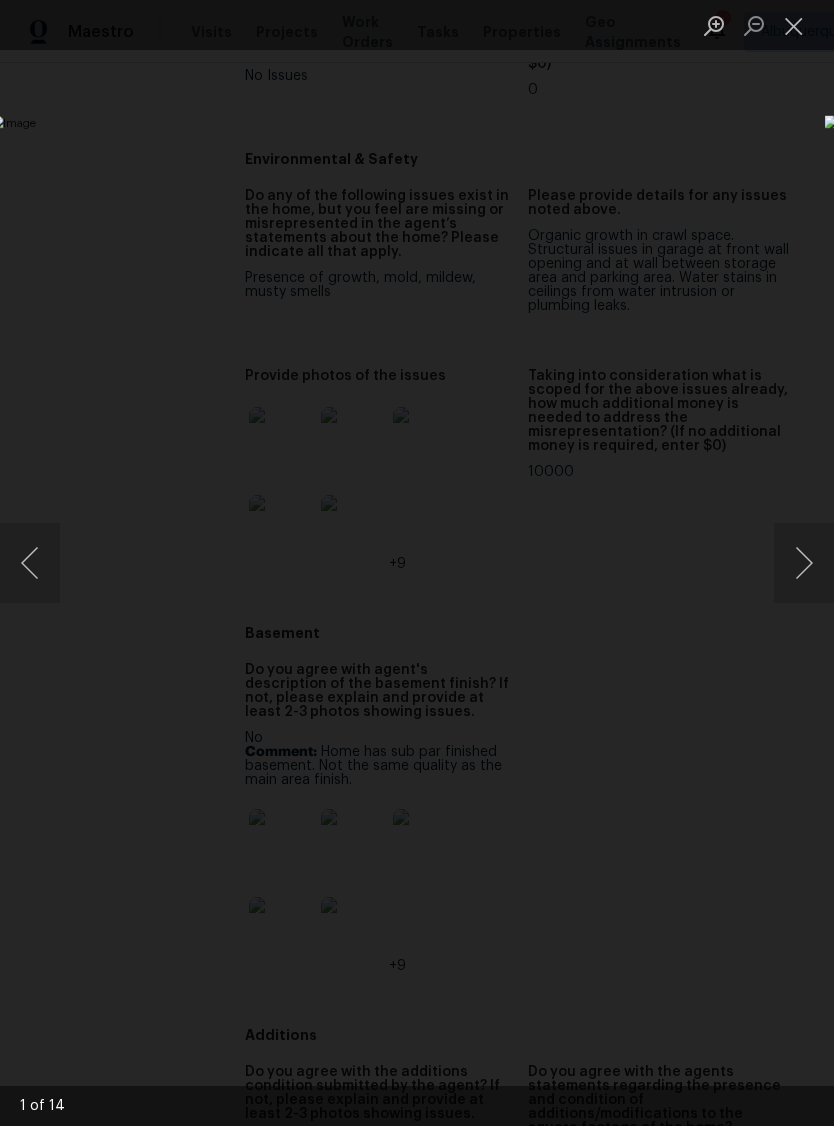 click at bounding box center [322, 562] 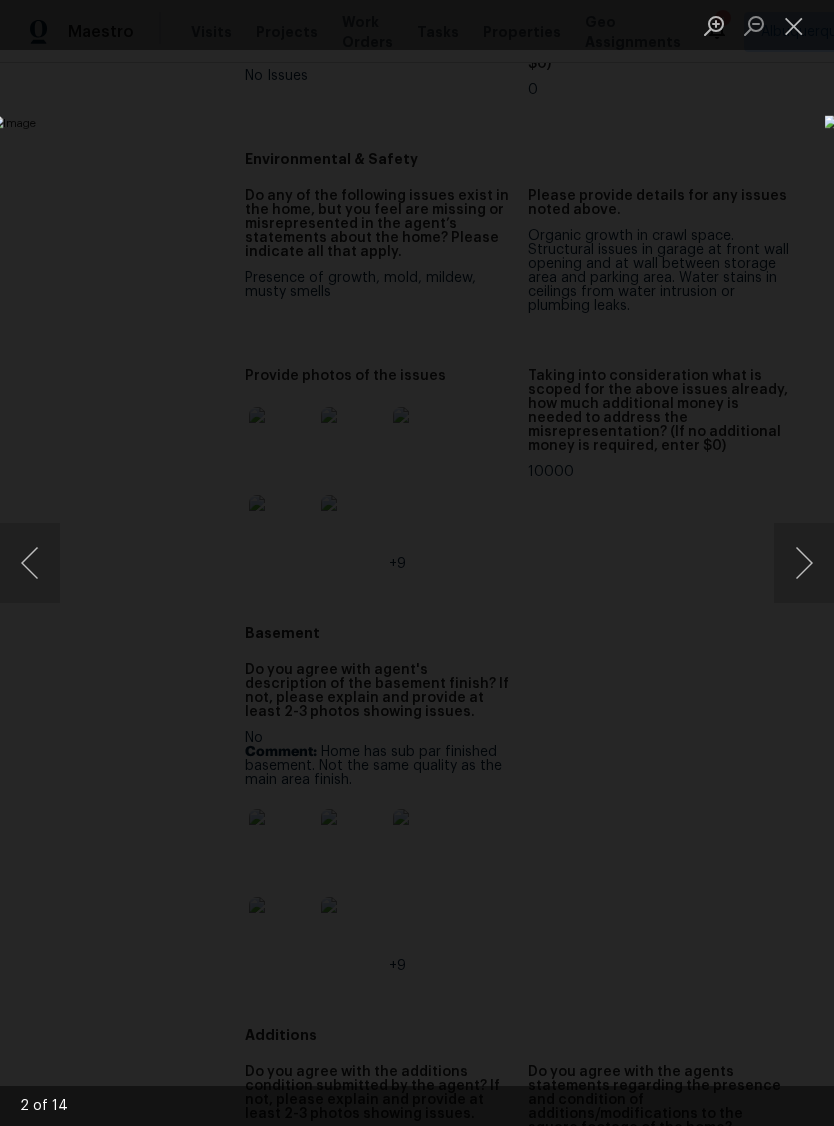 click at bounding box center [804, 563] 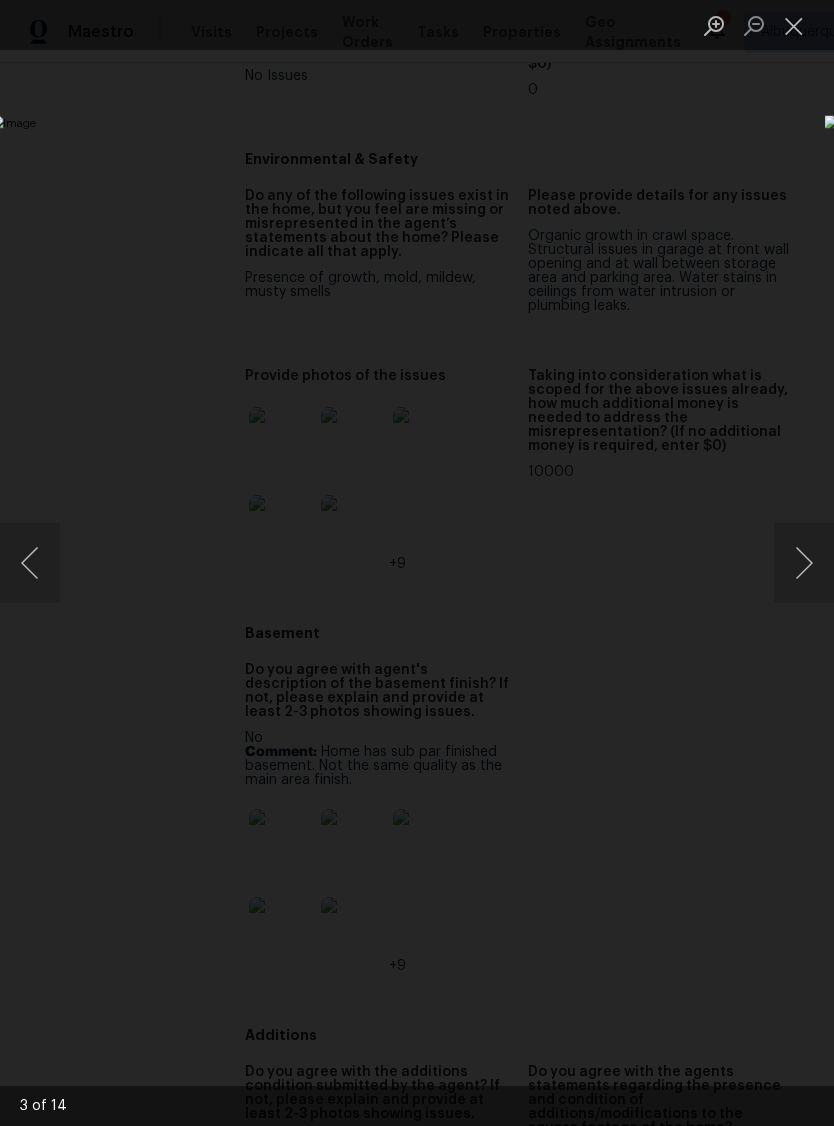 click at bounding box center (322, 562) 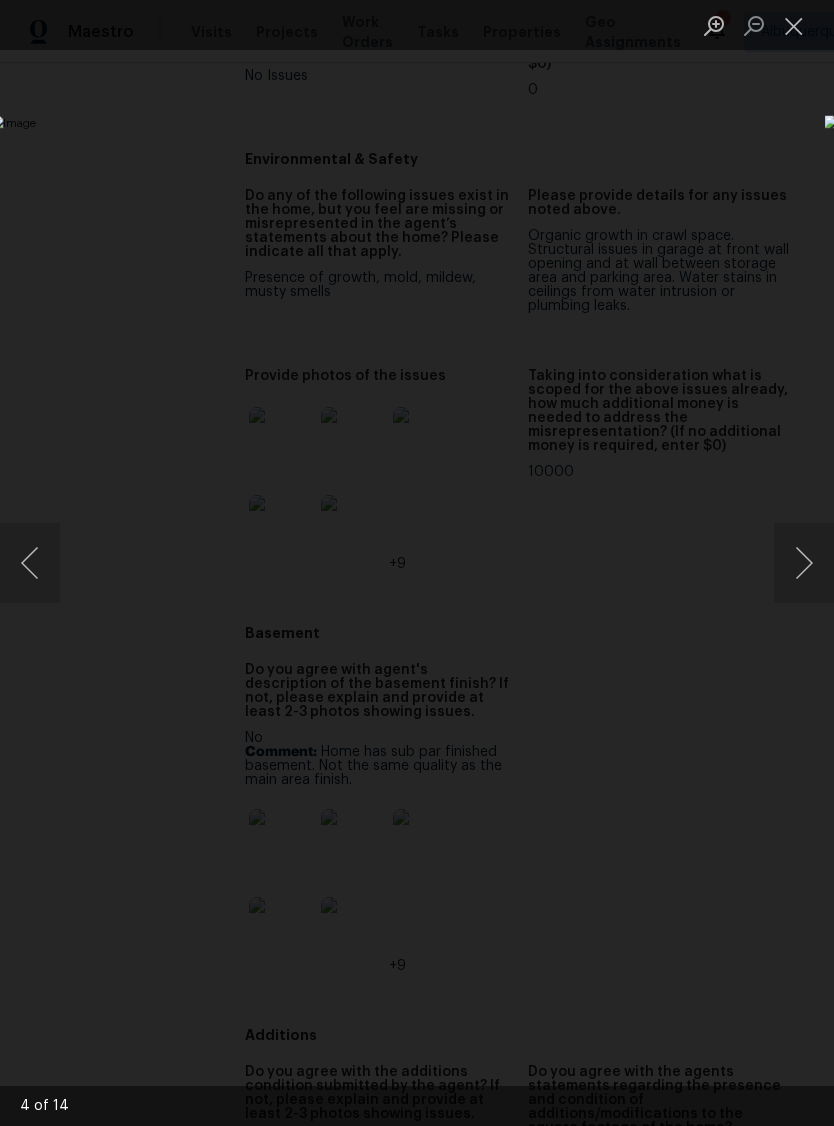click at bounding box center (804, 563) 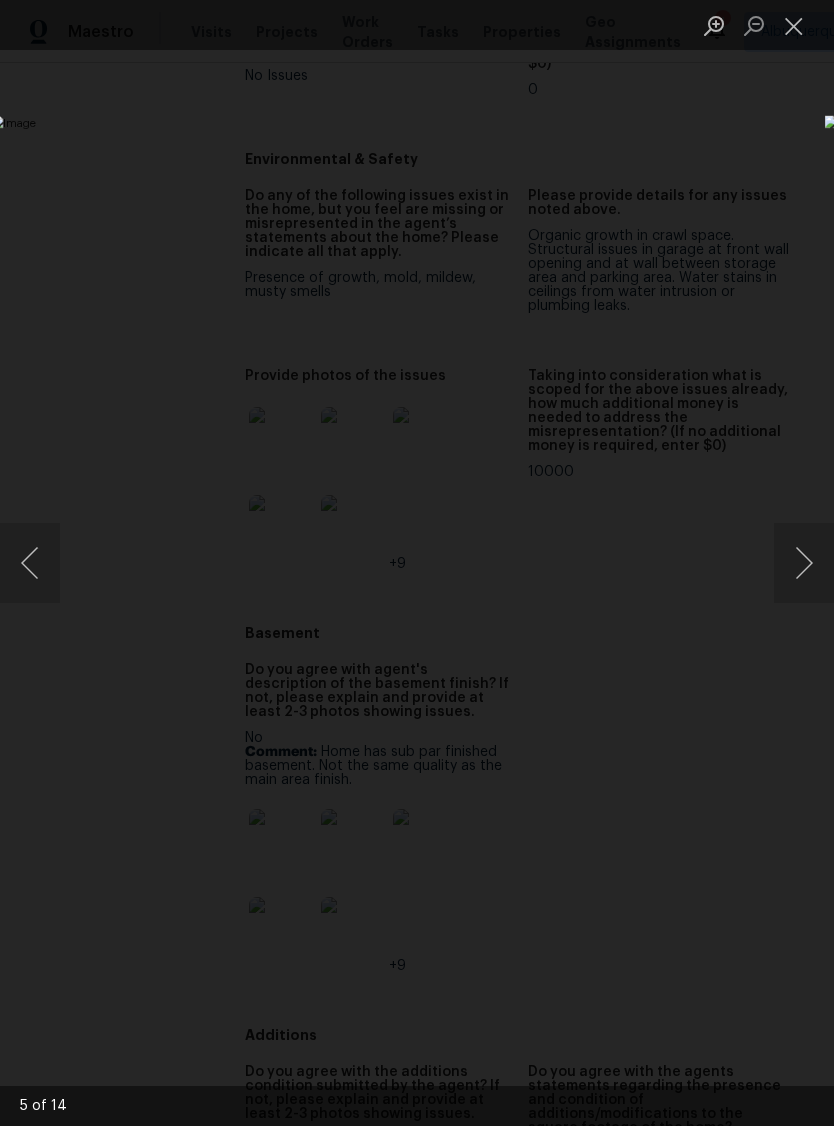 click at bounding box center [794, 25] 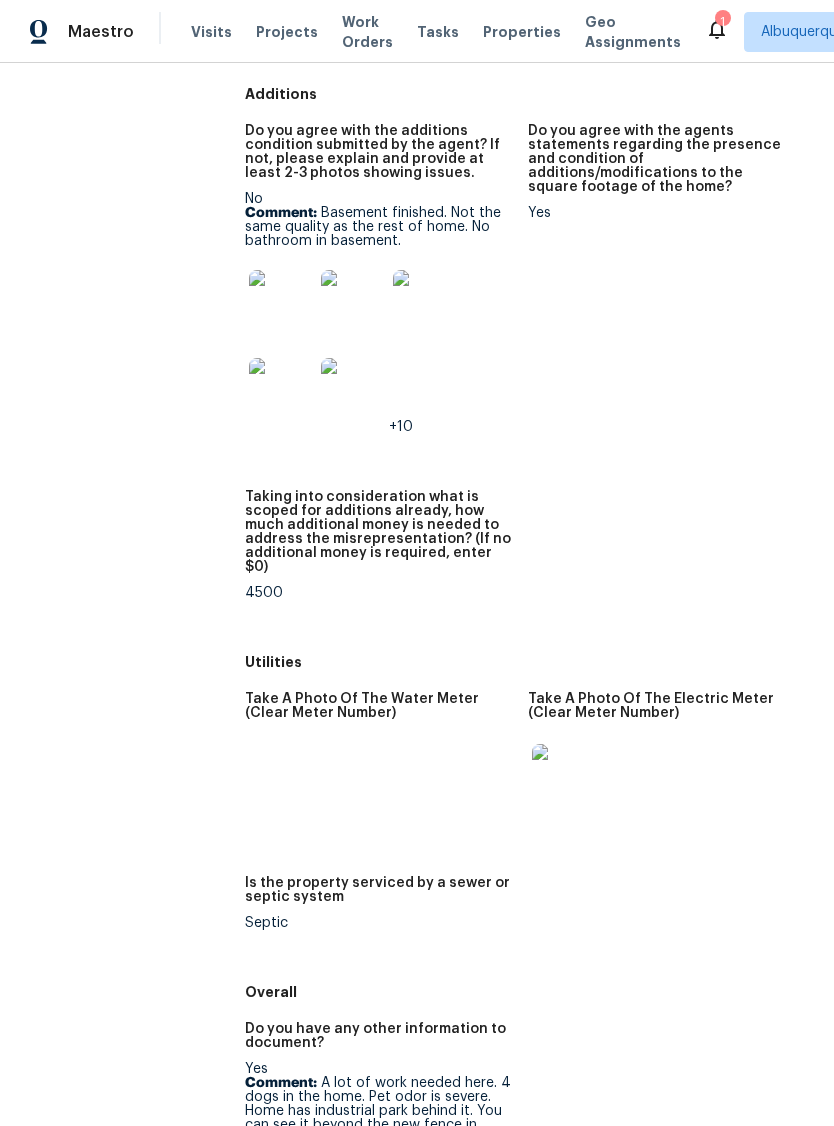 scroll, scrollTop: 3918, scrollLeft: 0, axis: vertical 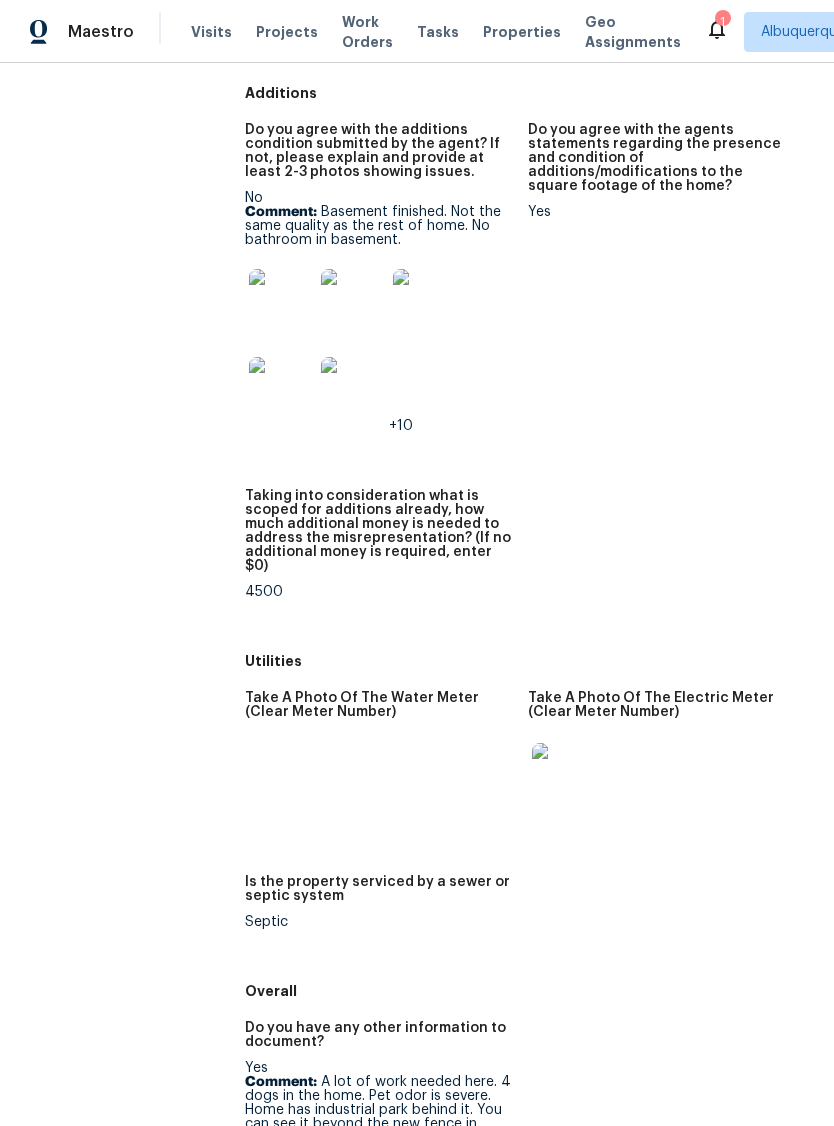 click at bounding box center (564, 775) 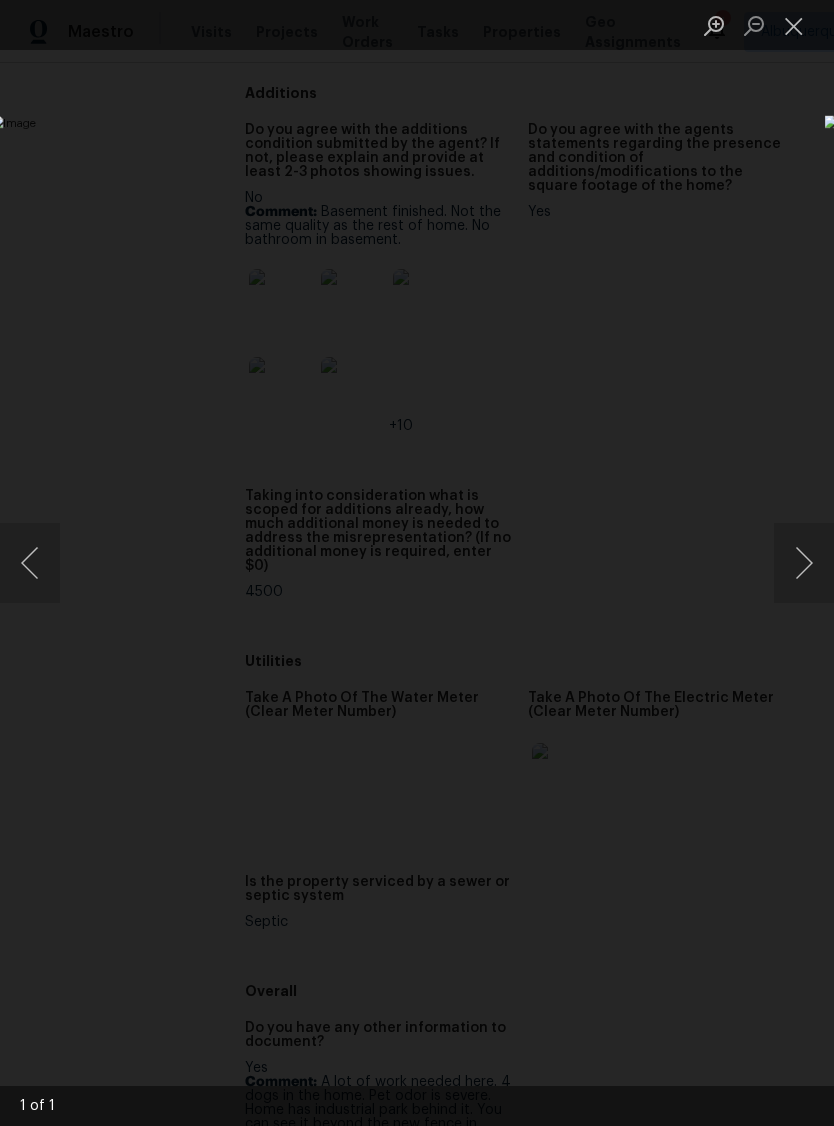 click at bounding box center [794, 25] 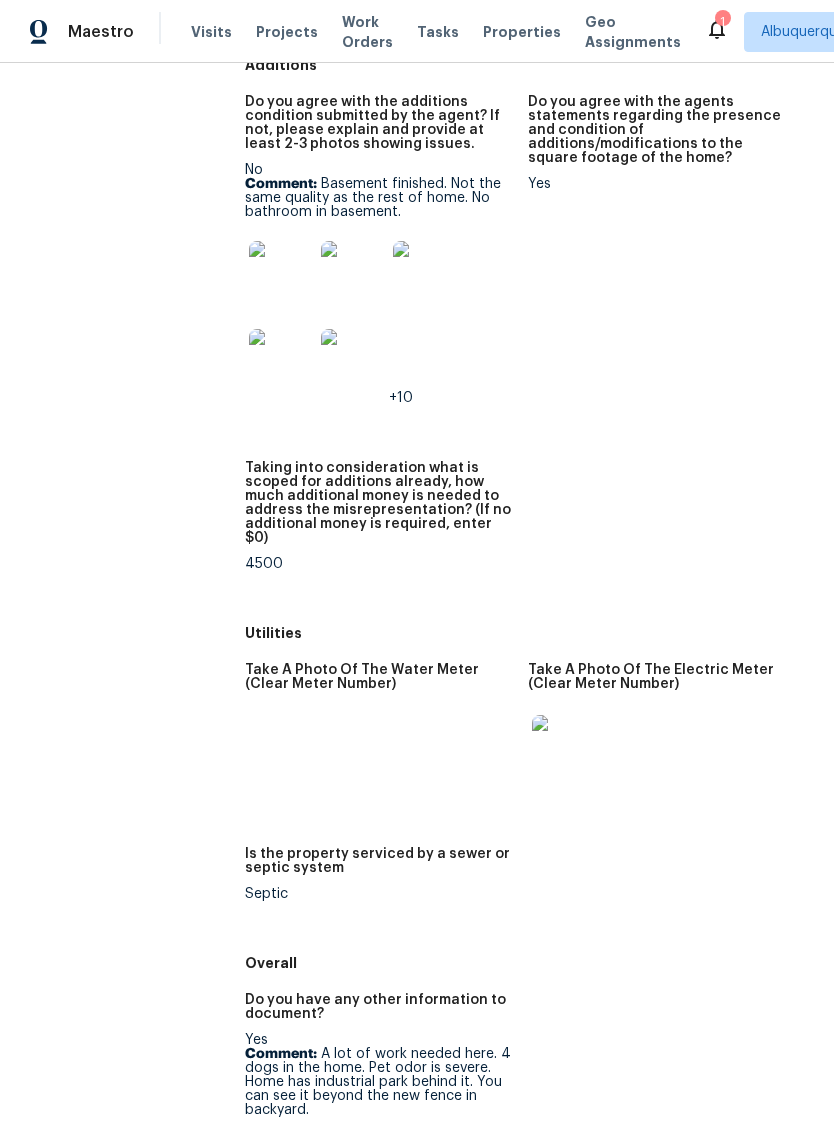 scroll, scrollTop: 3971, scrollLeft: 0, axis: vertical 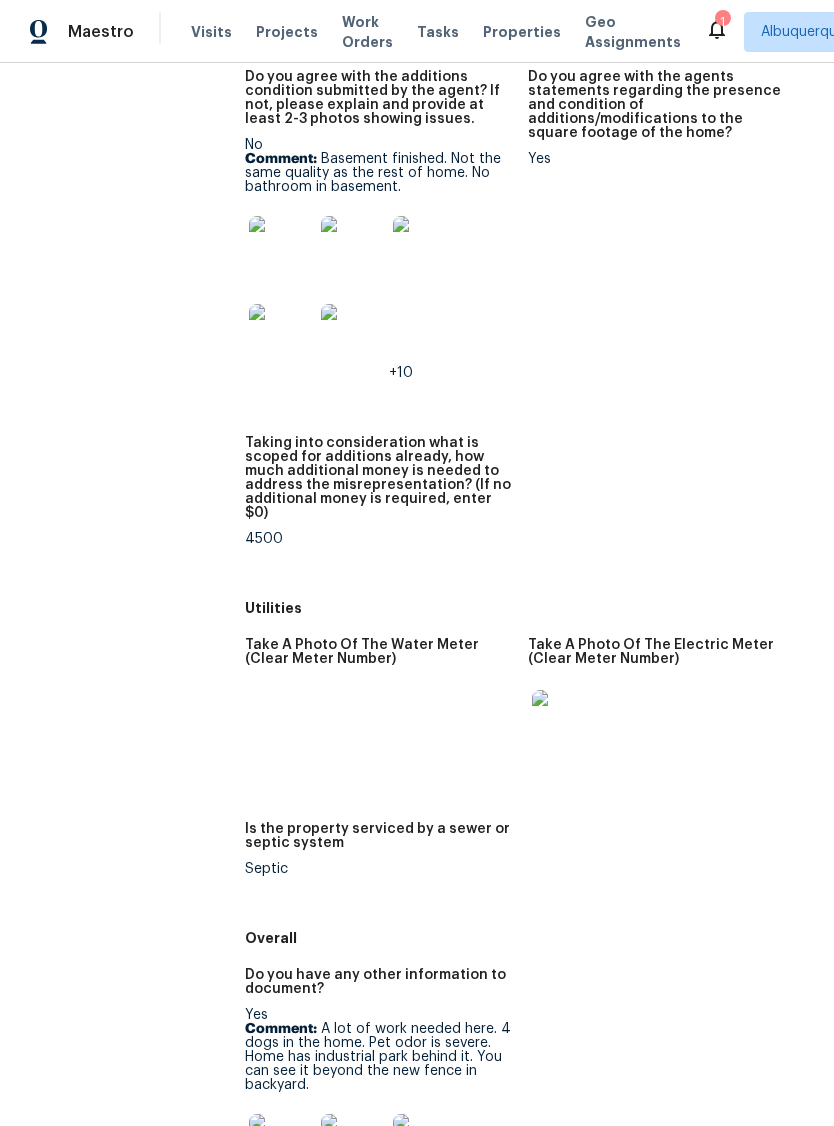 click at bounding box center (281, 1146) 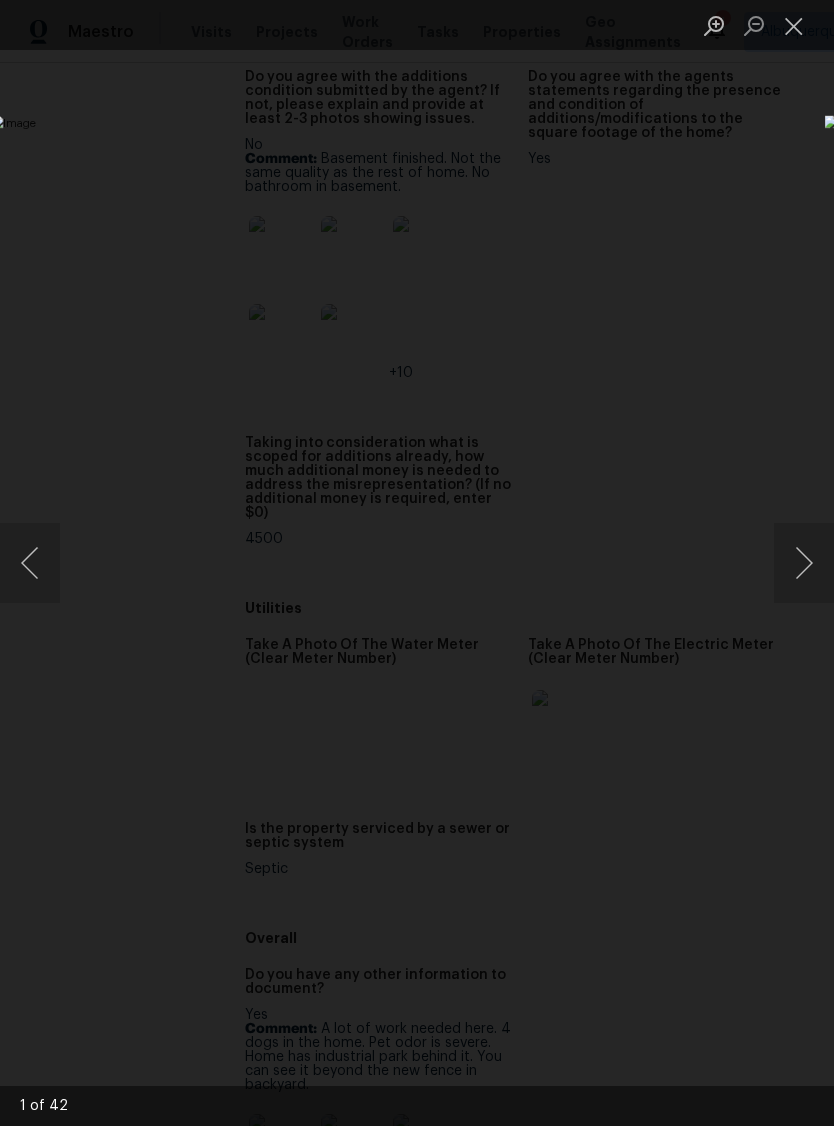click at bounding box center [804, 563] 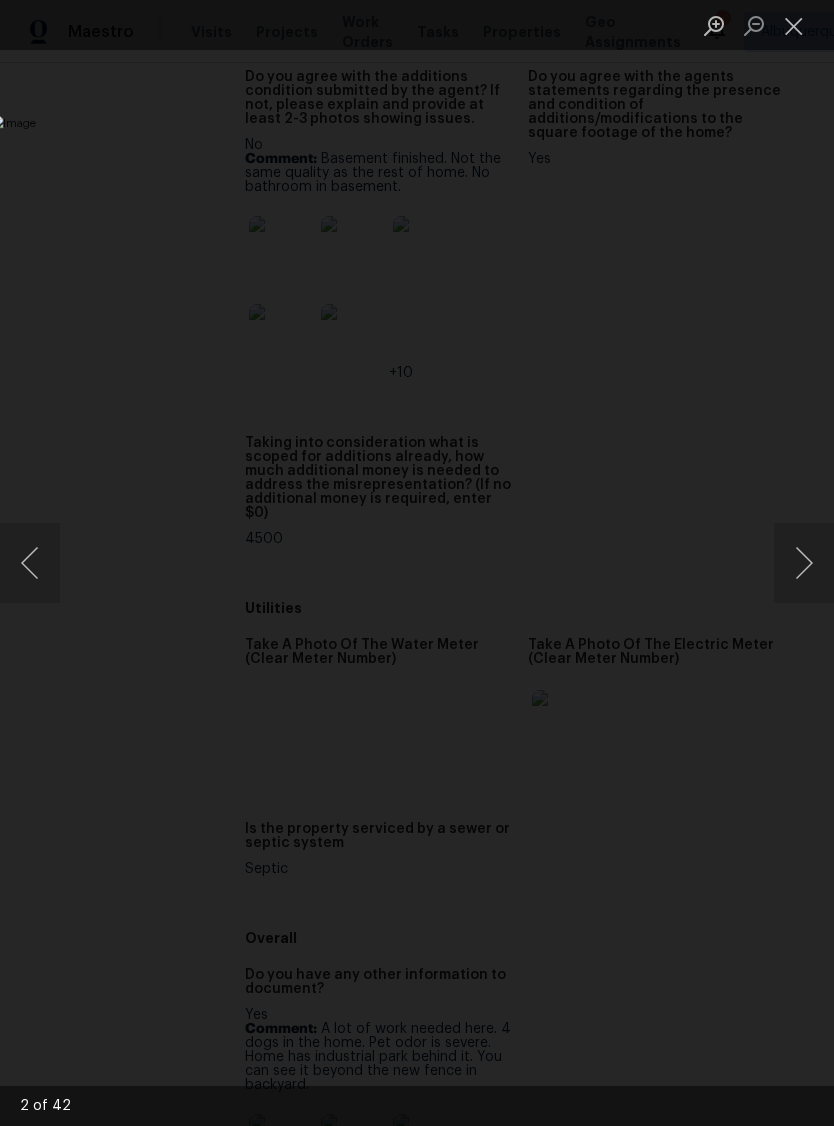 click at bounding box center [804, 563] 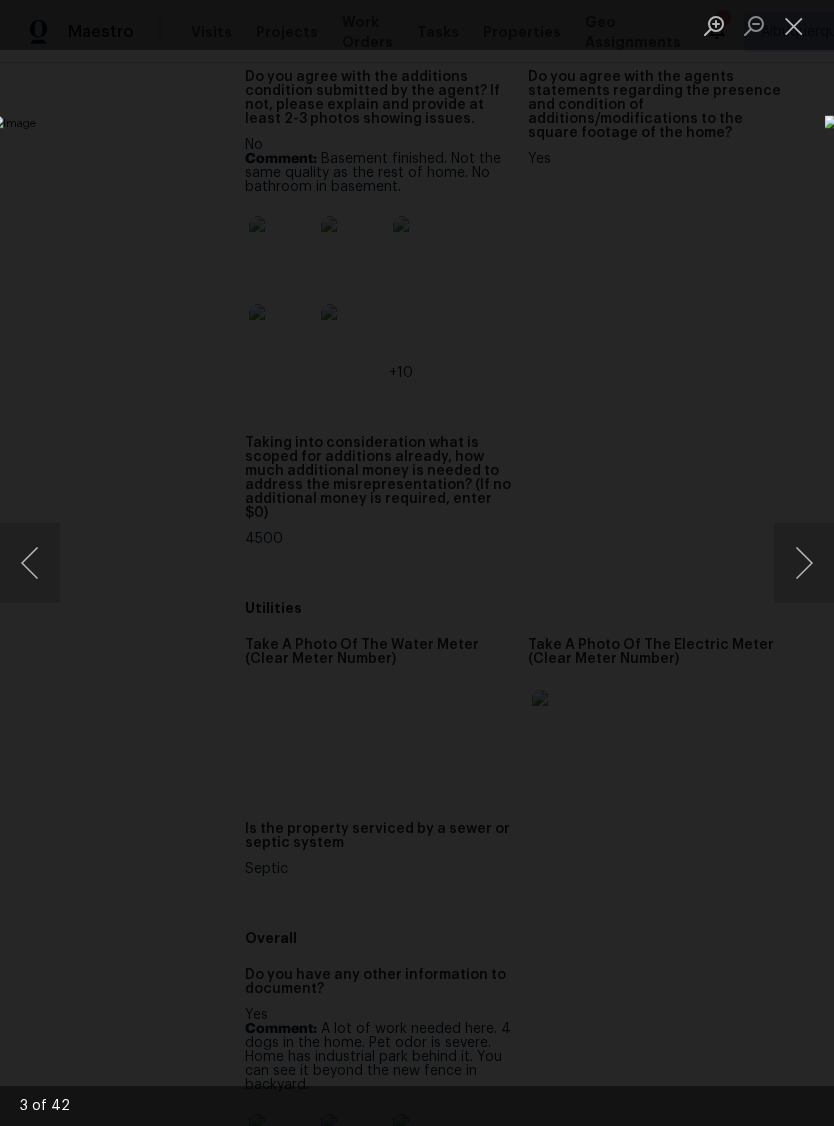 click at bounding box center (804, 563) 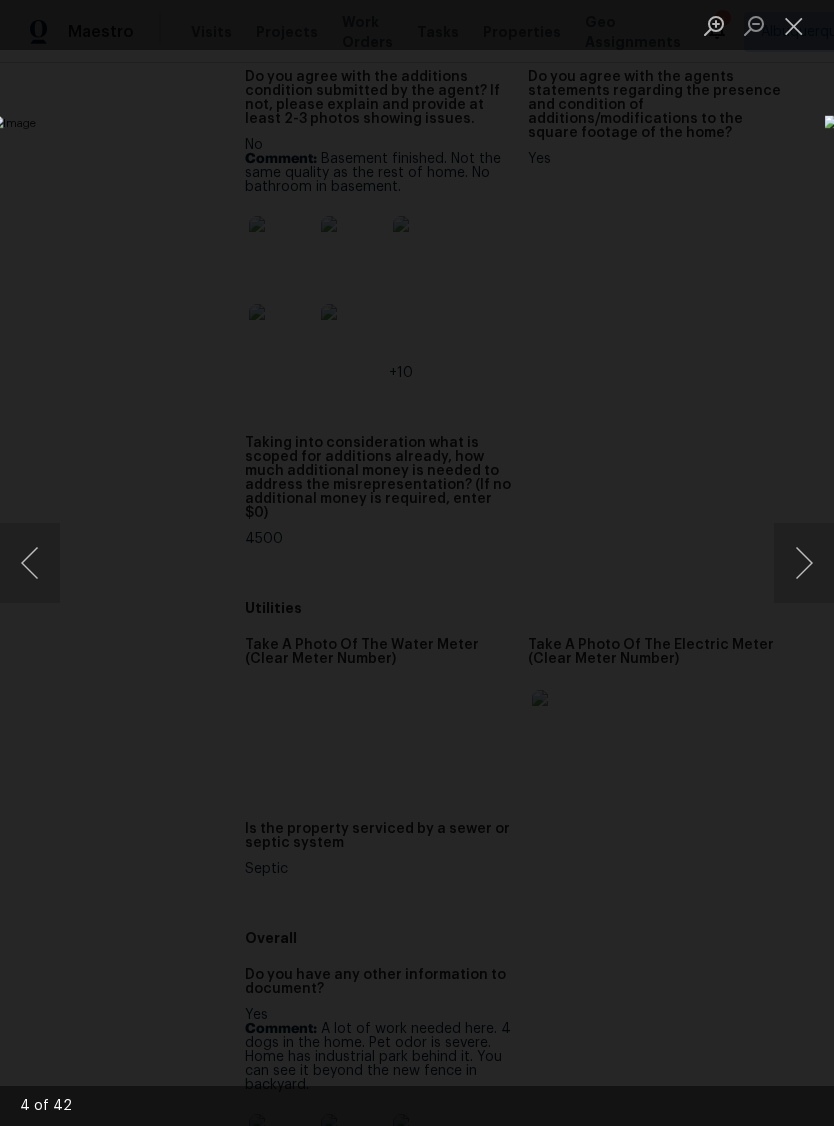 click at bounding box center [804, 563] 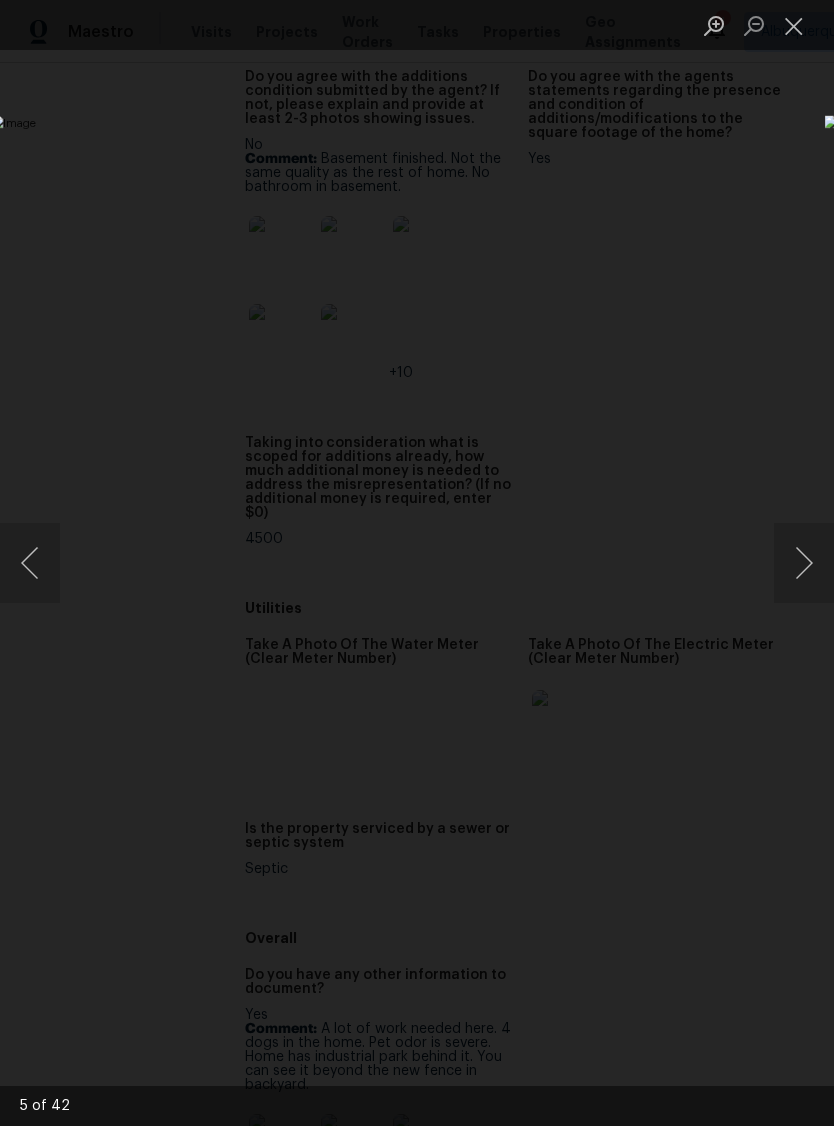 click at bounding box center (804, 563) 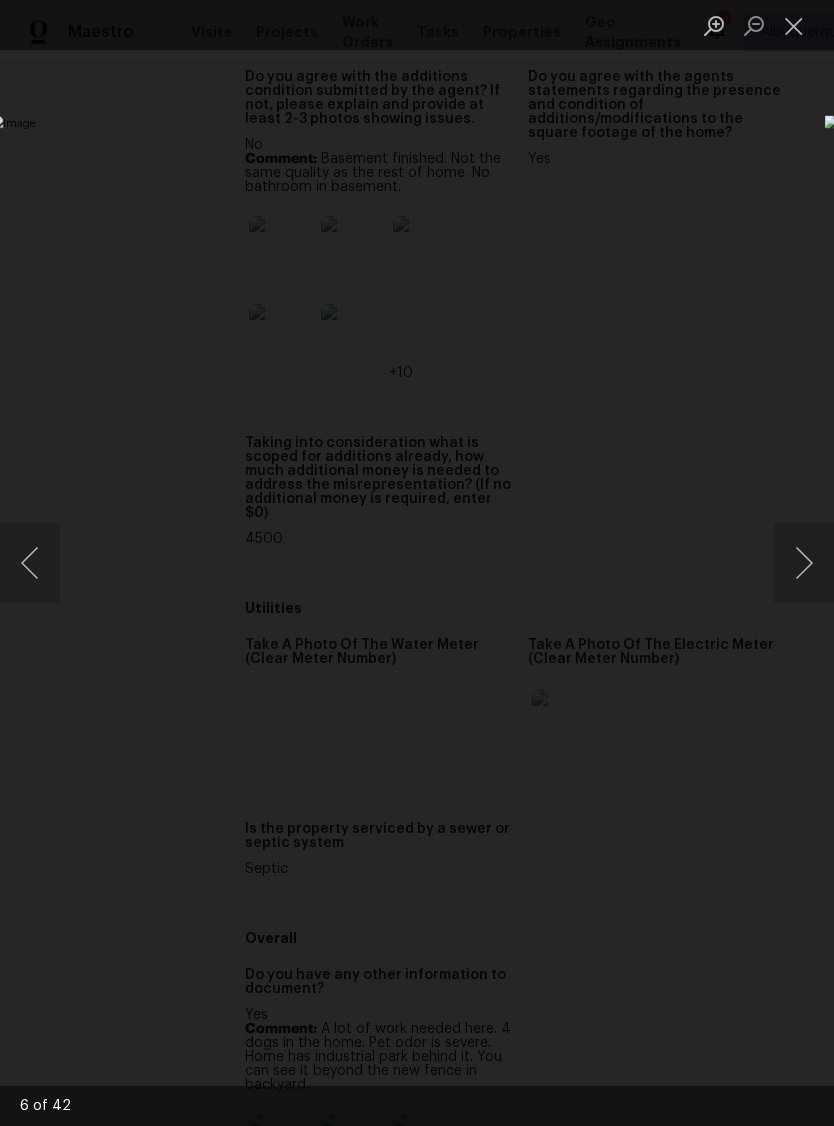 click at bounding box center (804, 563) 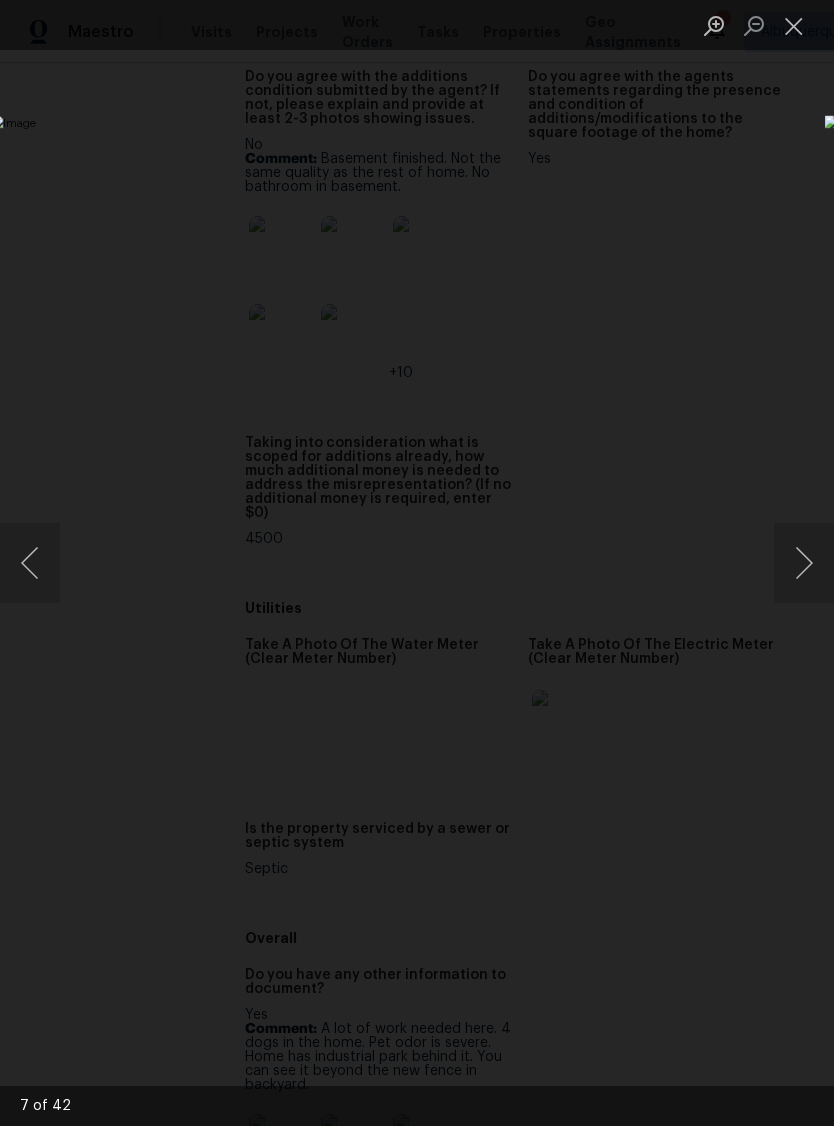 click at bounding box center (804, 563) 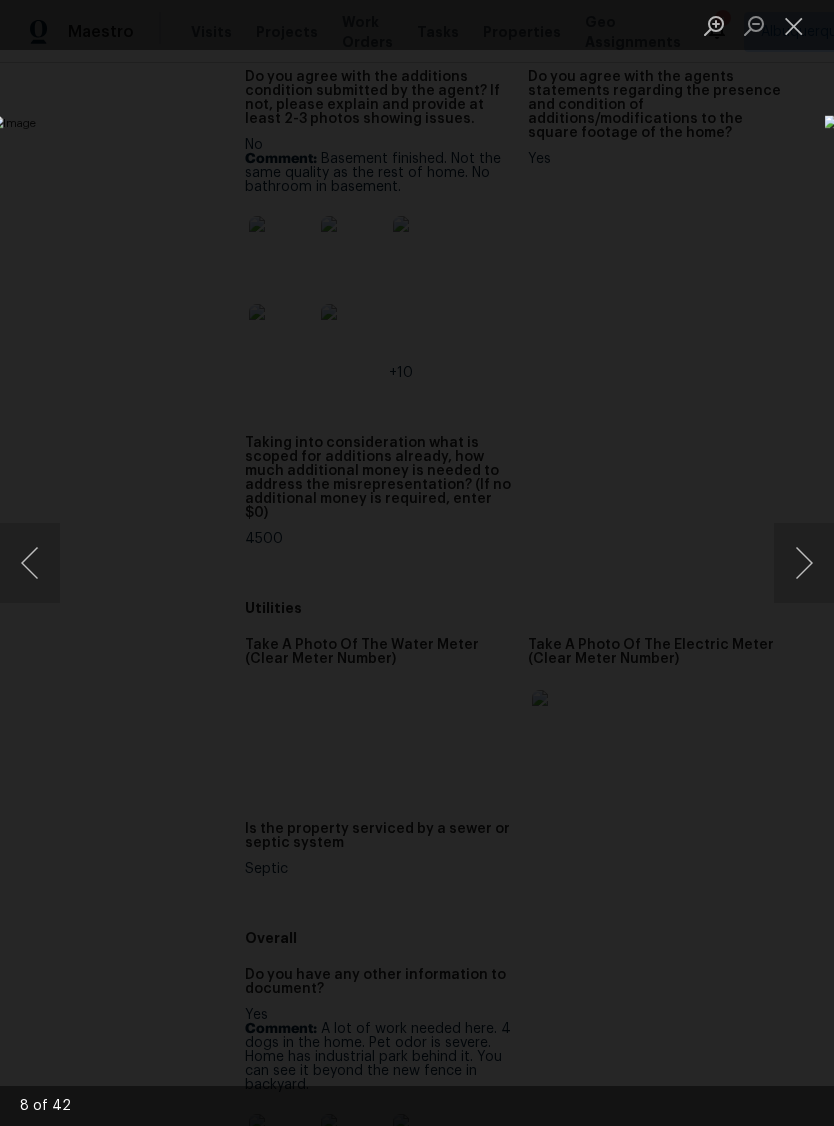 click at bounding box center [794, 25] 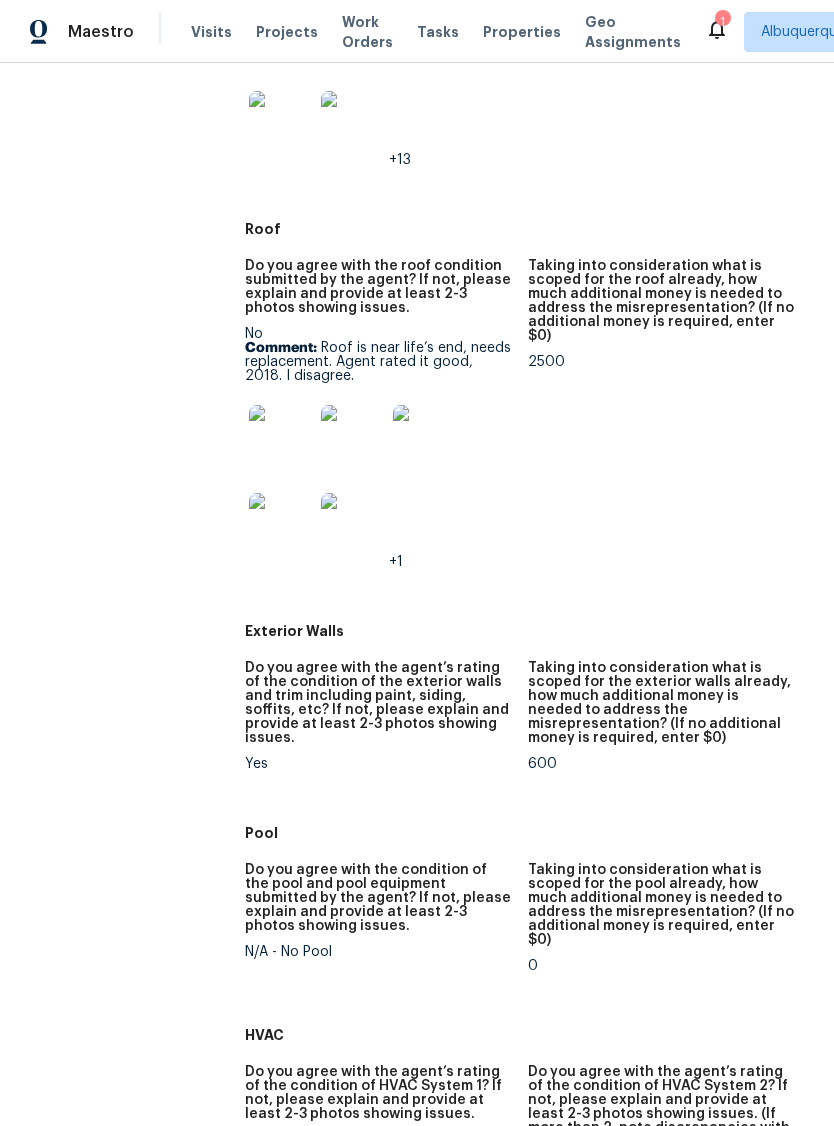scroll, scrollTop: 989, scrollLeft: 0, axis: vertical 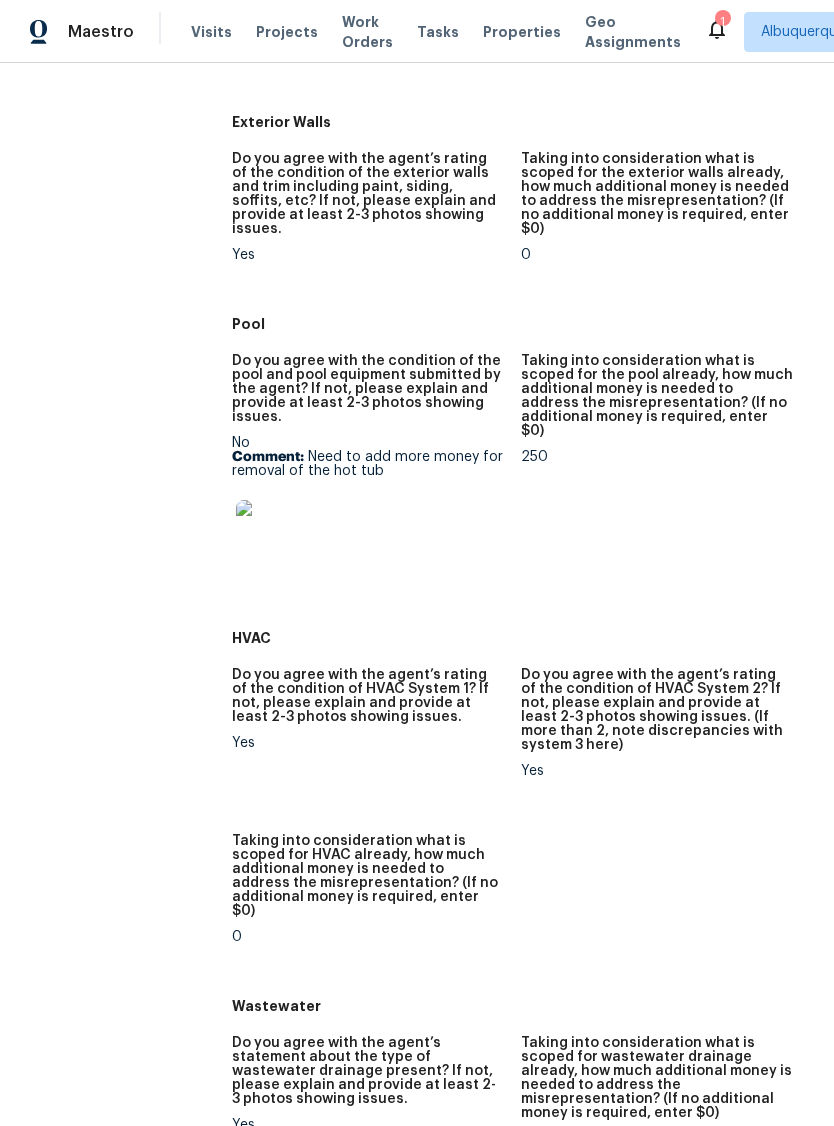 click at bounding box center [268, 532] 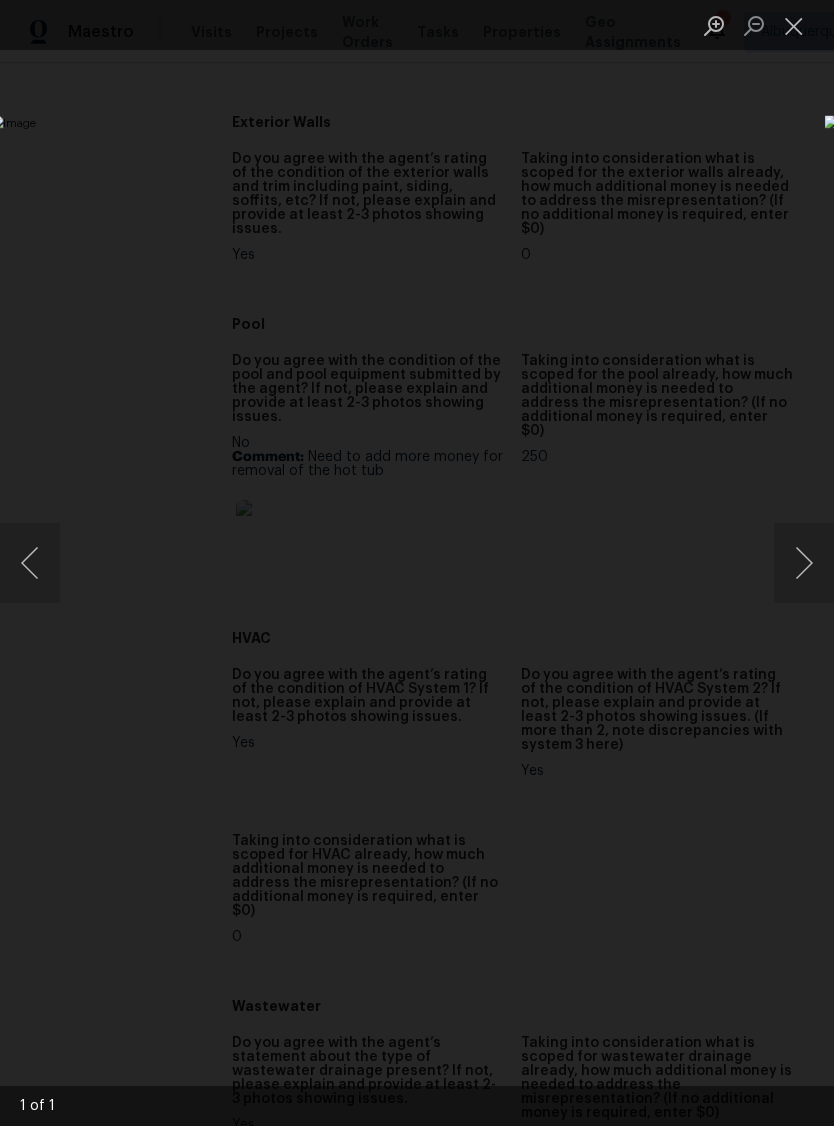 click at bounding box center [794, 25] 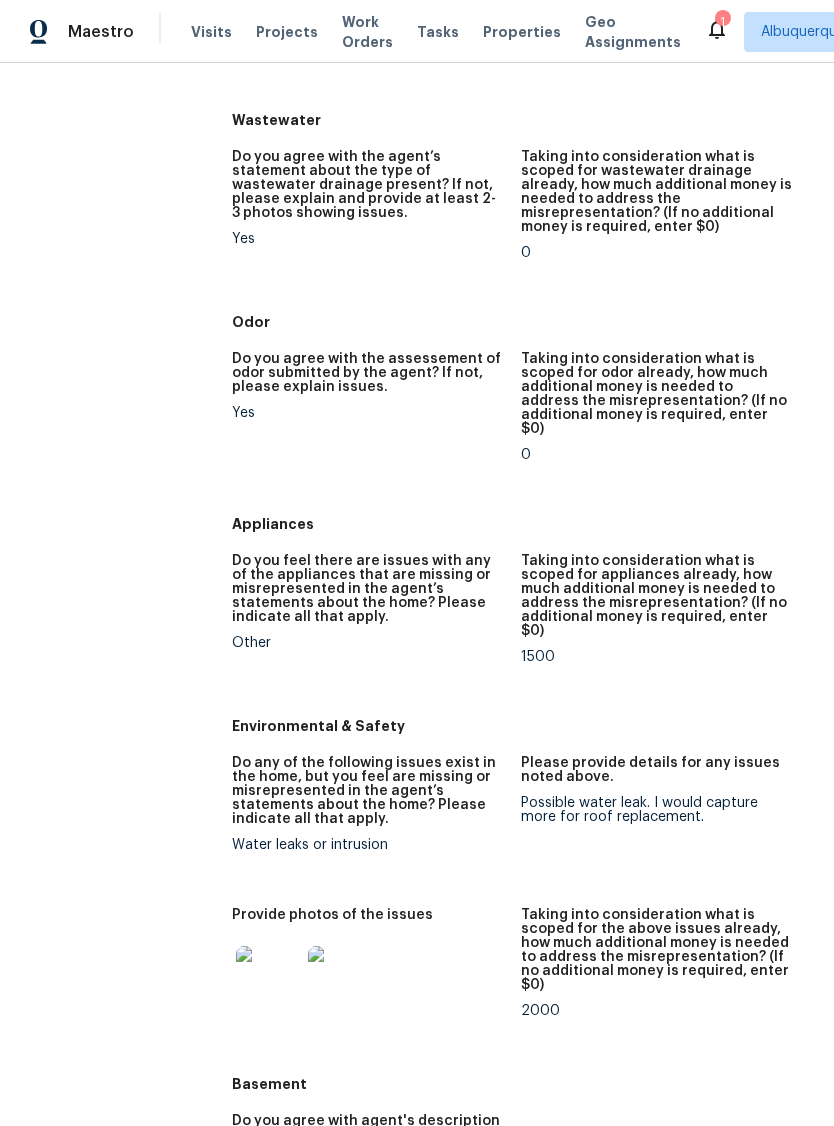 scroll, scrollTop: 1887, scrollLeft: 0, axis: vertical 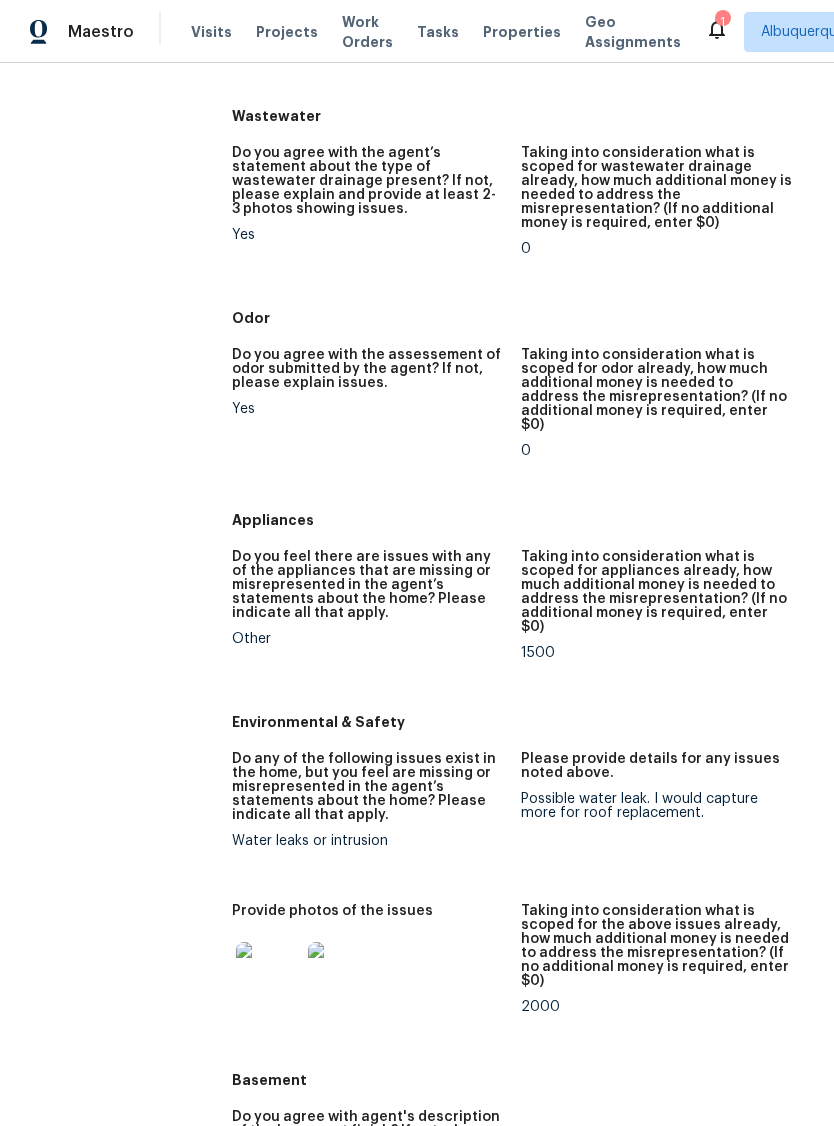 click at bounding box center [268, 974] 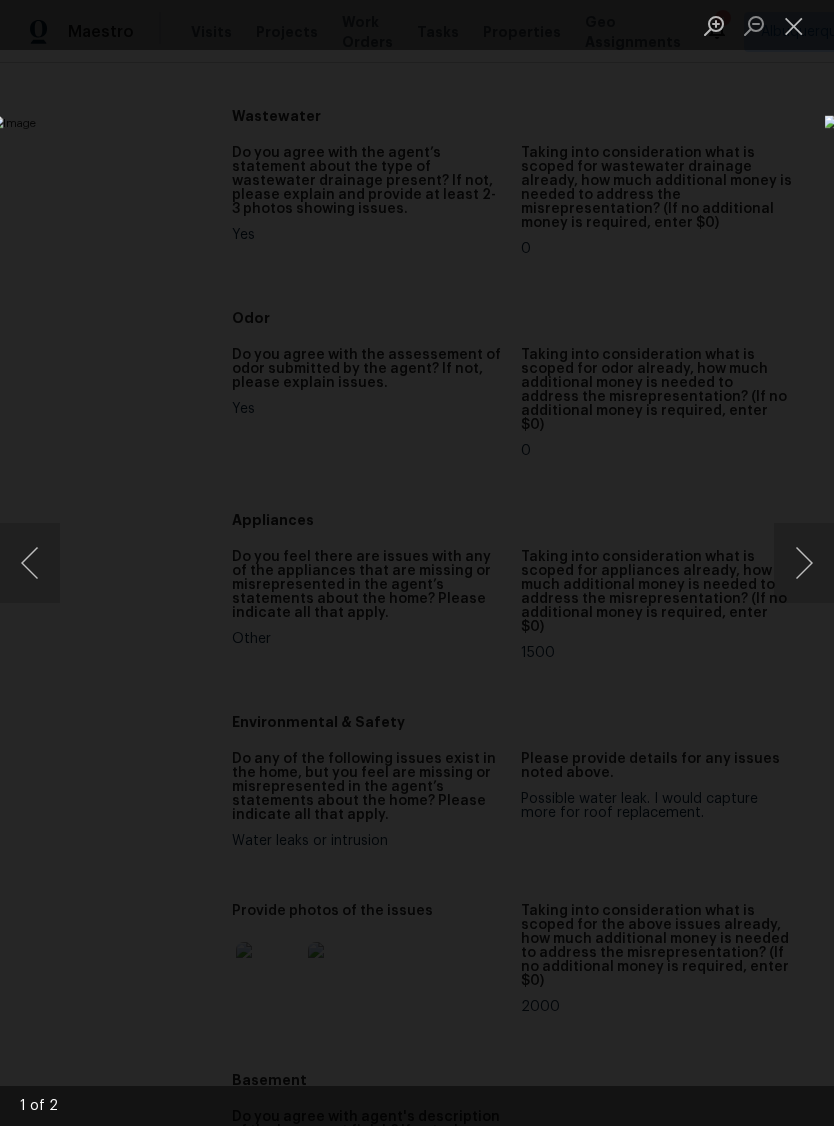 click at bounding box center [804, 563] 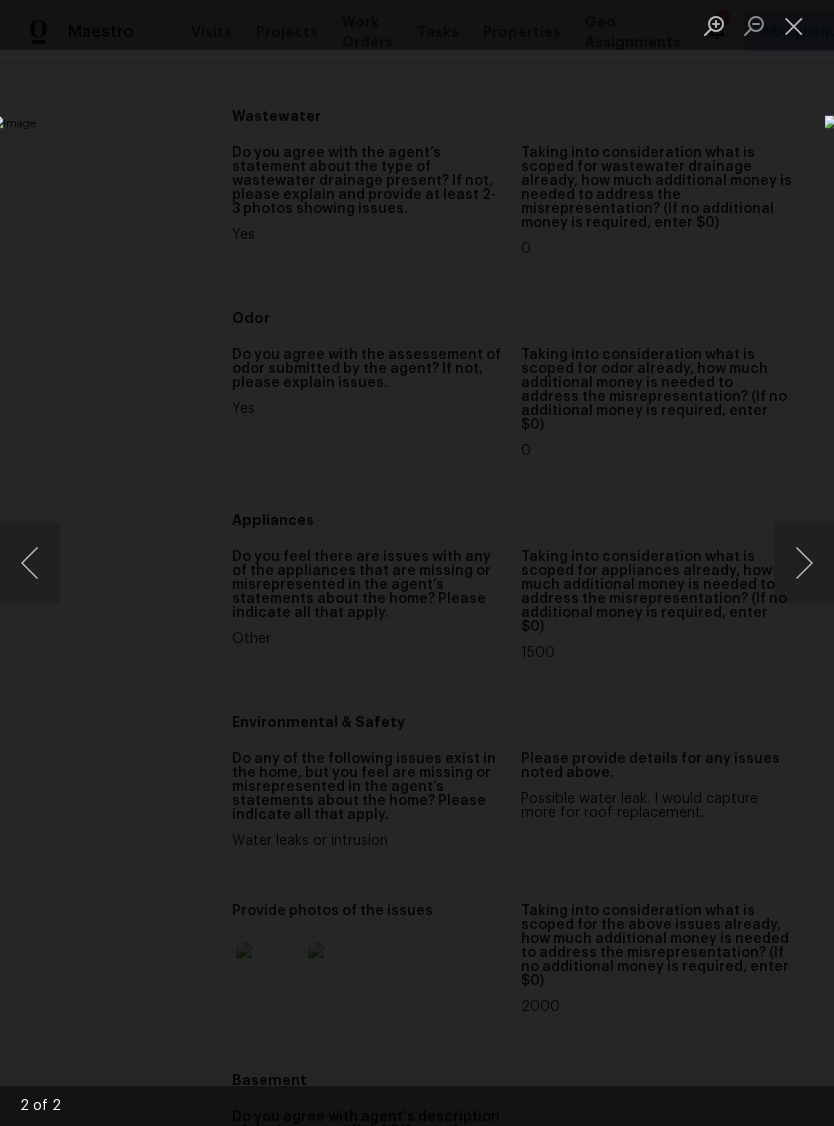 click at bounding box center (804, 563) 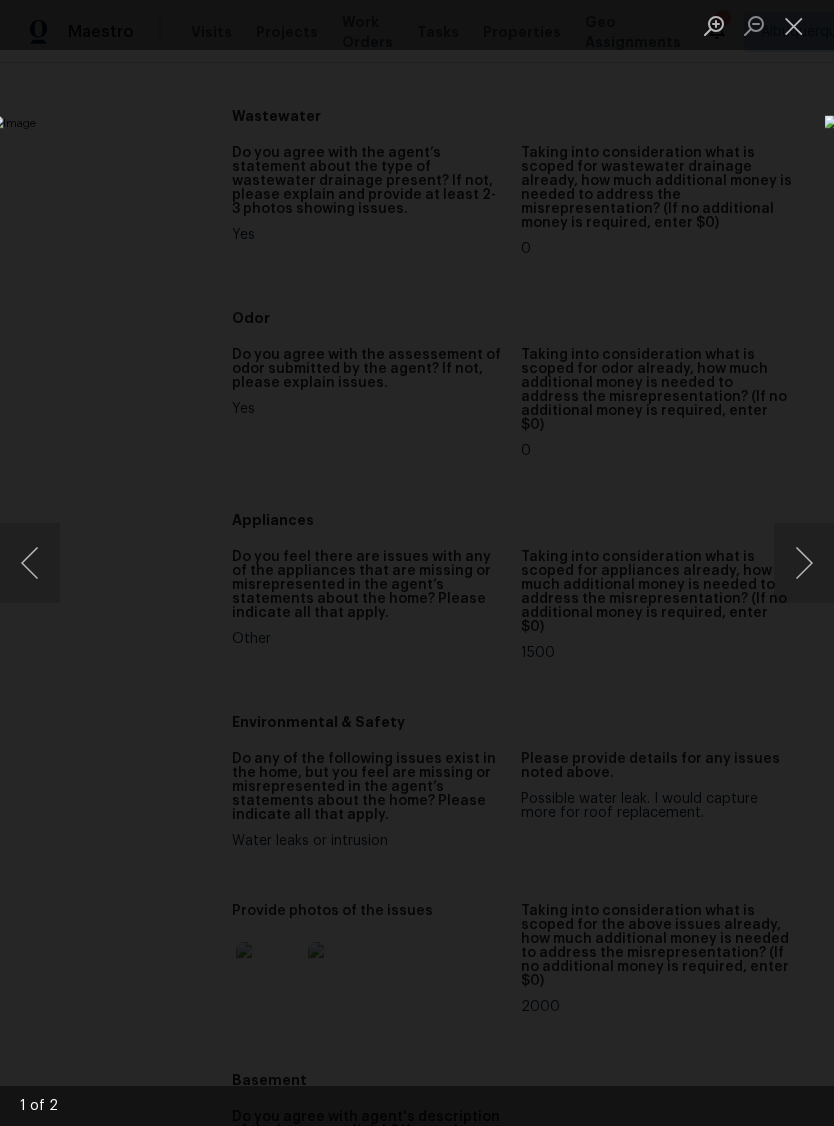 click at bounding box center [804, 563] 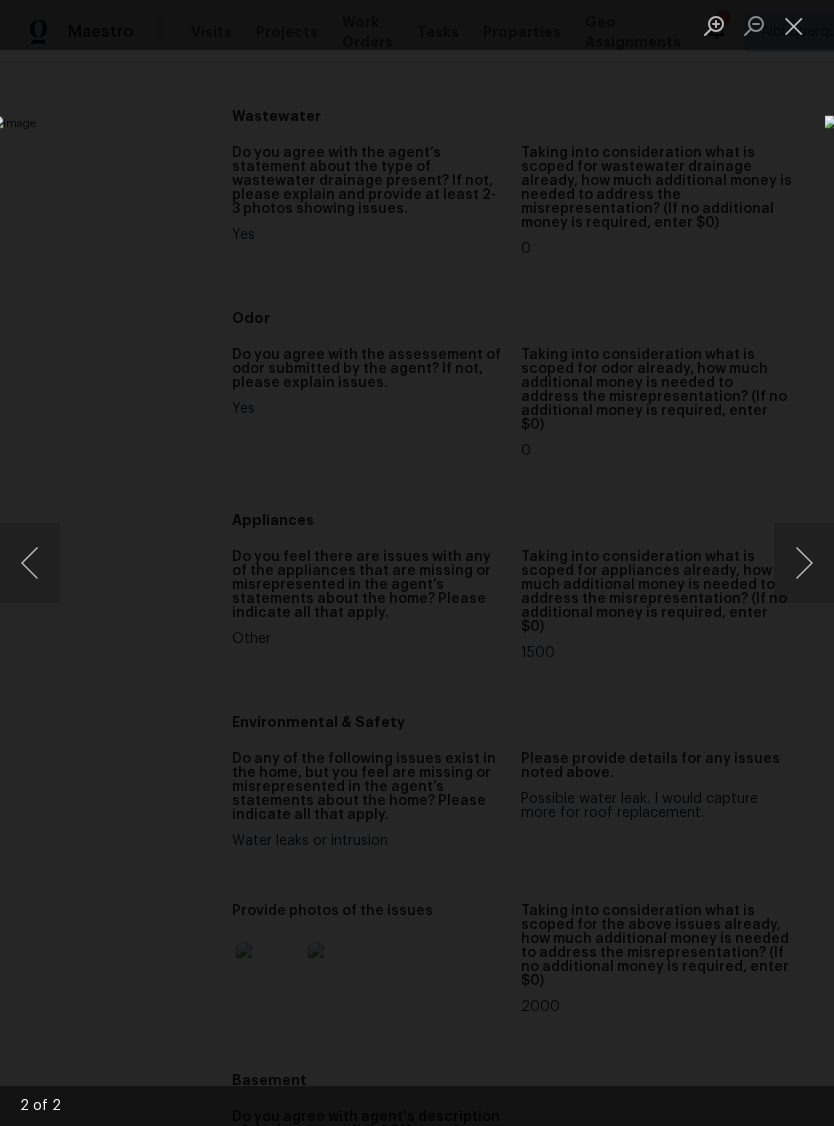 click at bounding box center [794, 25] 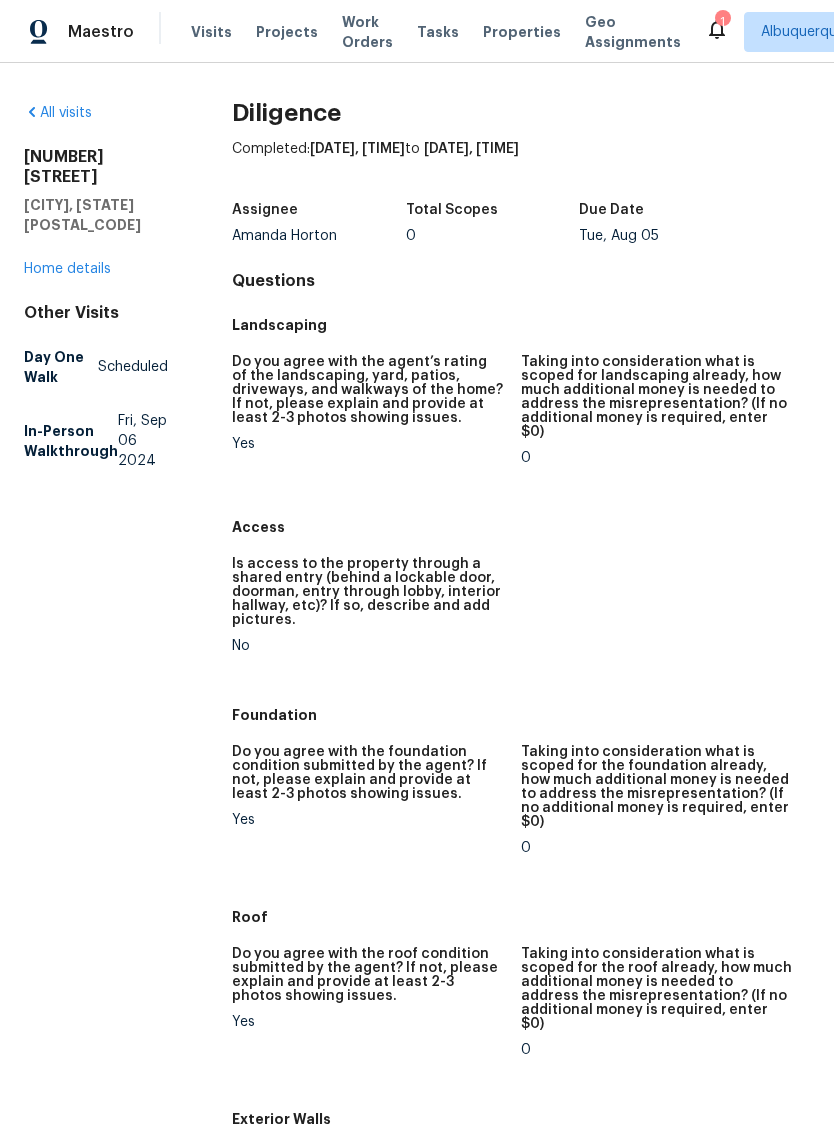 scroll, scrollTop: 0, scrollLeft: 0, axis: both 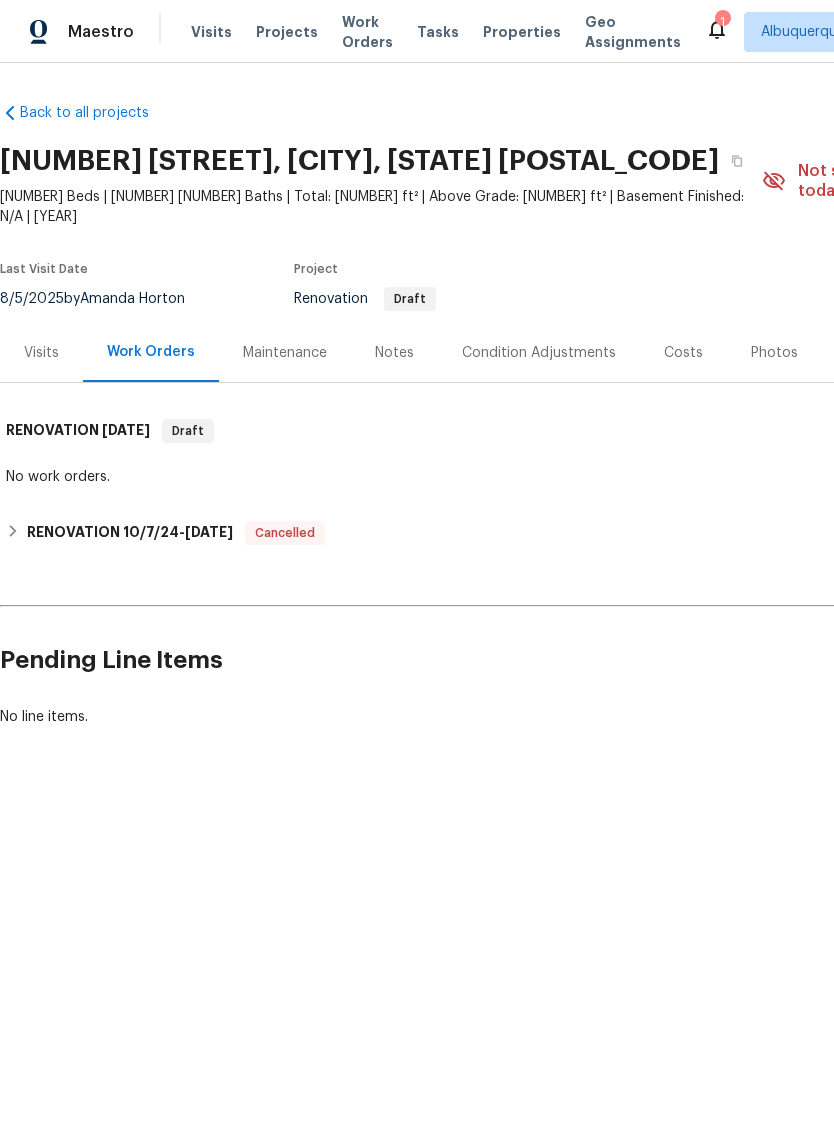 click on "Condition Adjustments" at bounding box center [539, 353] 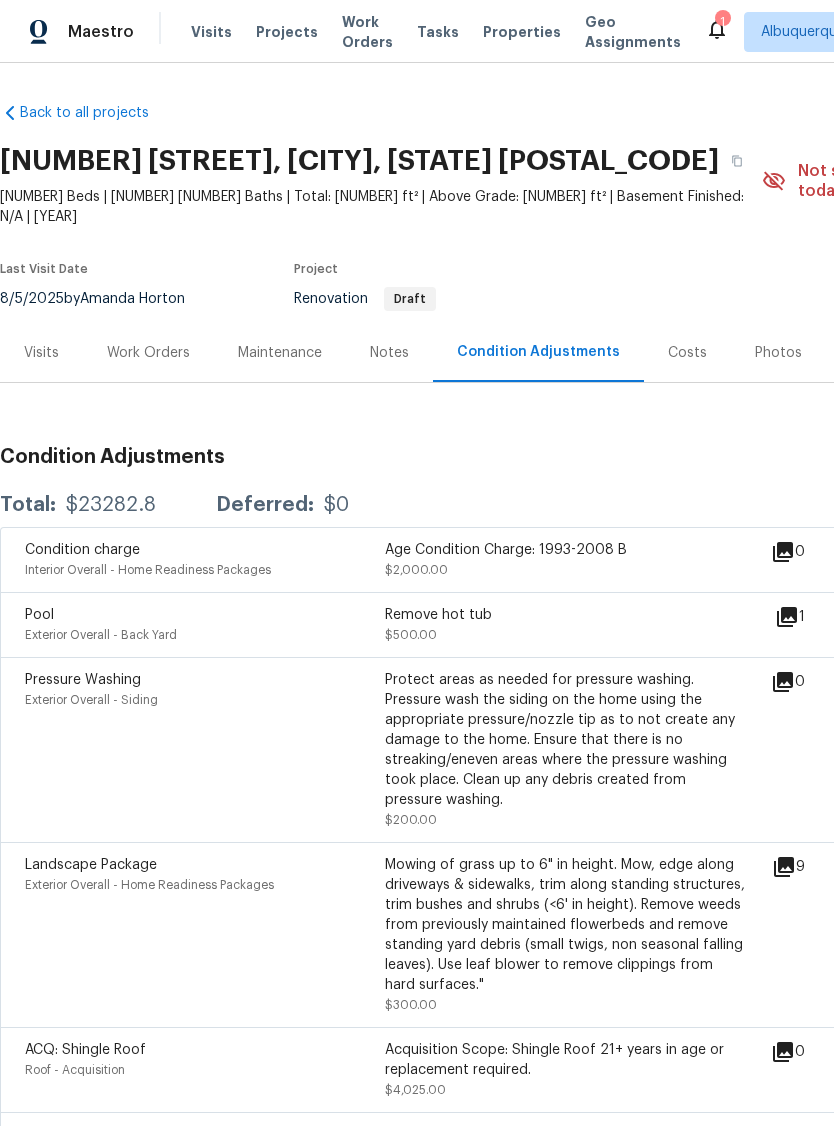 scroll, scrollTop: 0, scrollLeft: 0, axis: both 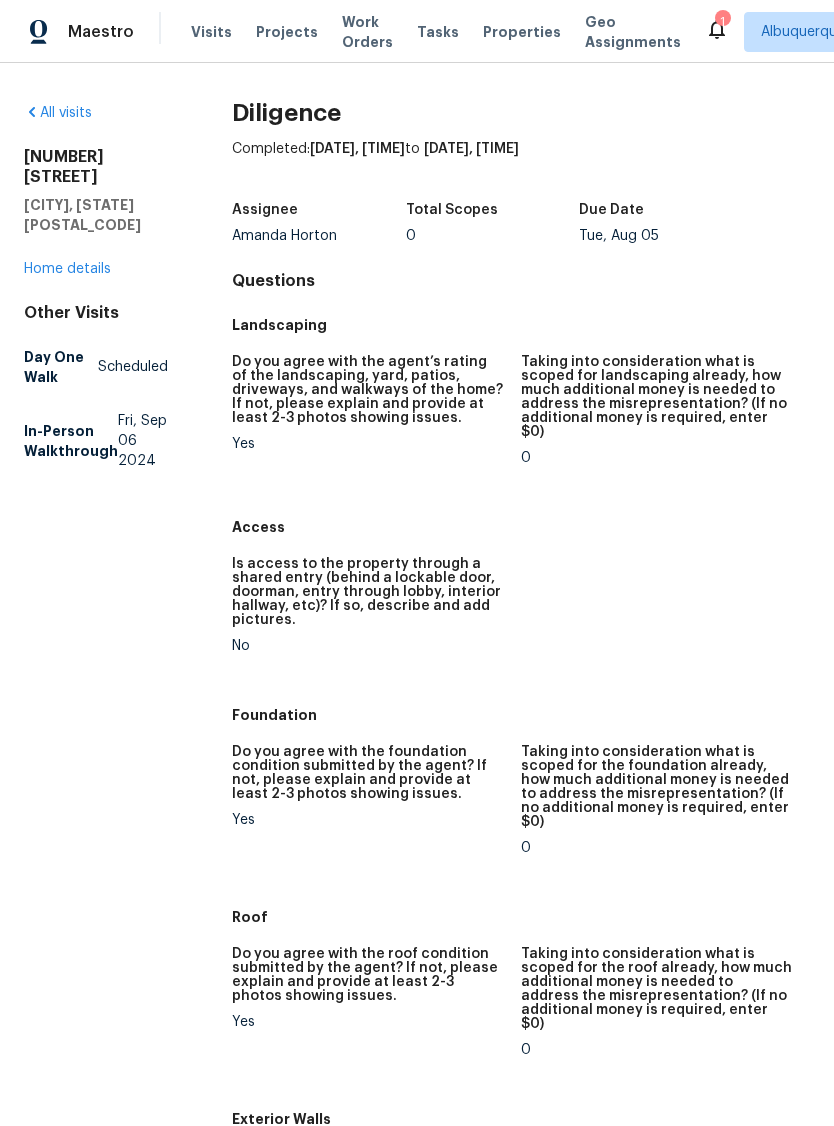 click on "Home details" at bounding box center (67, 269) 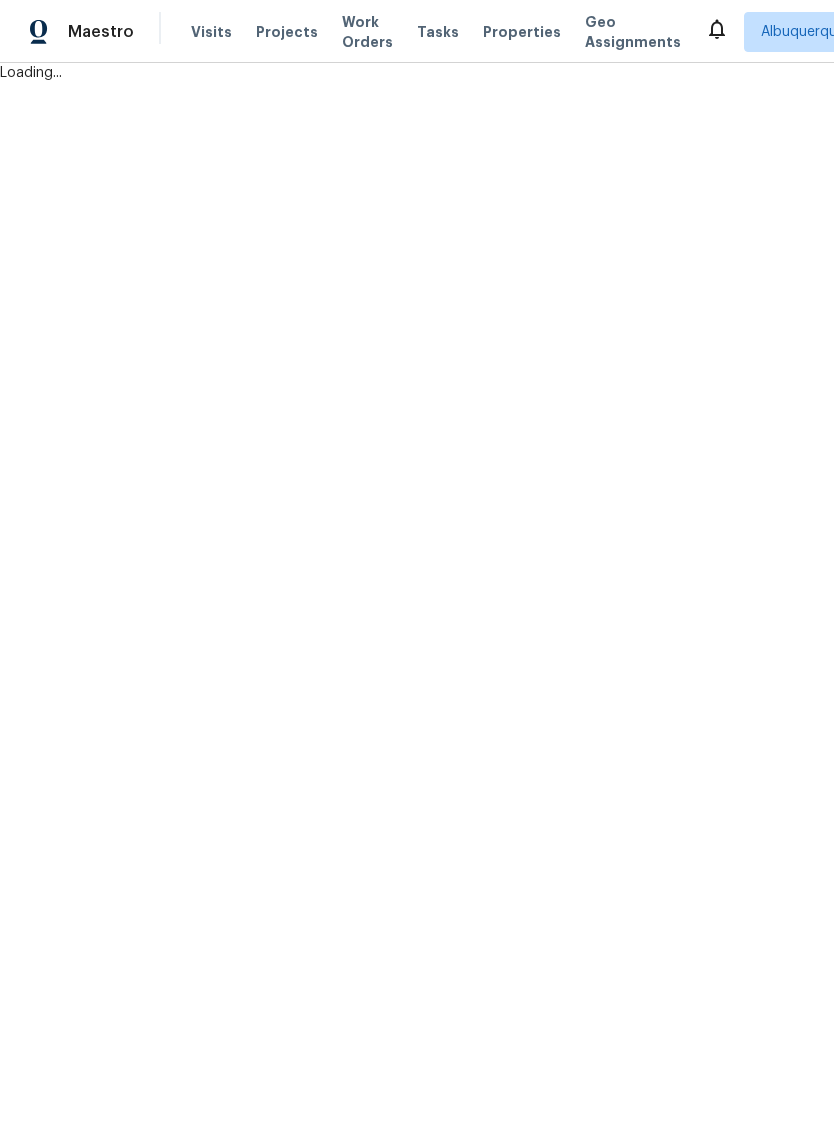 scroll, scrollTop: 0, scrollLeft: 0, axis: both 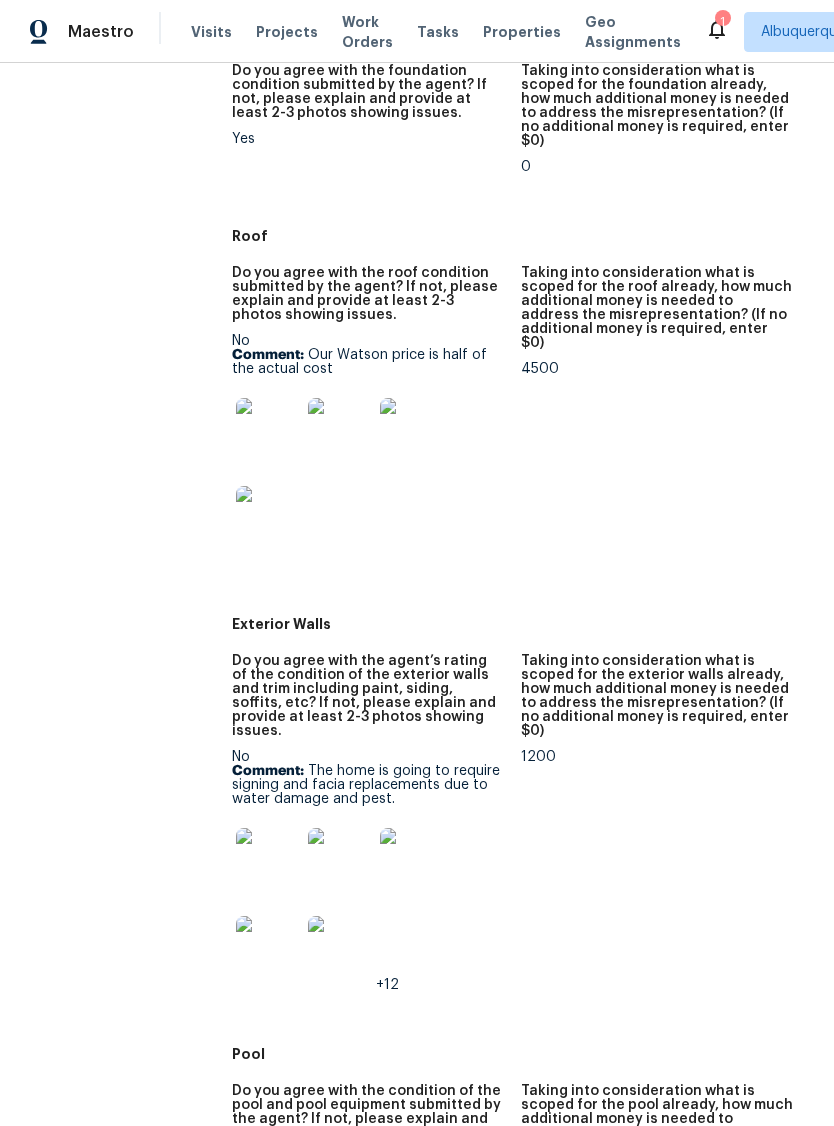 click at bounding box center [268, 860] 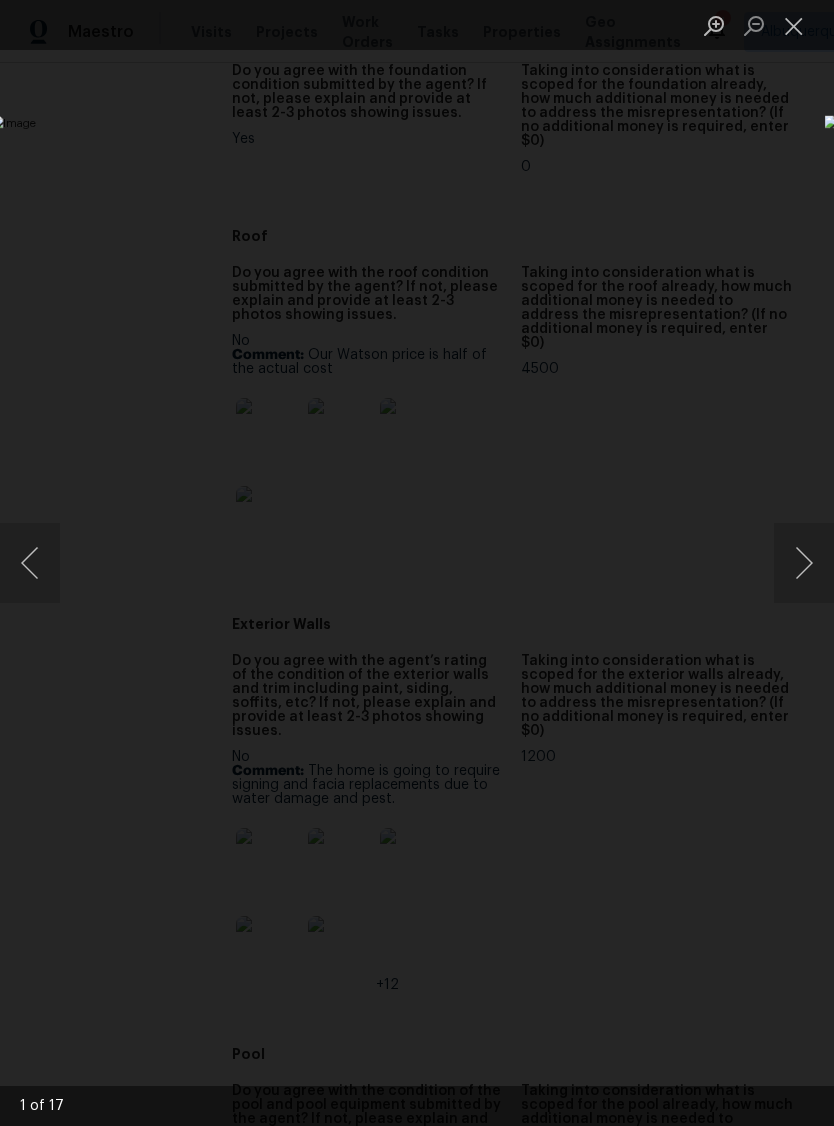 click at bounding box center [804, 563] 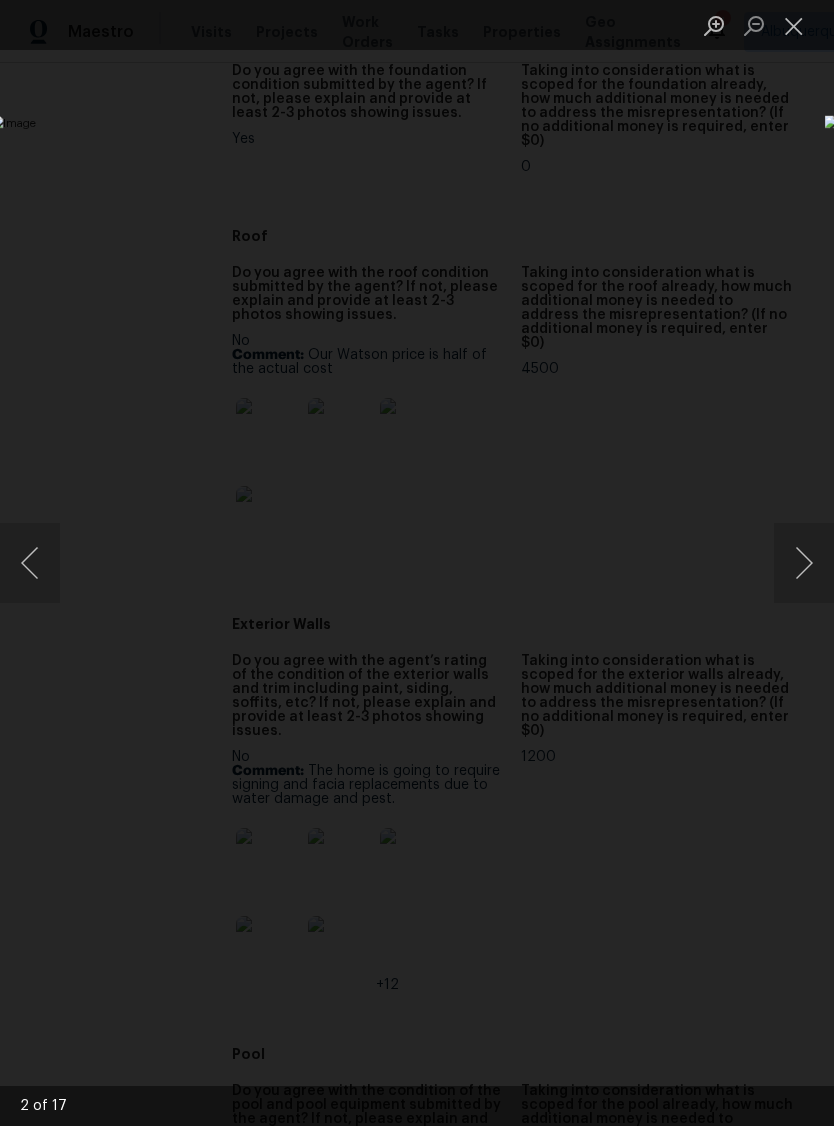 click at bounding box center [804, 563] 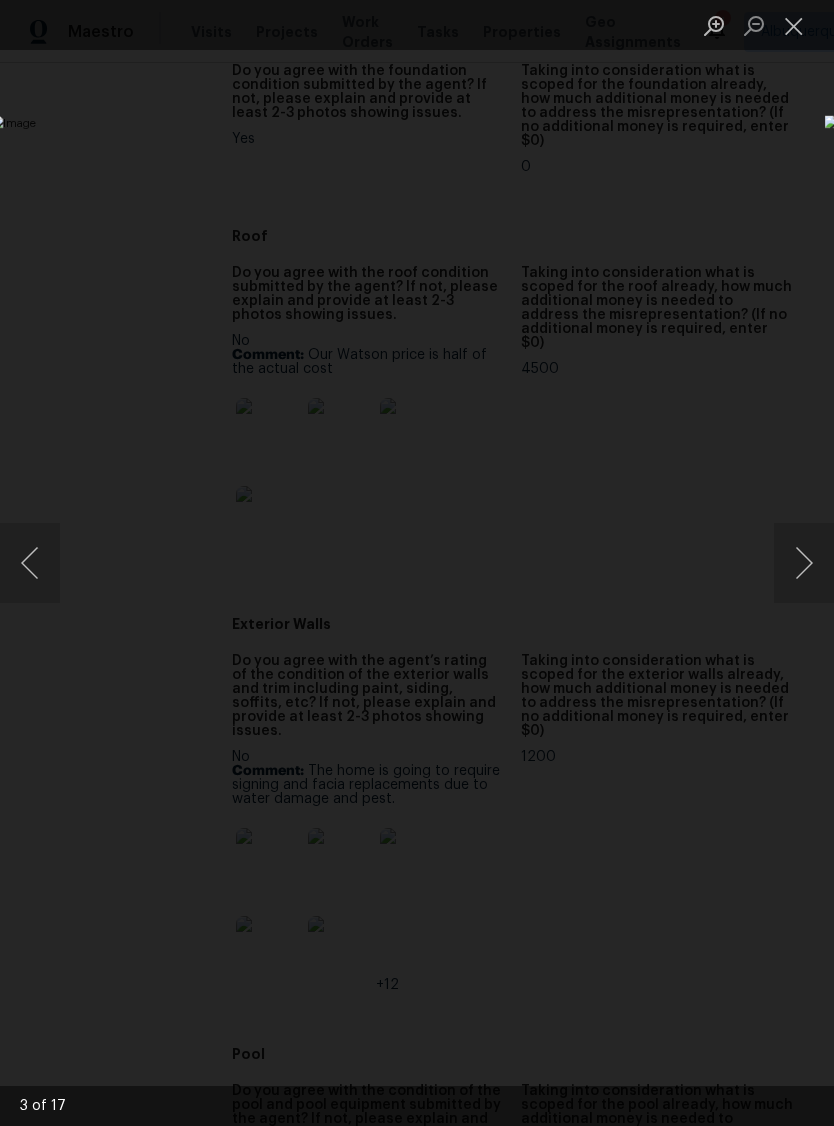 click at bounding box center (804, 563) 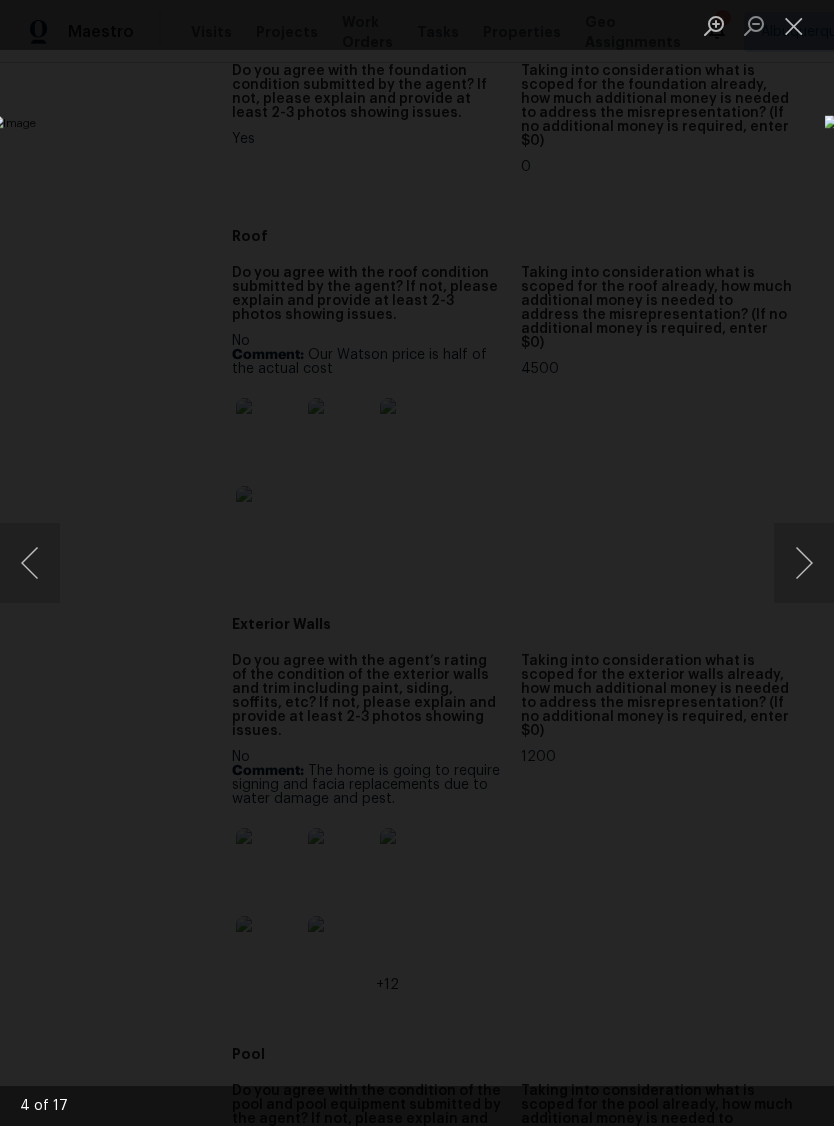 click at bounding box center (804, 563) 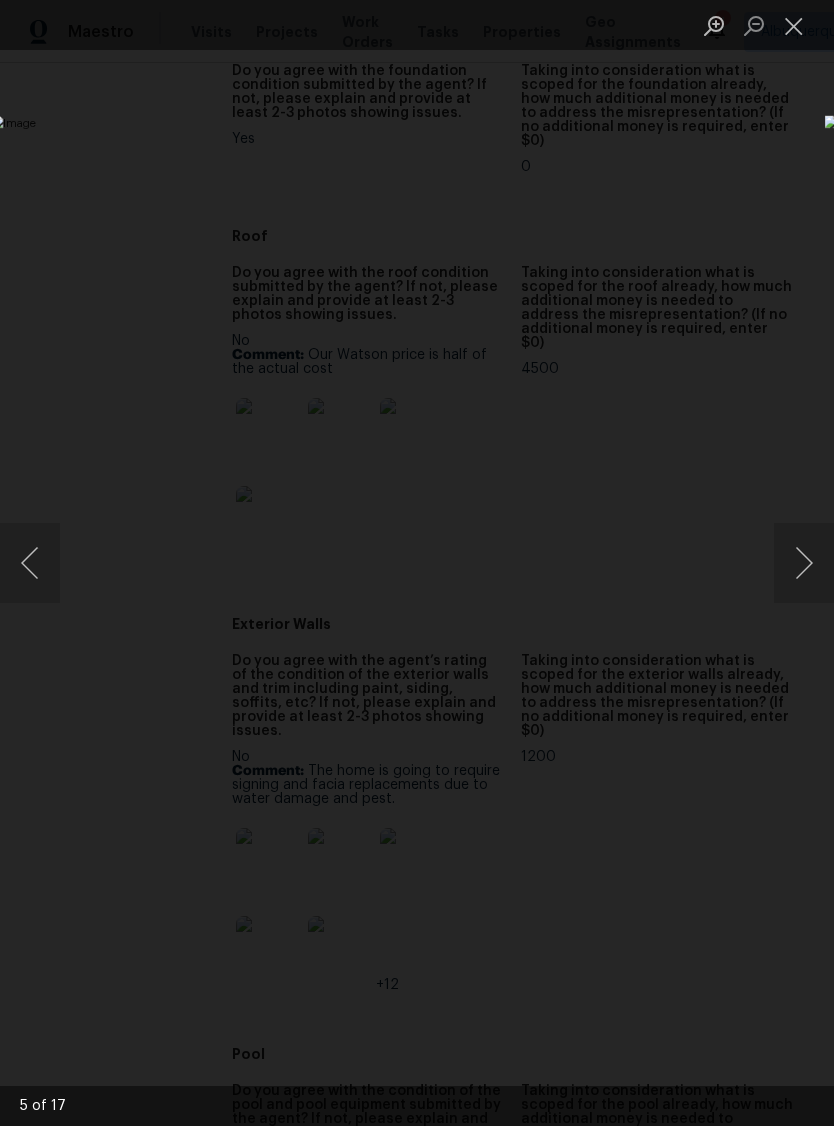 click at bounding box center [804, 563] 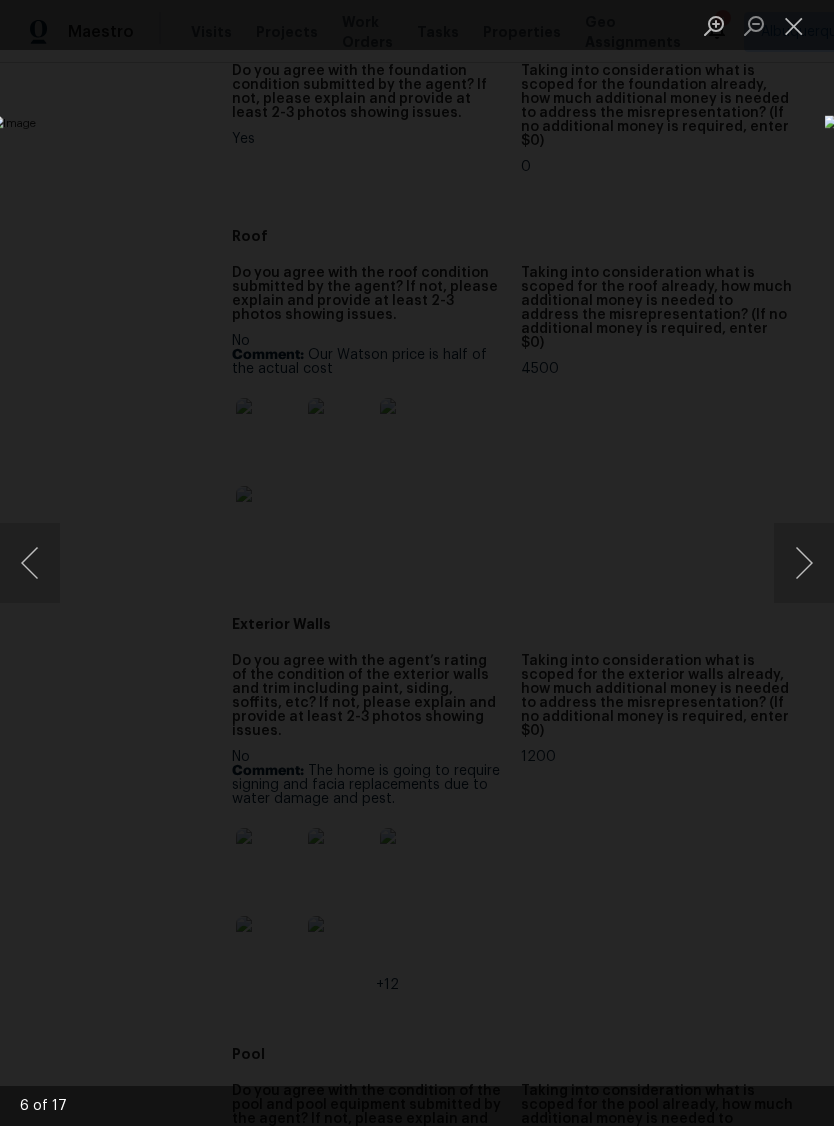 click at bounding box center [804, 563] 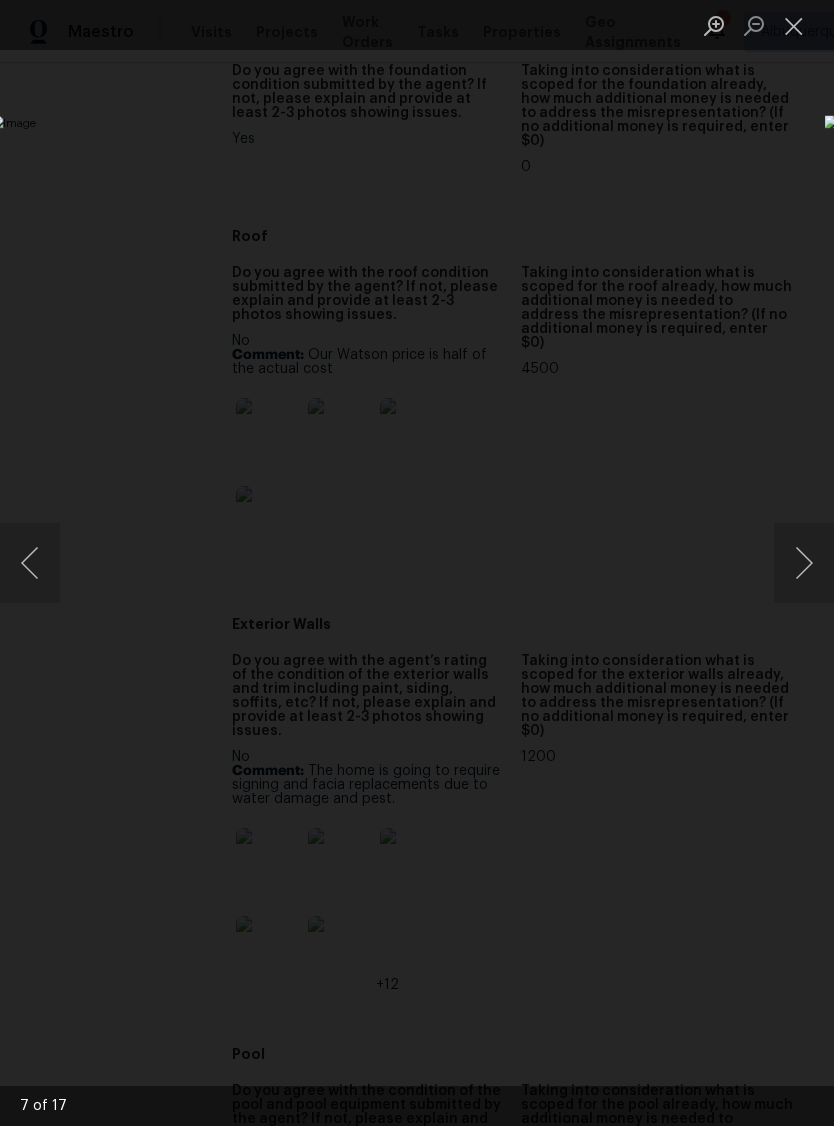 click at bounding box center [804, 563] 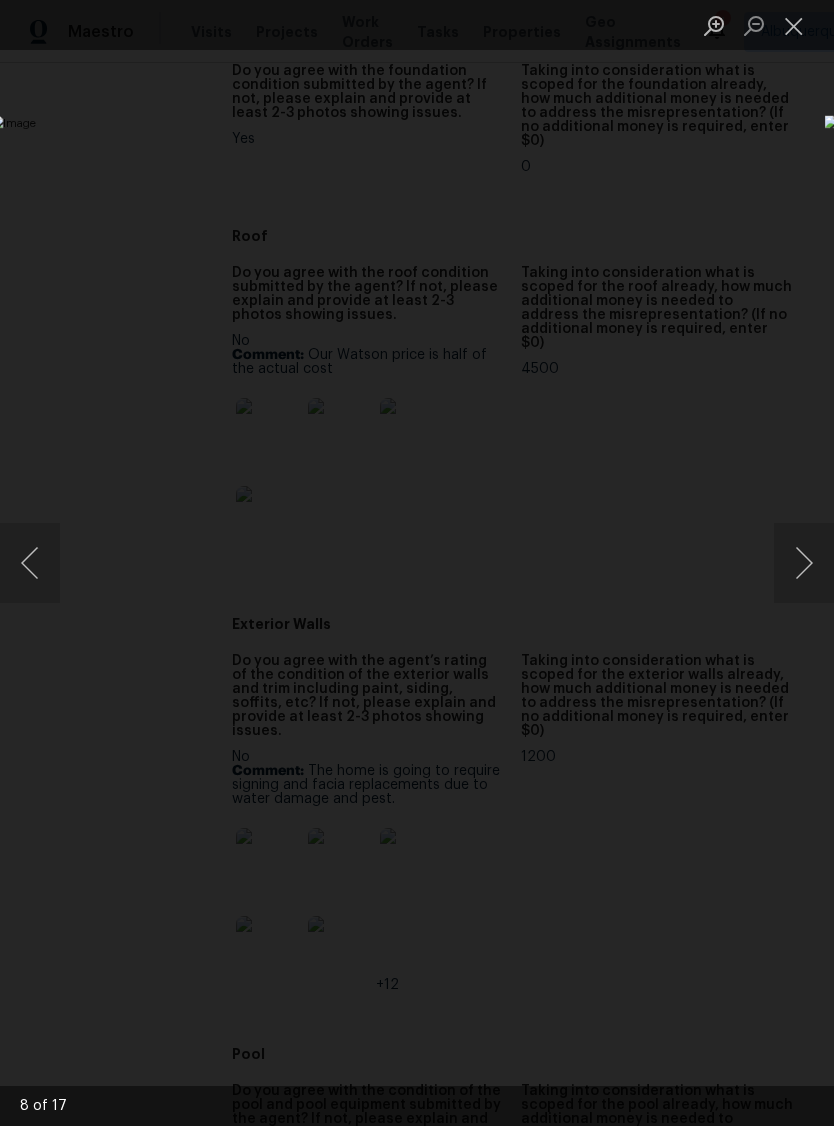click at bounding box center [804, 563] 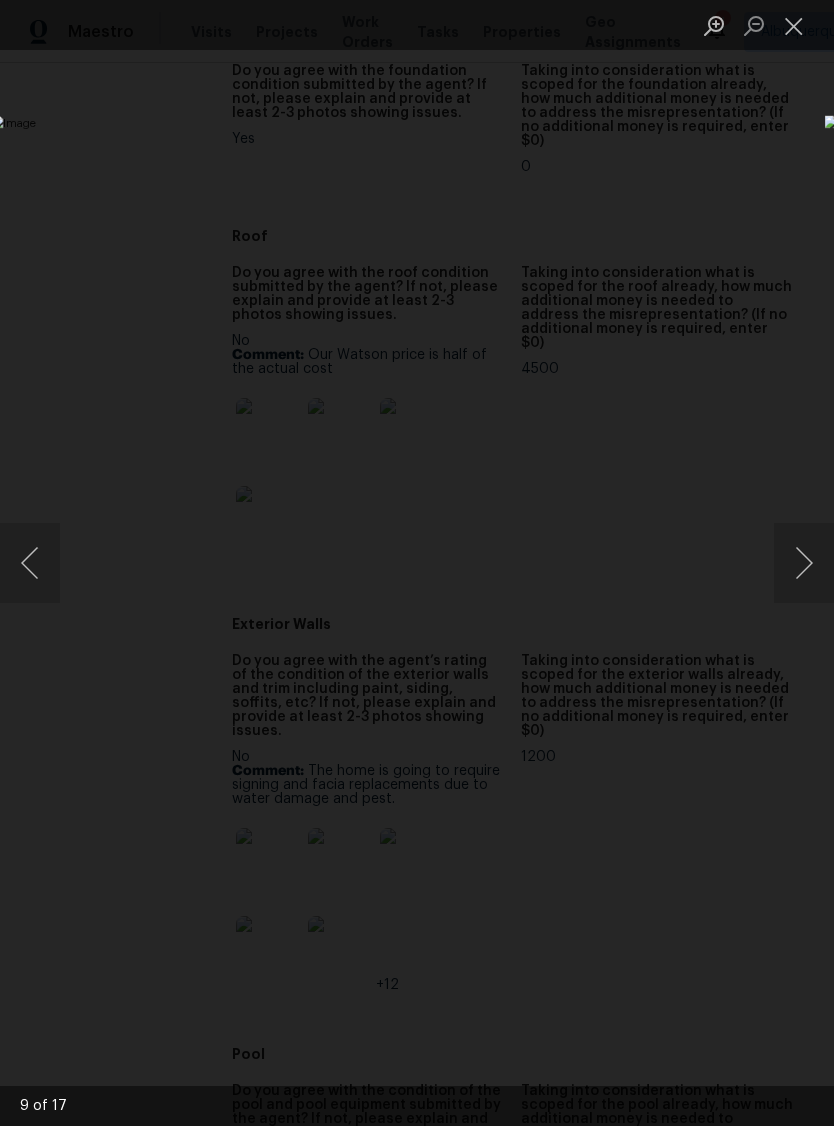 click at bounding box center [804, 563] 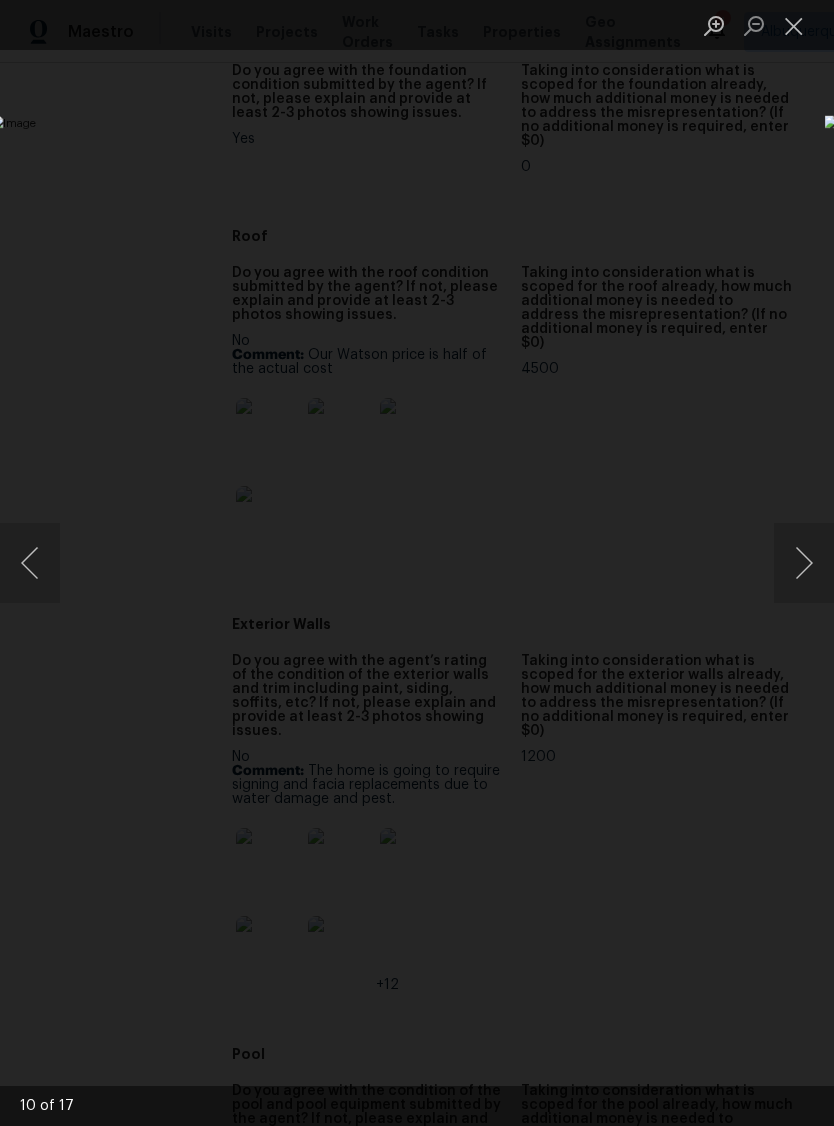 click at bounding box center [804, 563] 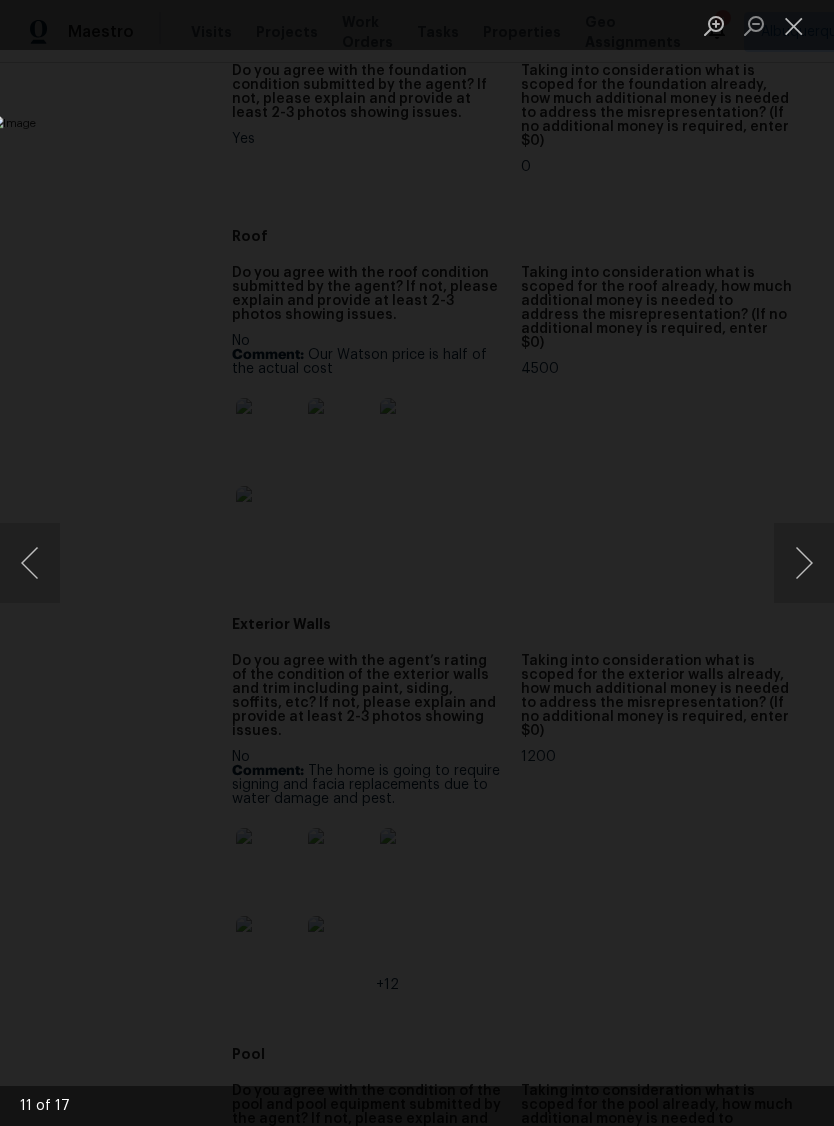 click at bounding box center [804, 563] 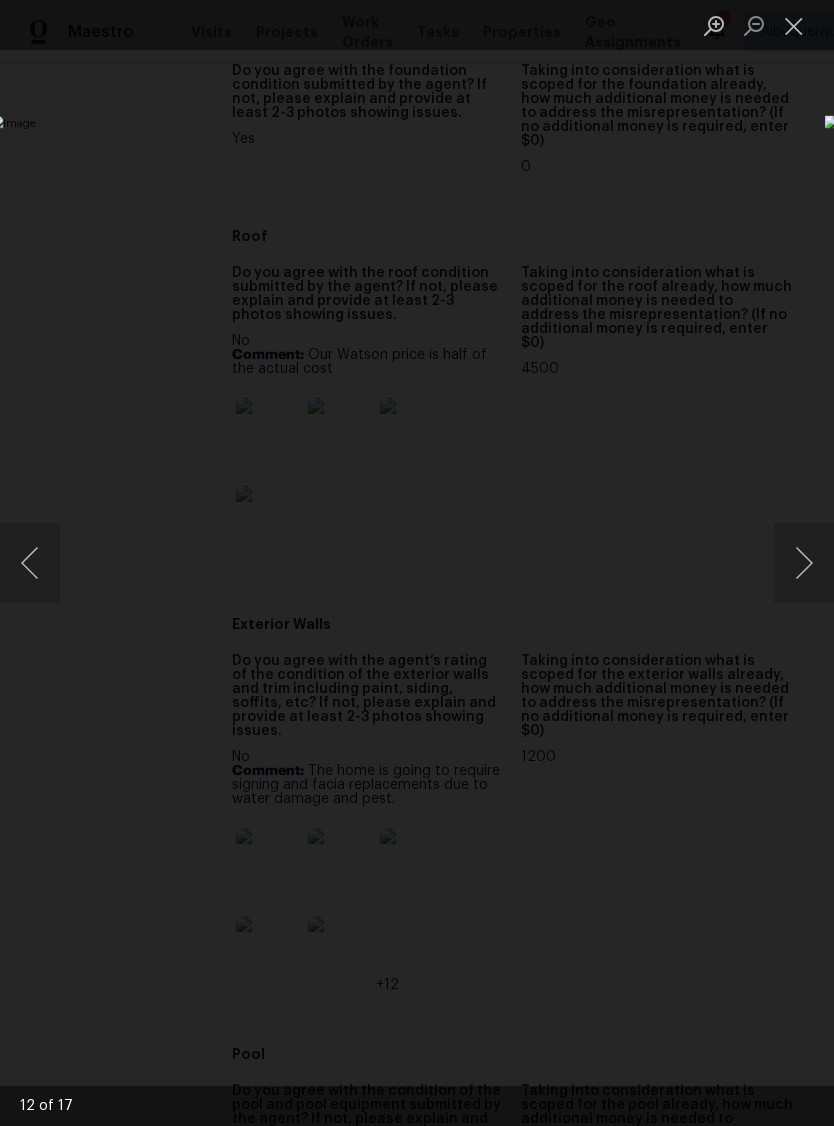 click at bounding box center [804, 563] 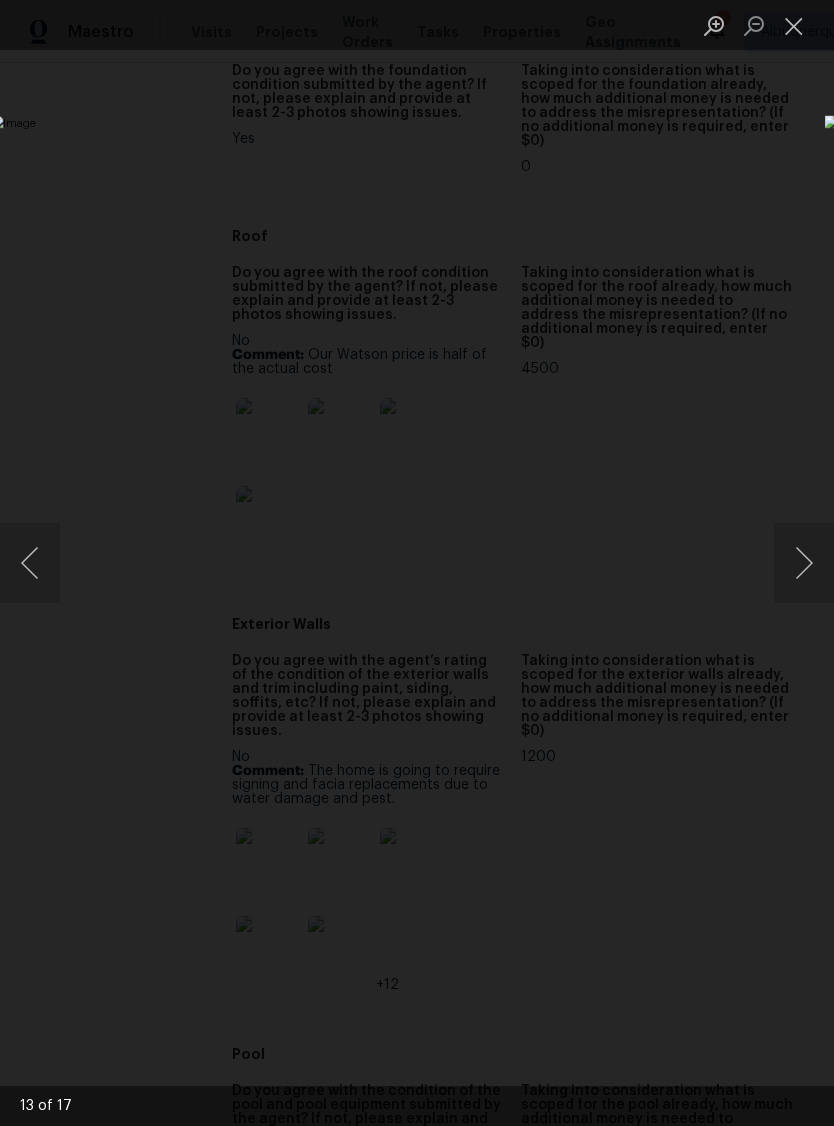 click at bounding box center (804, 563) 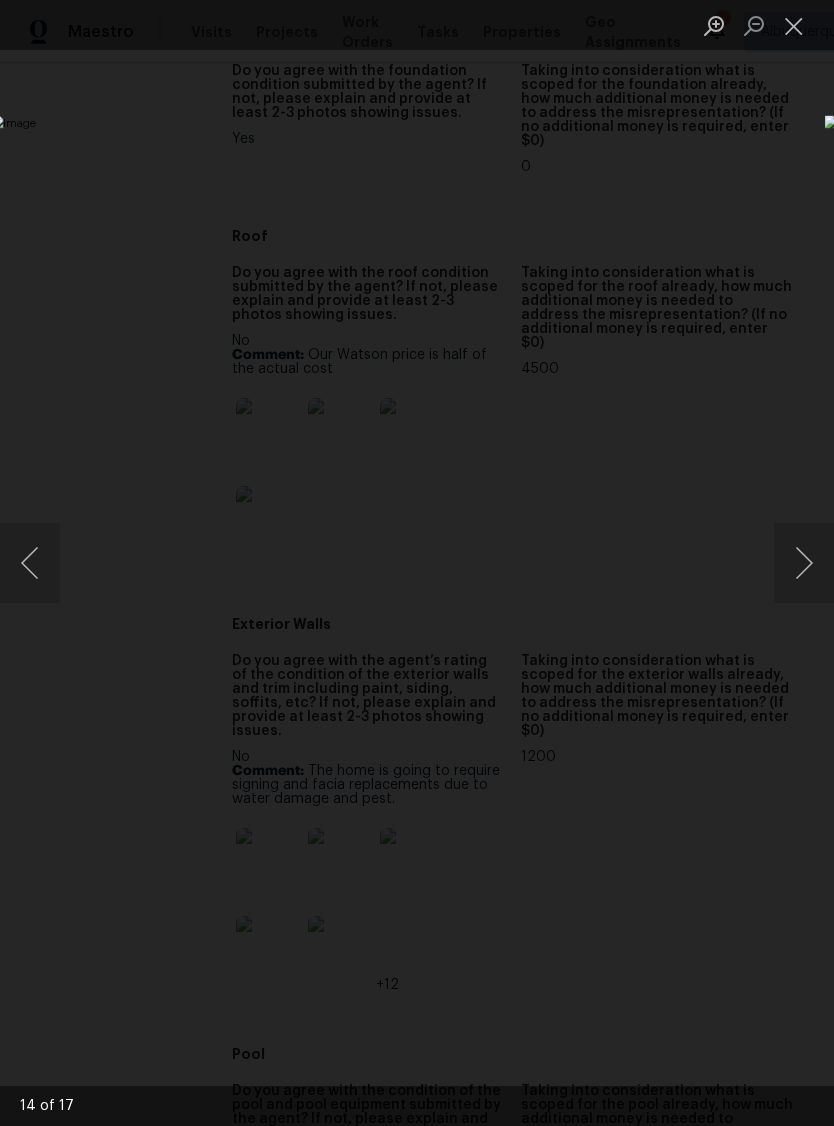 click at bounding box center (804, 563) 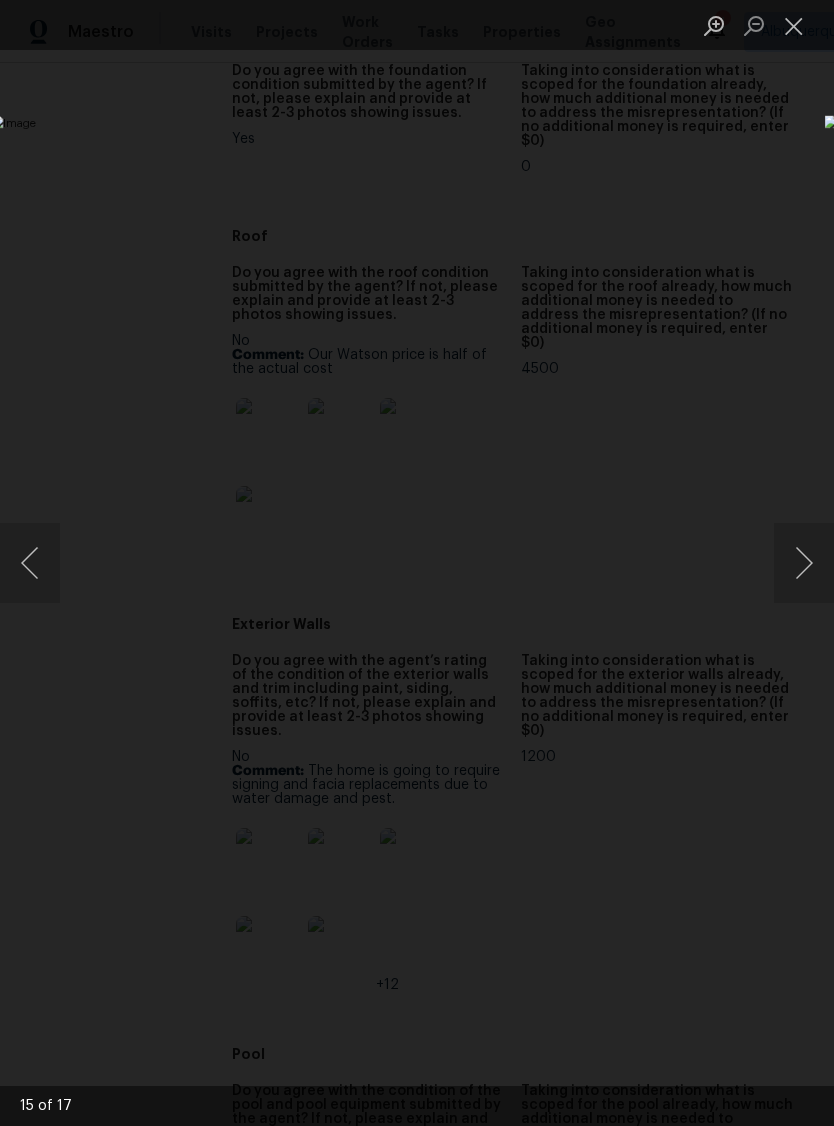 click at bounding box center [804, 563] 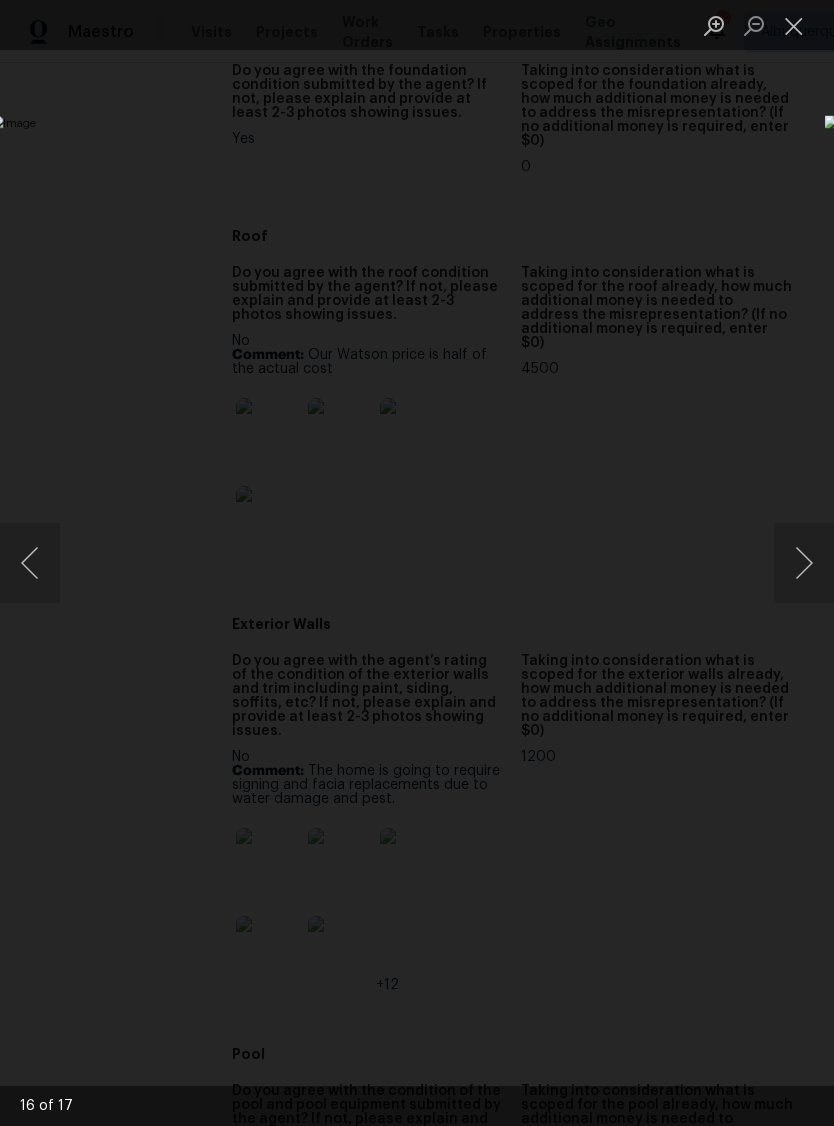 click at bounding box center [794, 25] 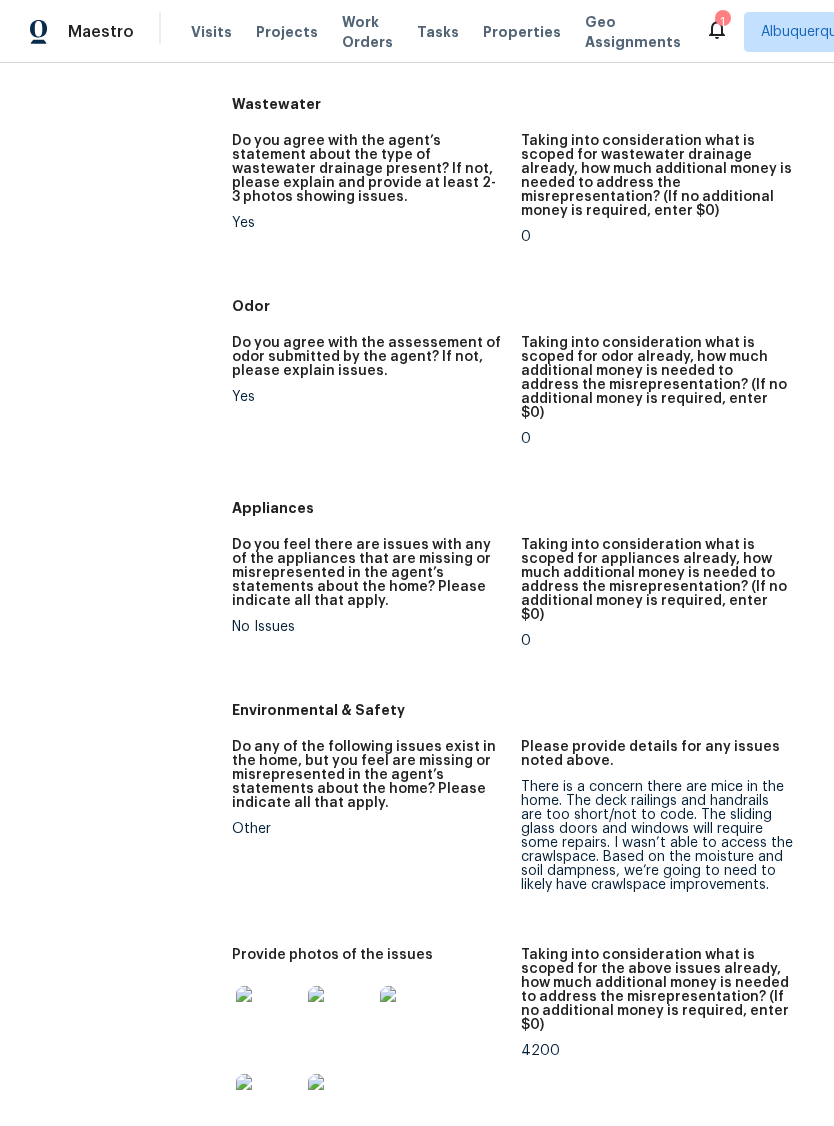 scroll, scrollTop: 2202, scrollLeft: 0, axis: vertical 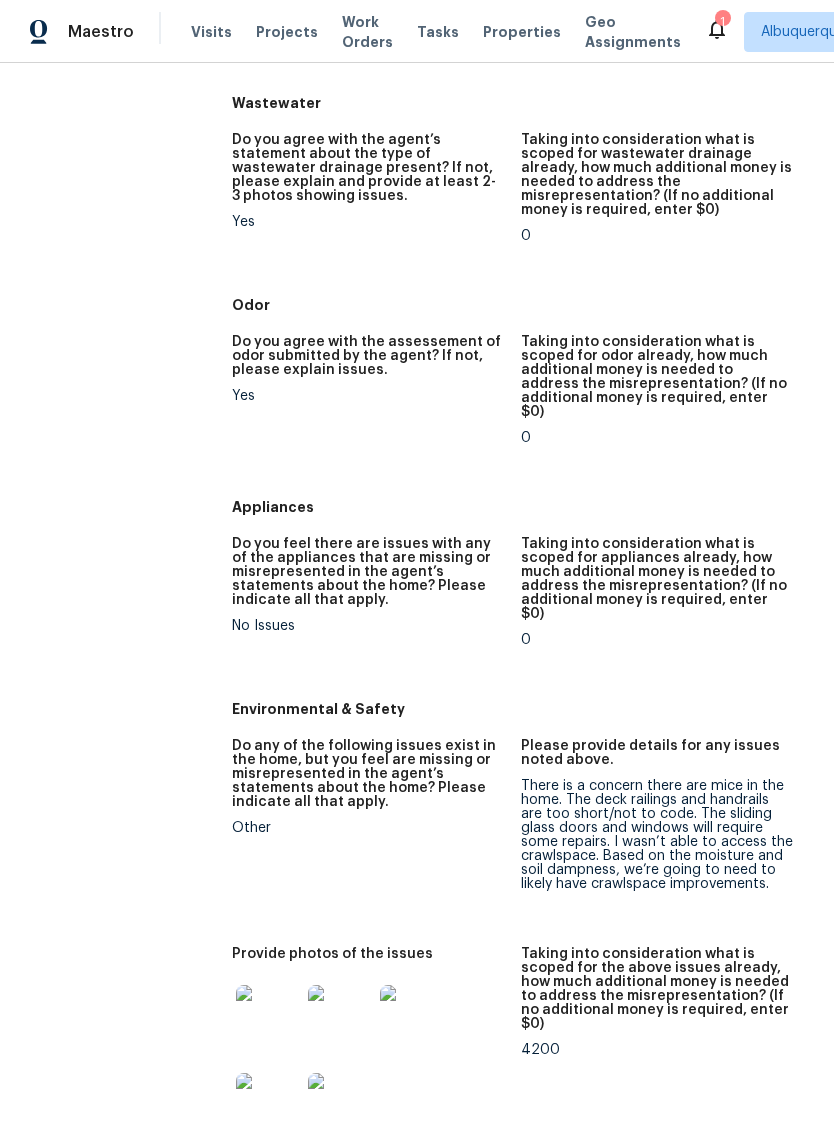 click at bounding box center [268, 1105] 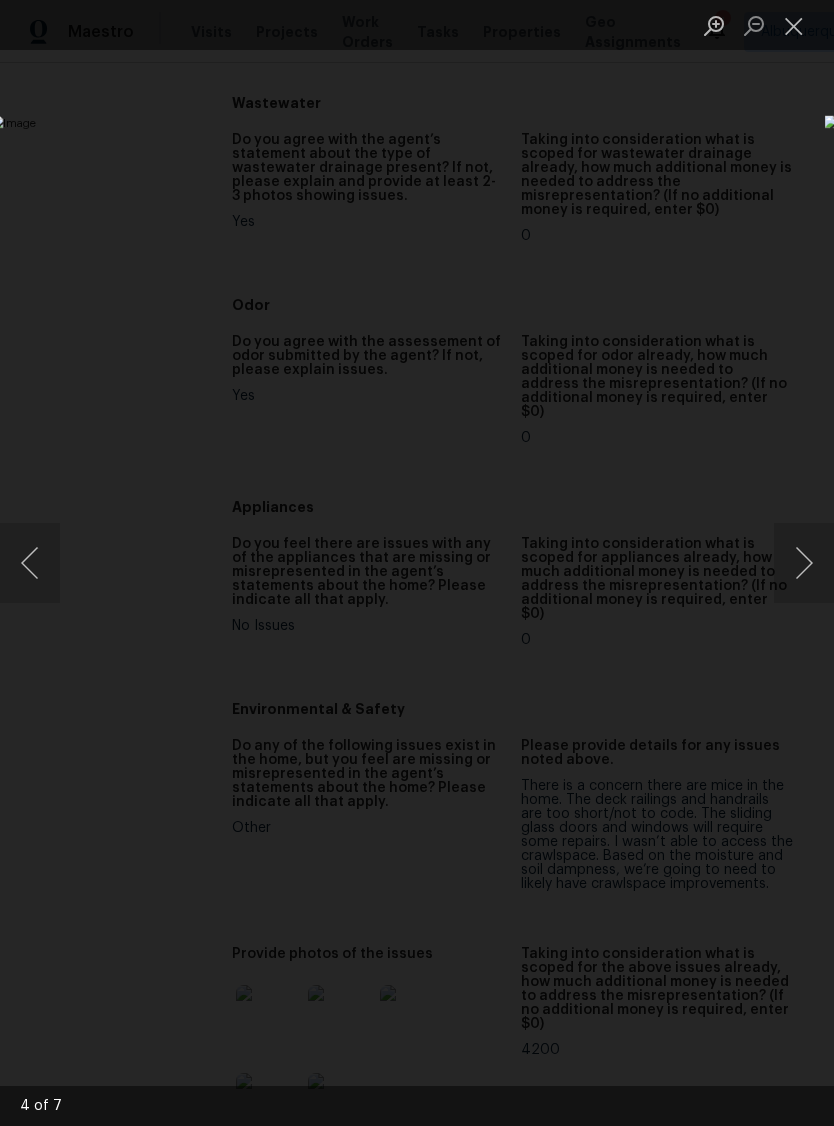 click at bounding box center [794, 25] 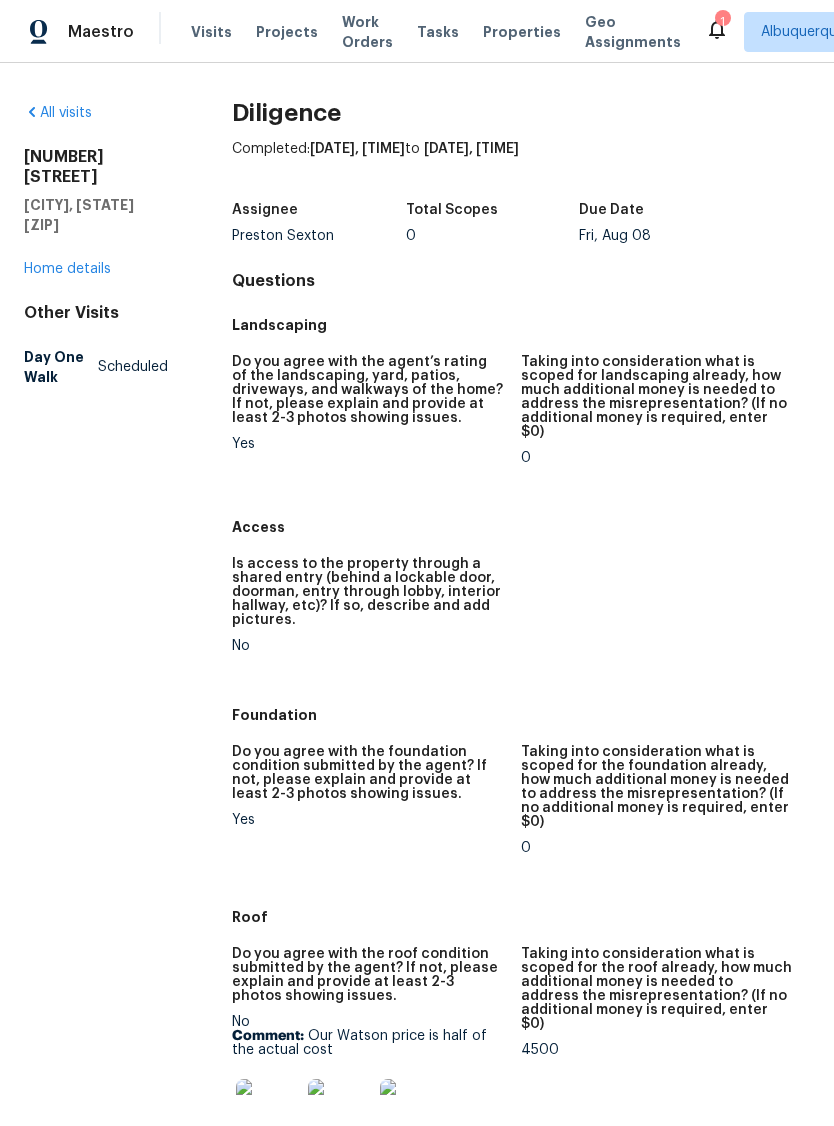 scroll, scrollTop: 0, scrollLeft: 0, axis: both 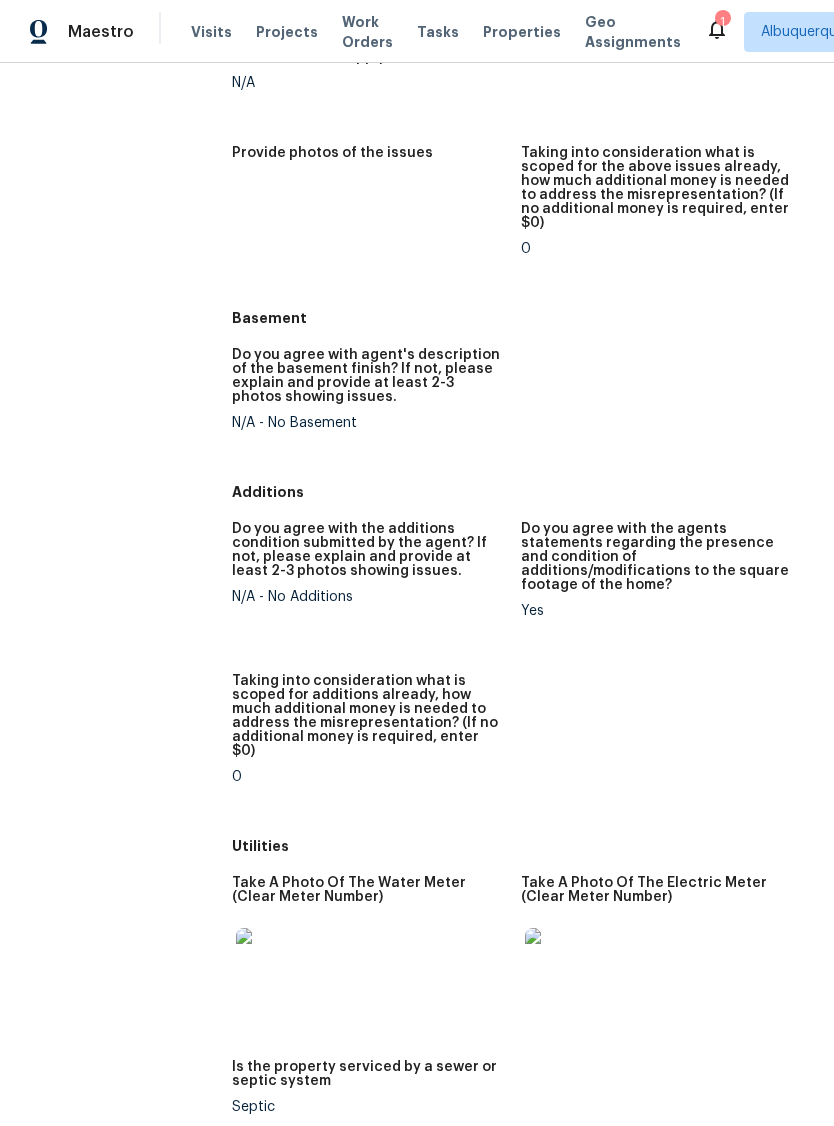 click at bounding box center [268, 960] 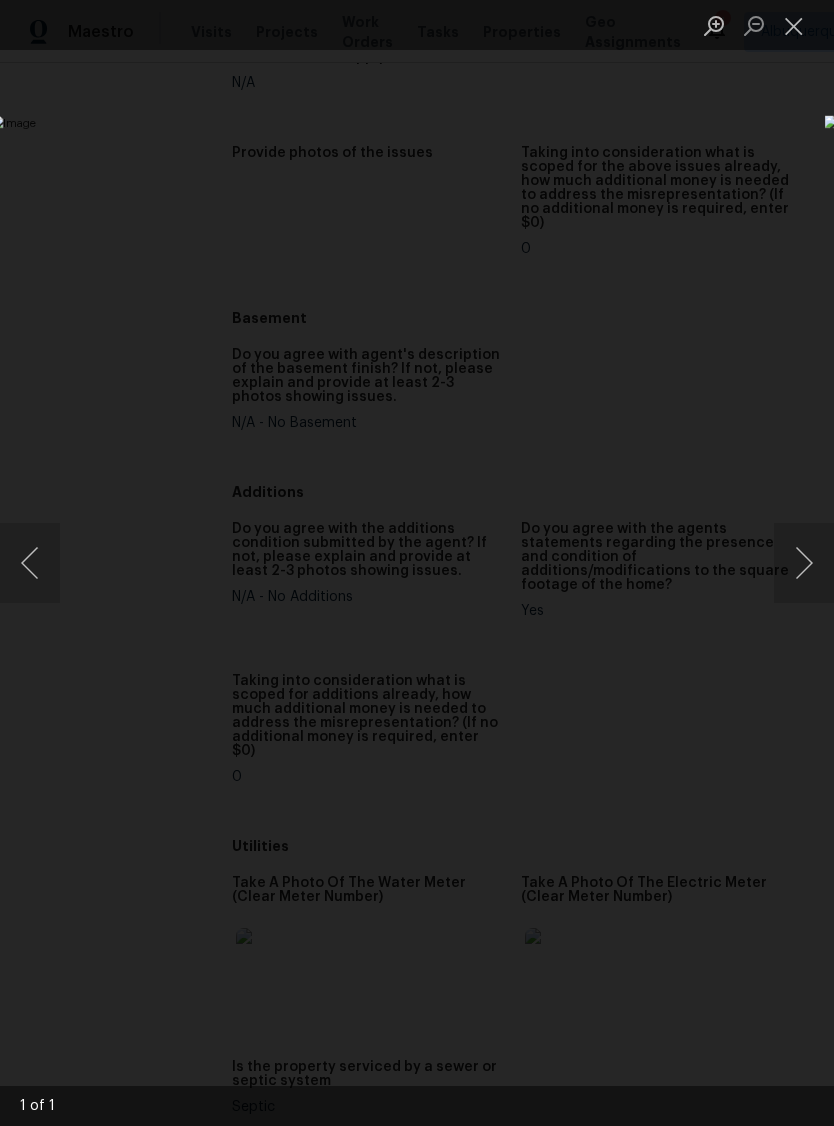 click at bounding box center [804, 563] 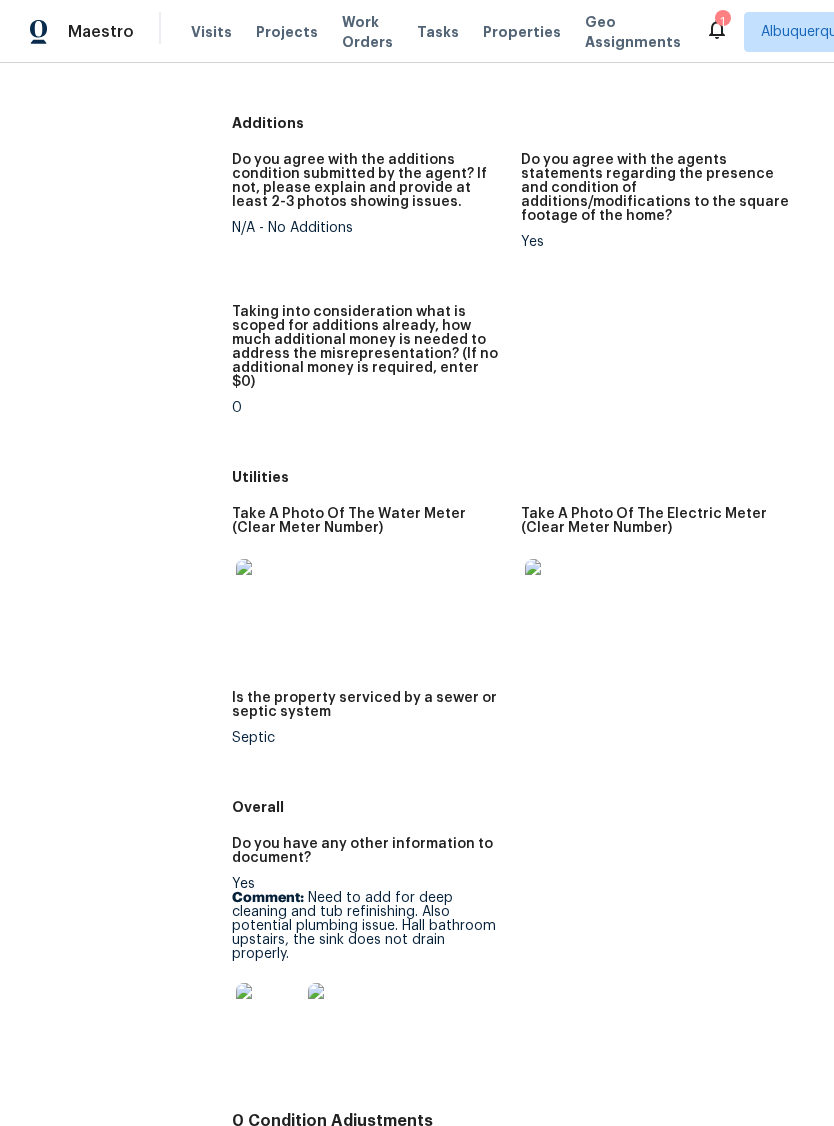 scroll, scrollTop: 2901, scrollLeft: 0, axis: vertical 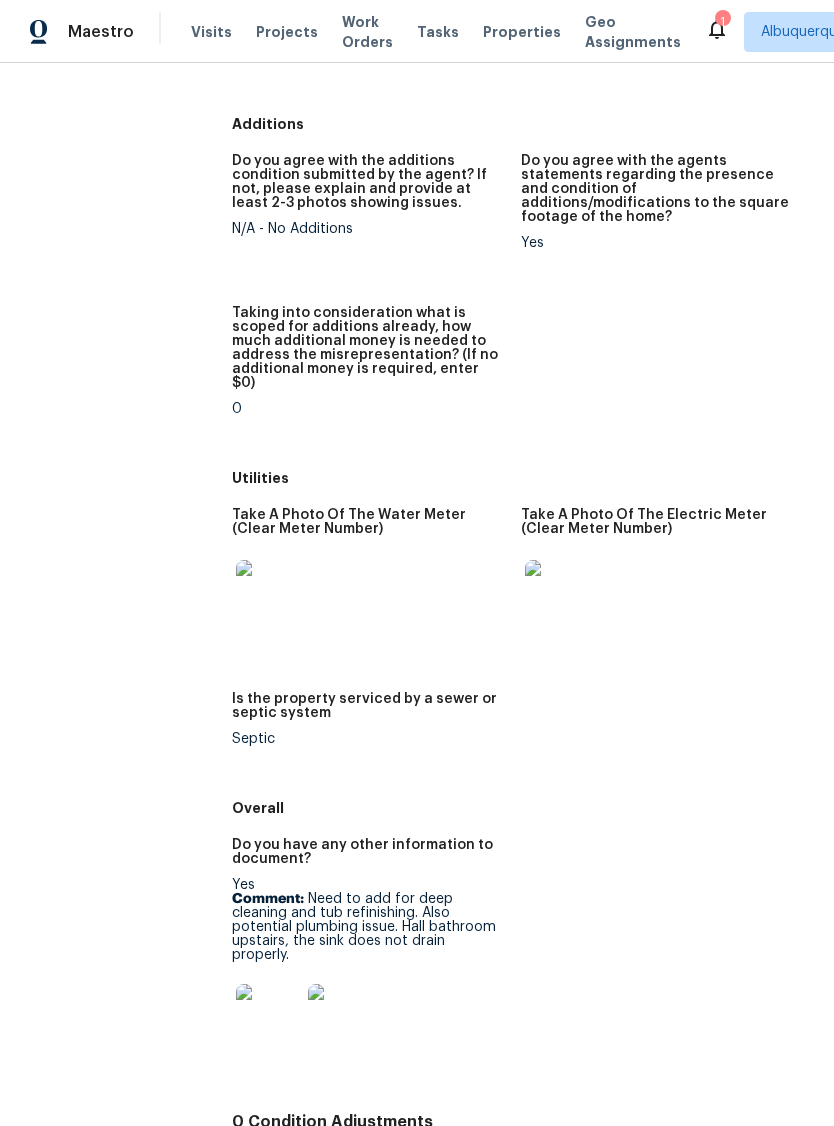 click at bounding box center (268, 1016) 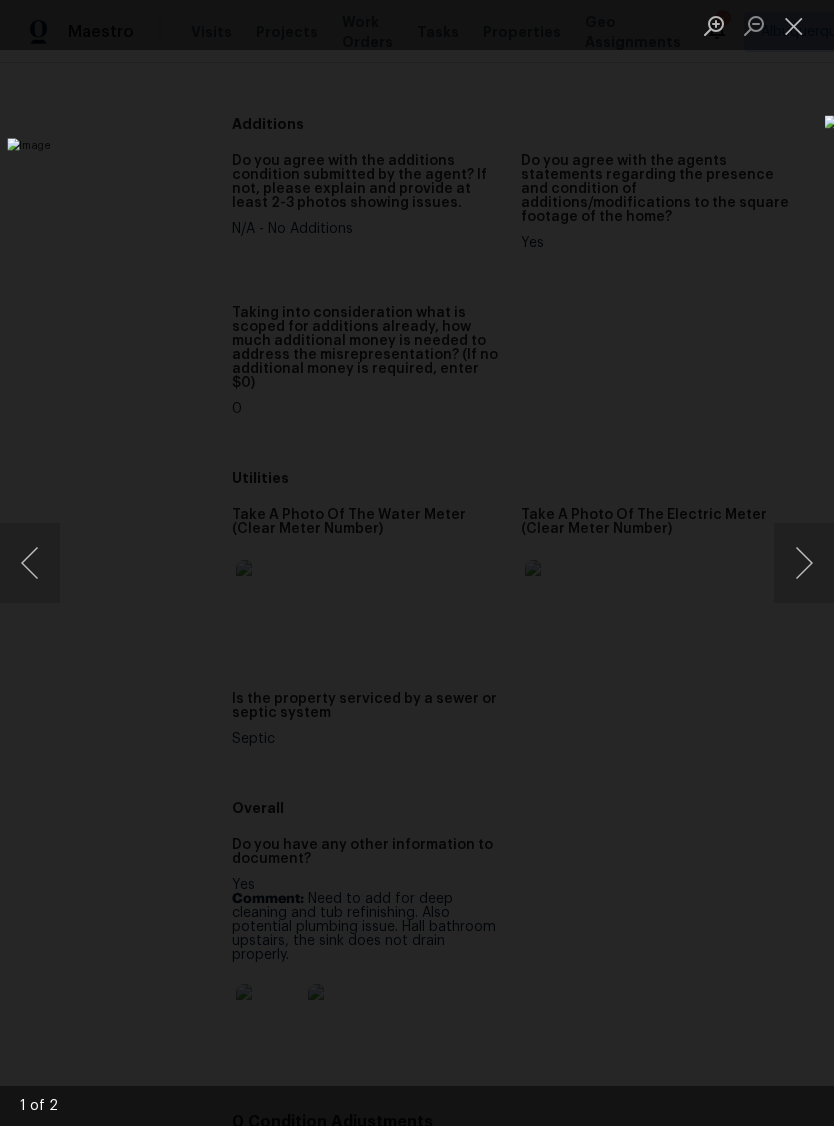 click at bounding box center (804, 563) 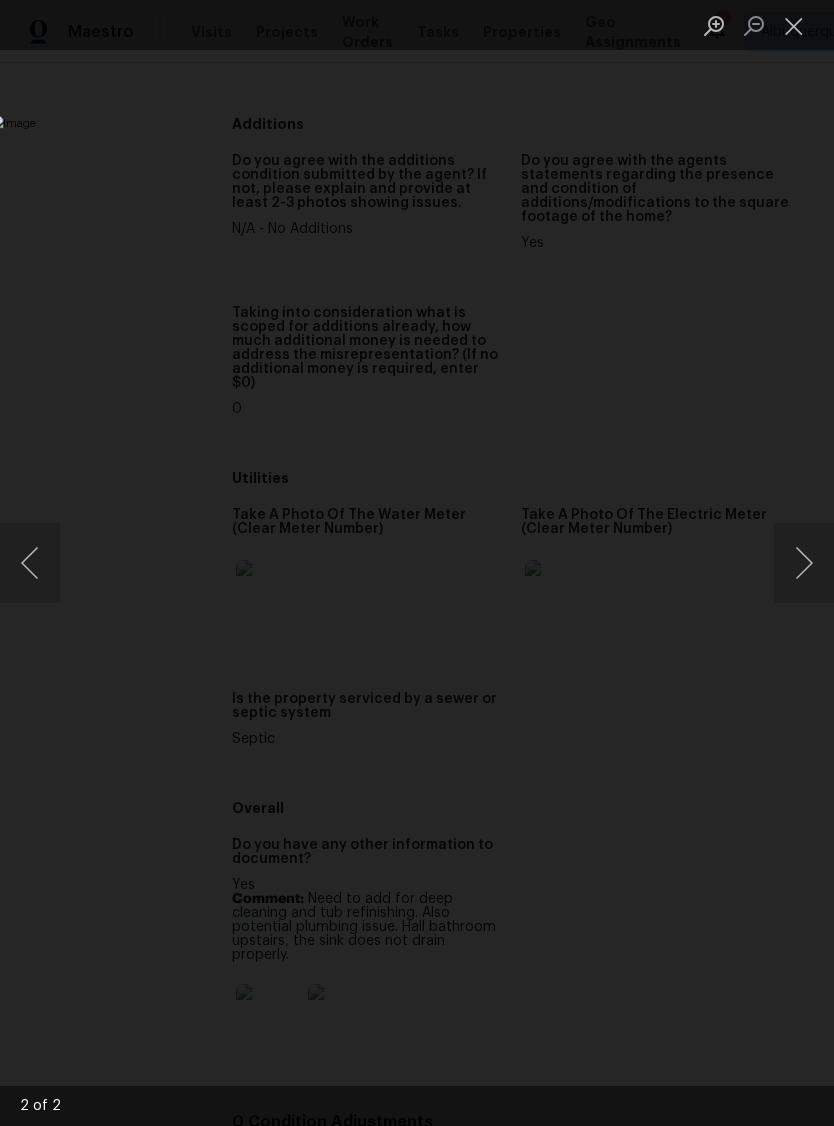 click at bounding box center [804, 563] 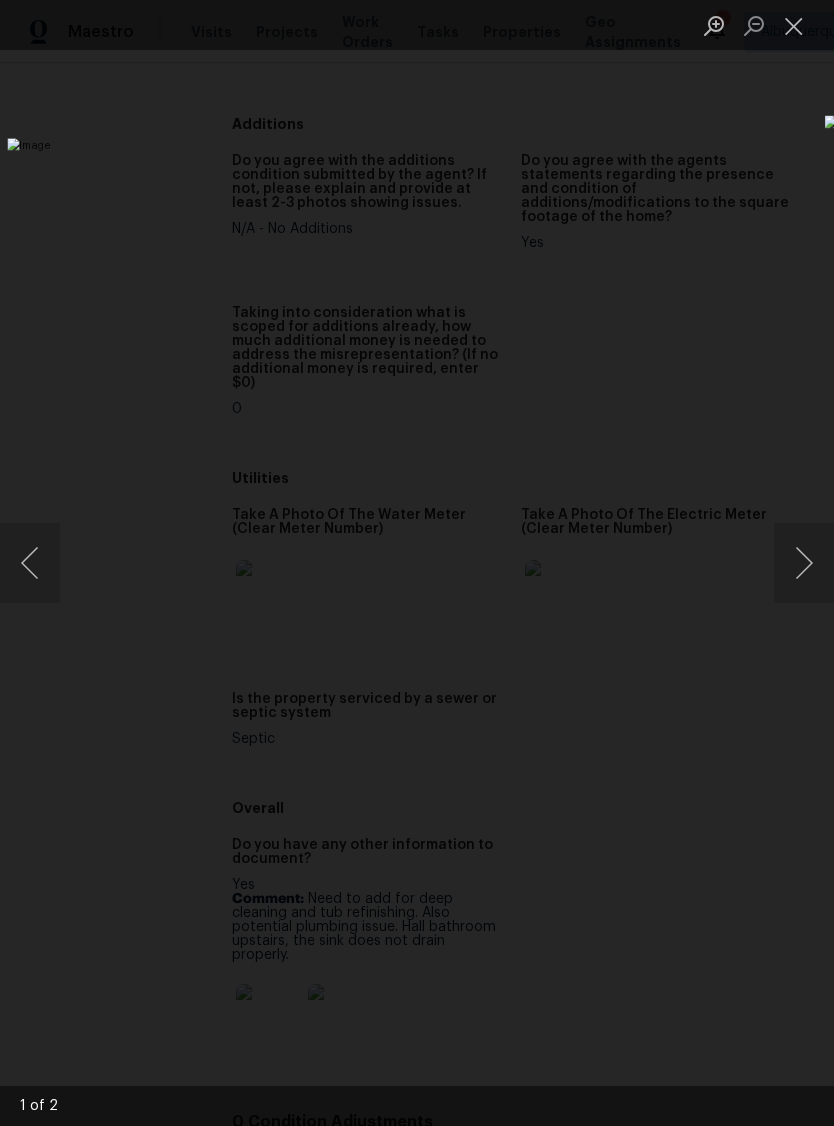 click at bounding box center [794, 25] 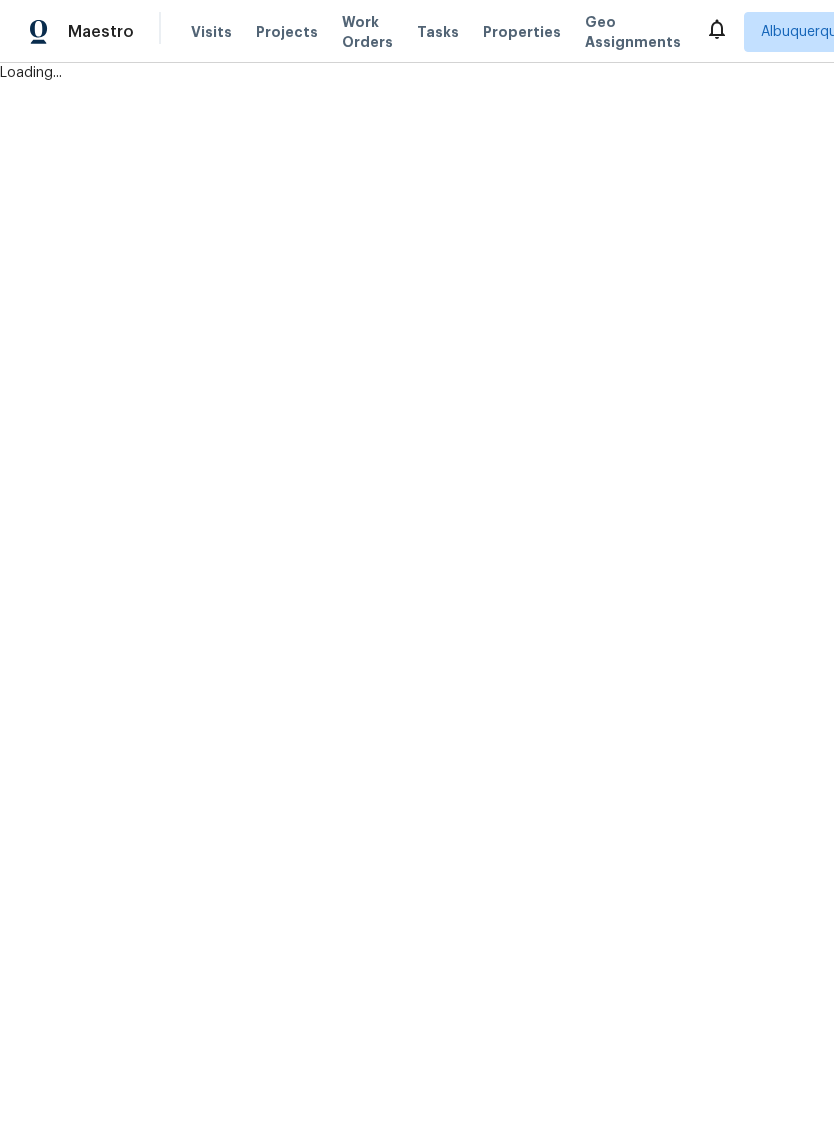 scroll, scrollTop: 0, scrollLeft: 0, axis: both 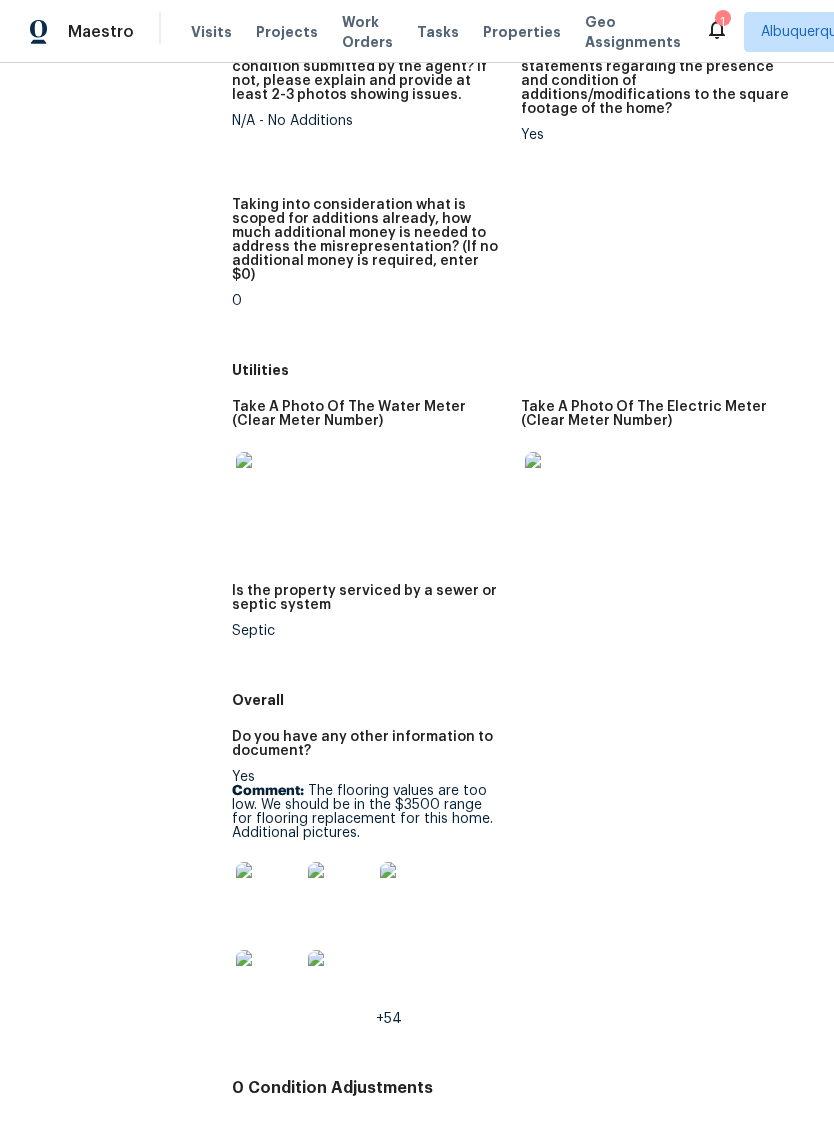 click at bounding box center [412, 894] 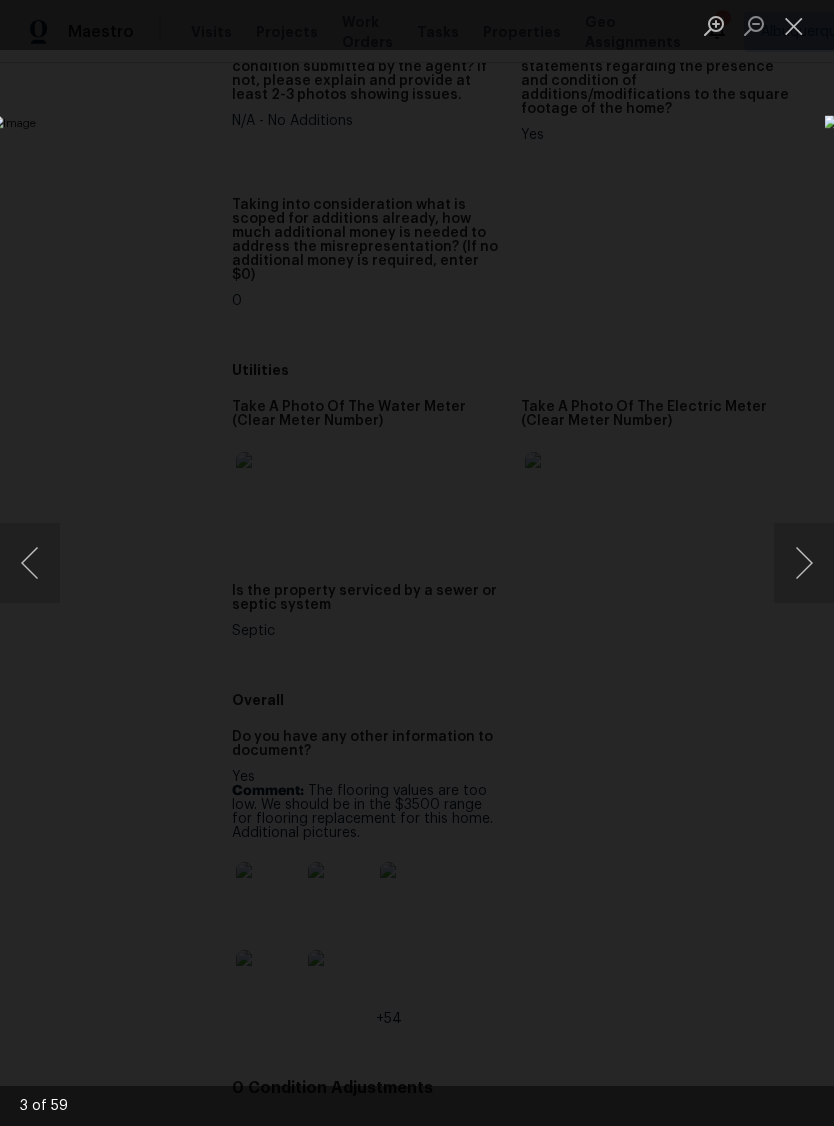 click at bounding box center [804, 563] 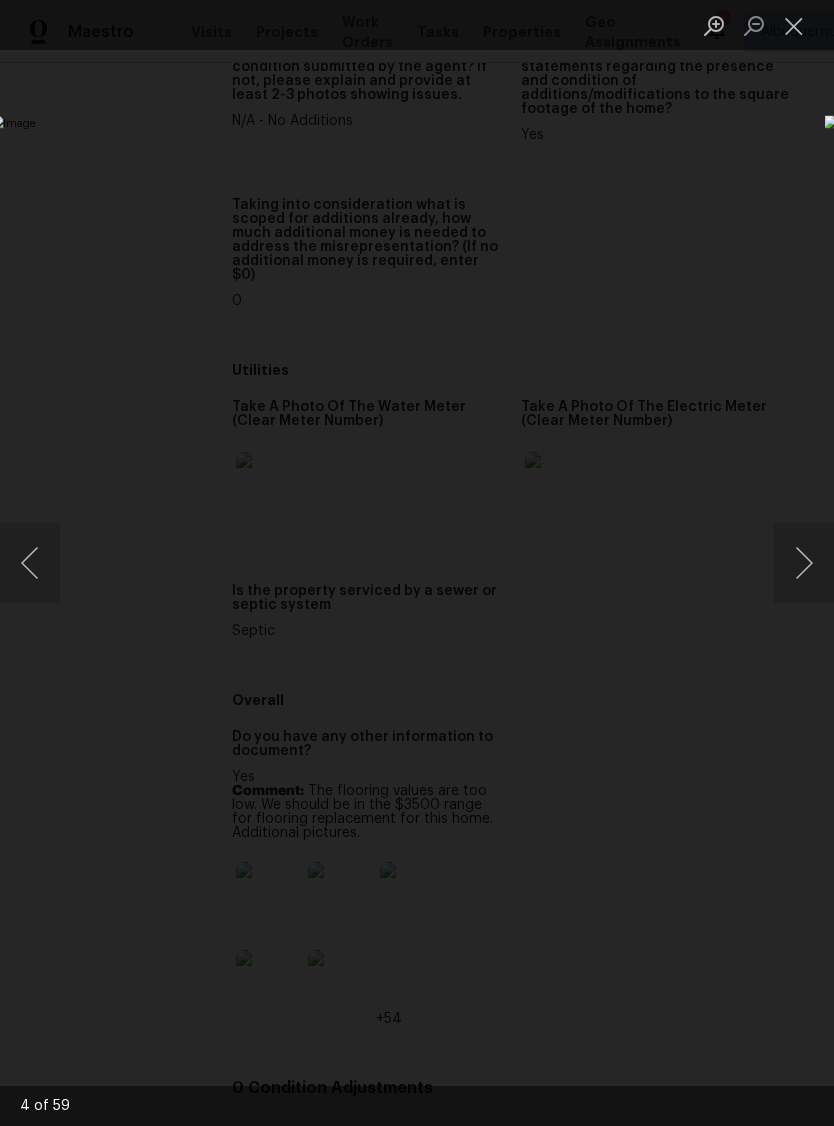 click at bounding box center (804, 563) 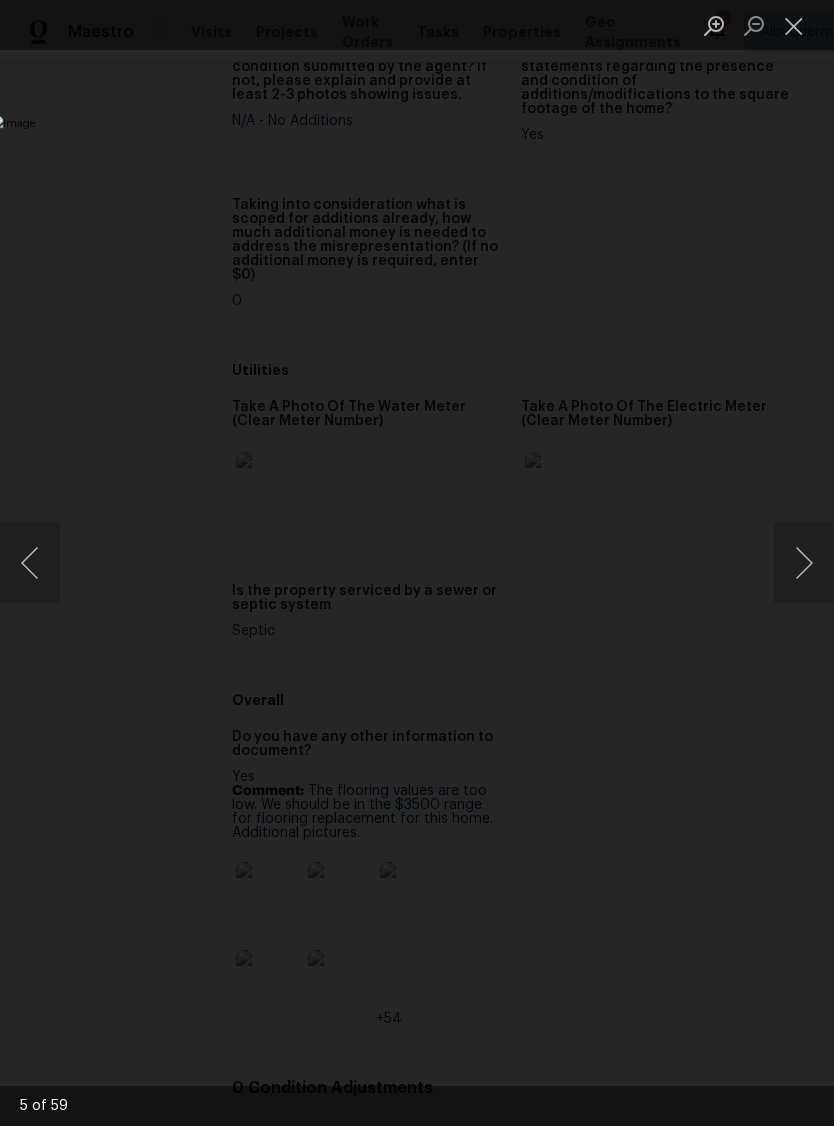 click at bounding box center [804, 563] 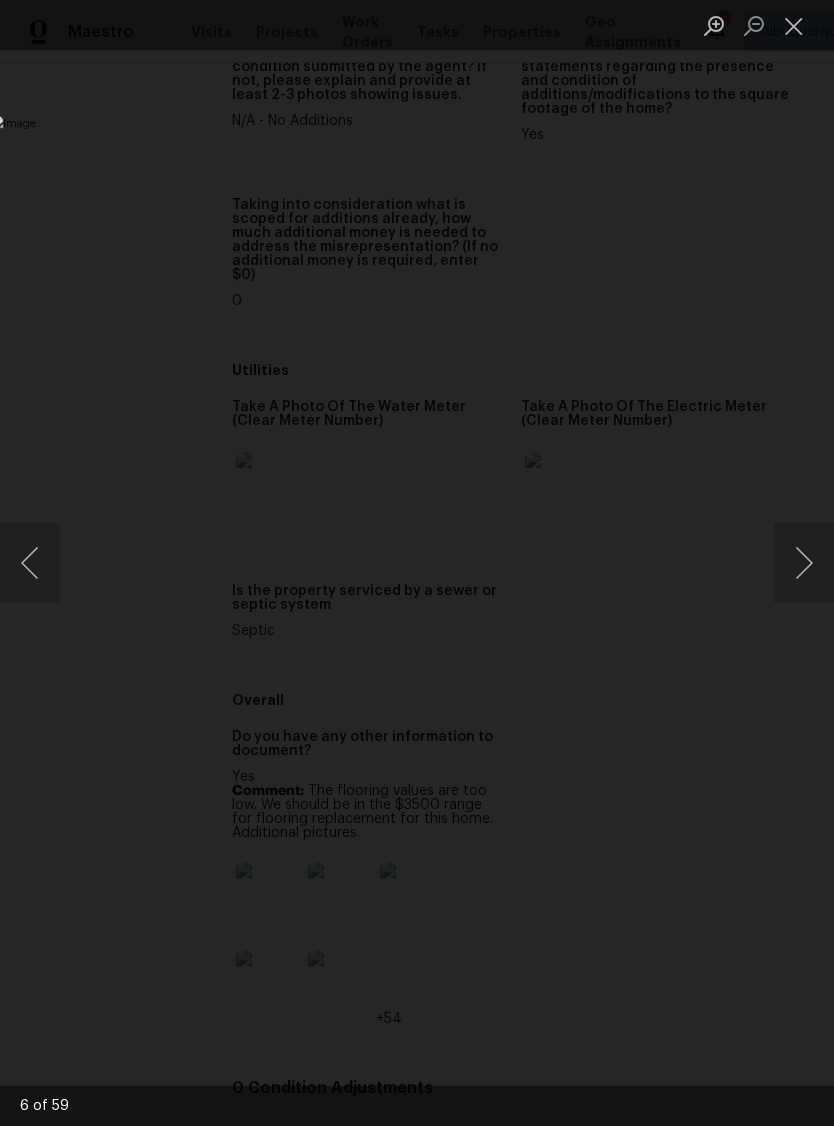 click at bounding box center [804, 563] 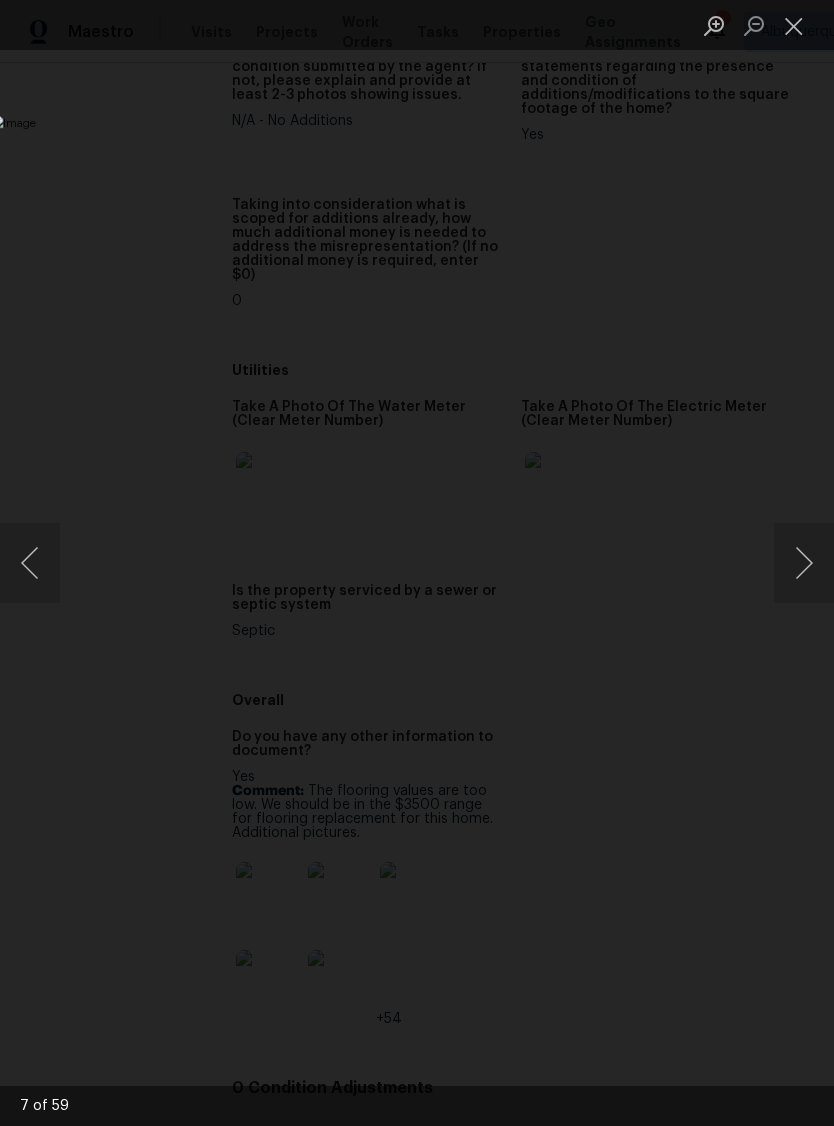 click at bounding box center (804, 563) 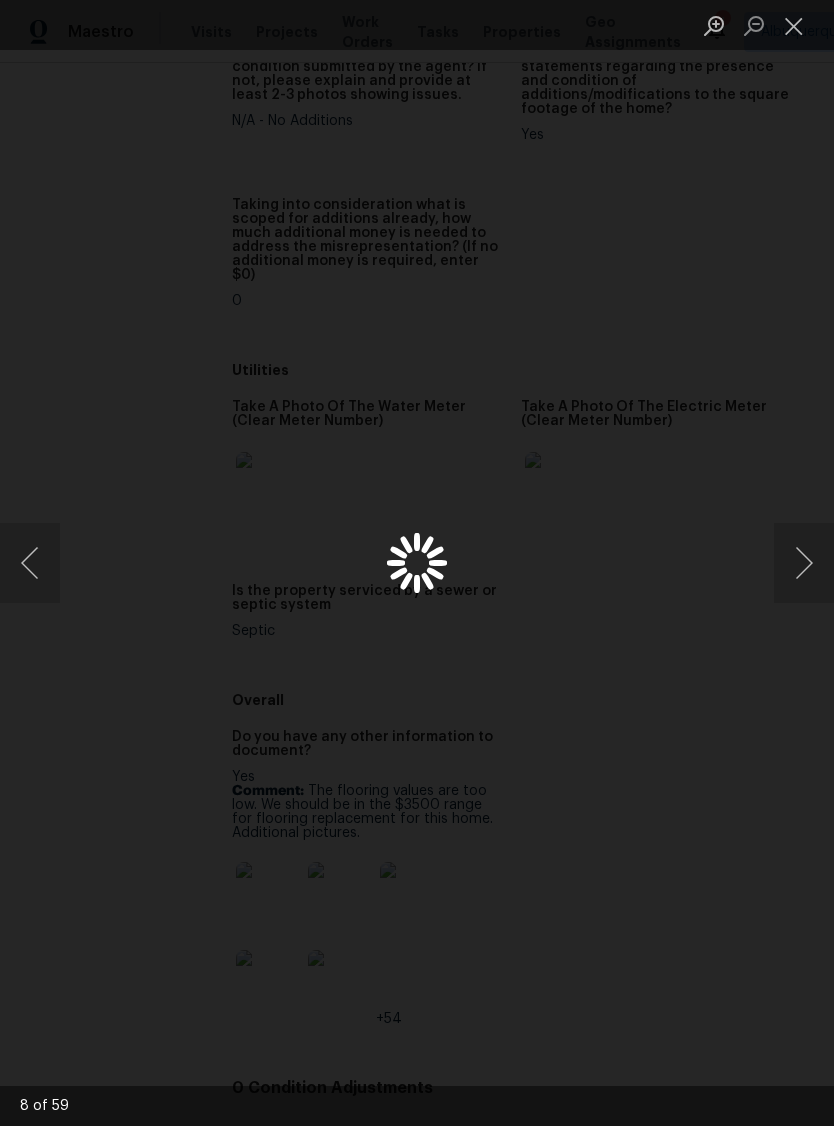 click at bounding box center [804, 563] 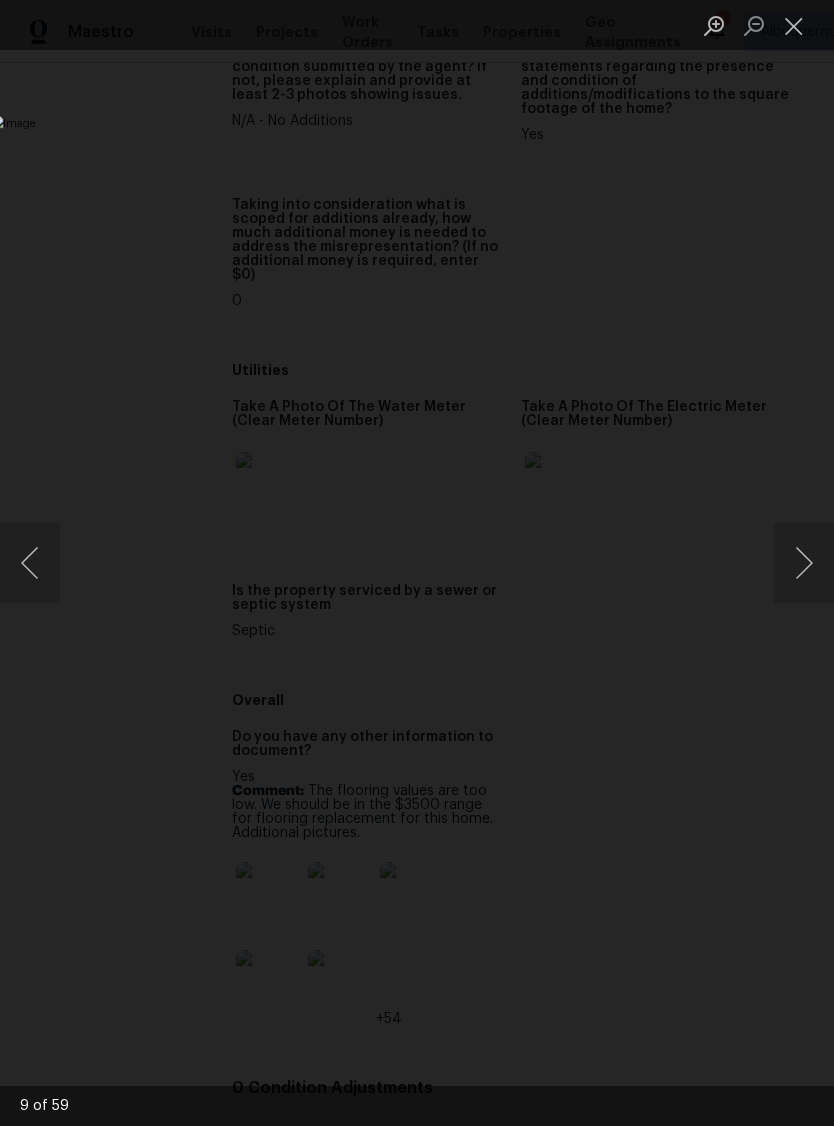click at bounding box center (804, 563) 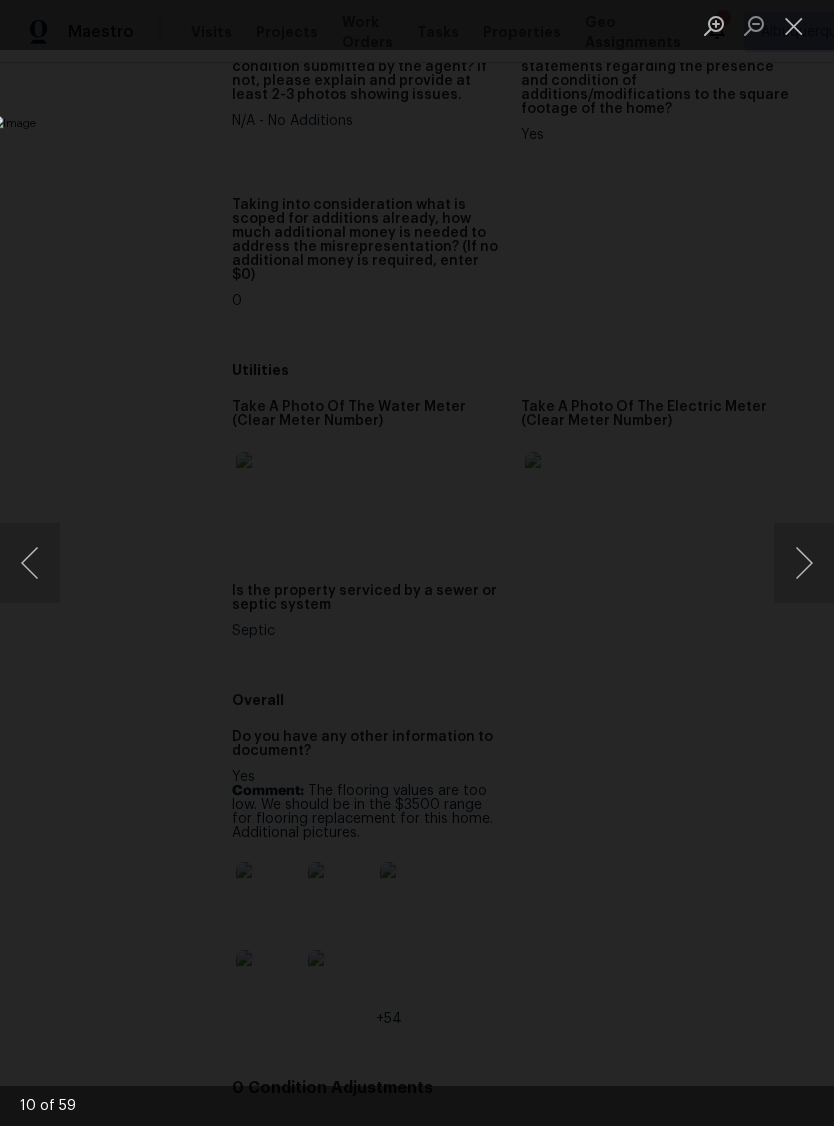 click at bounding box center (804, 563) 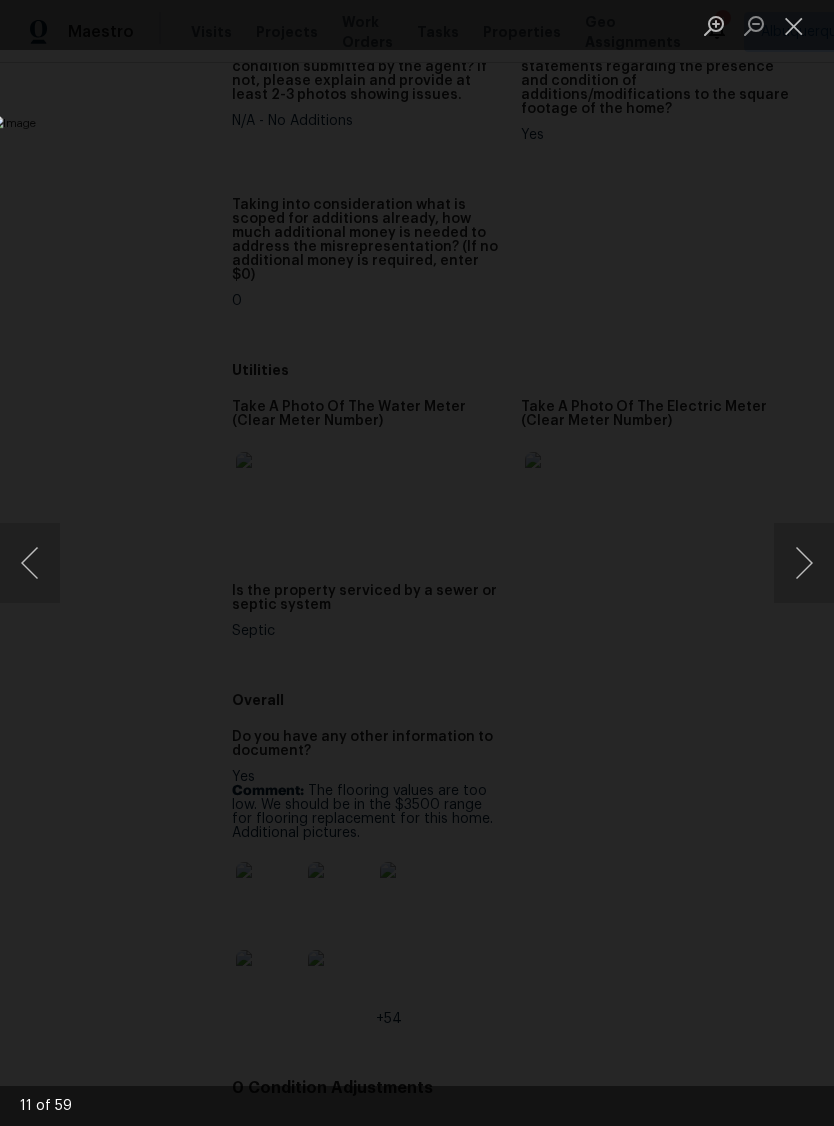 click at bounding box center [804, 563] 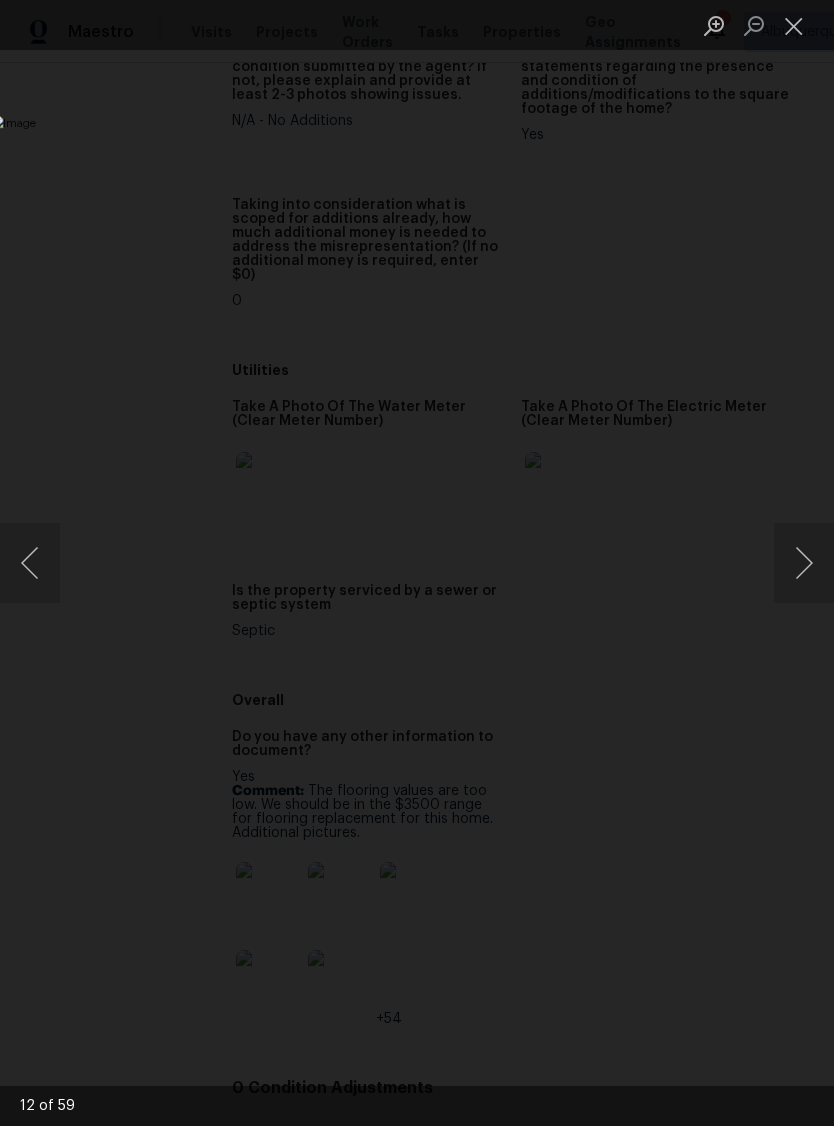 click at bounding box center [804, 563] 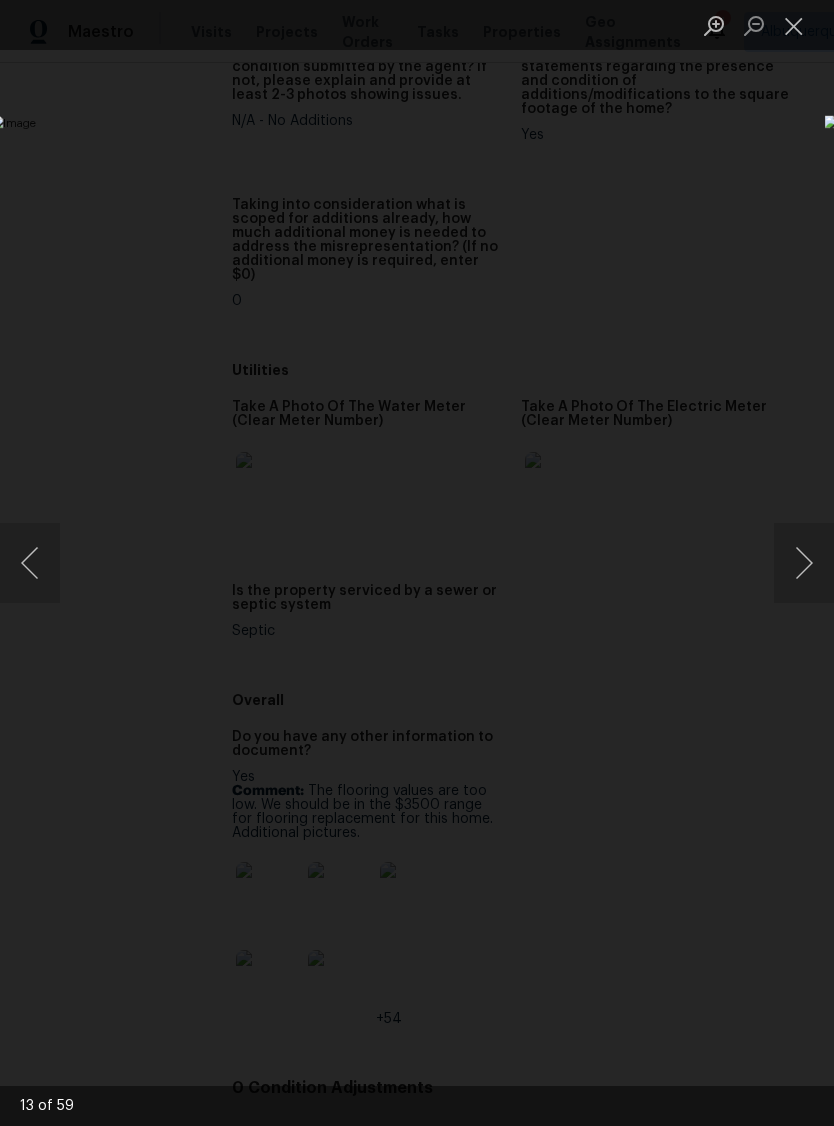 click at bounding box center [322, 562] 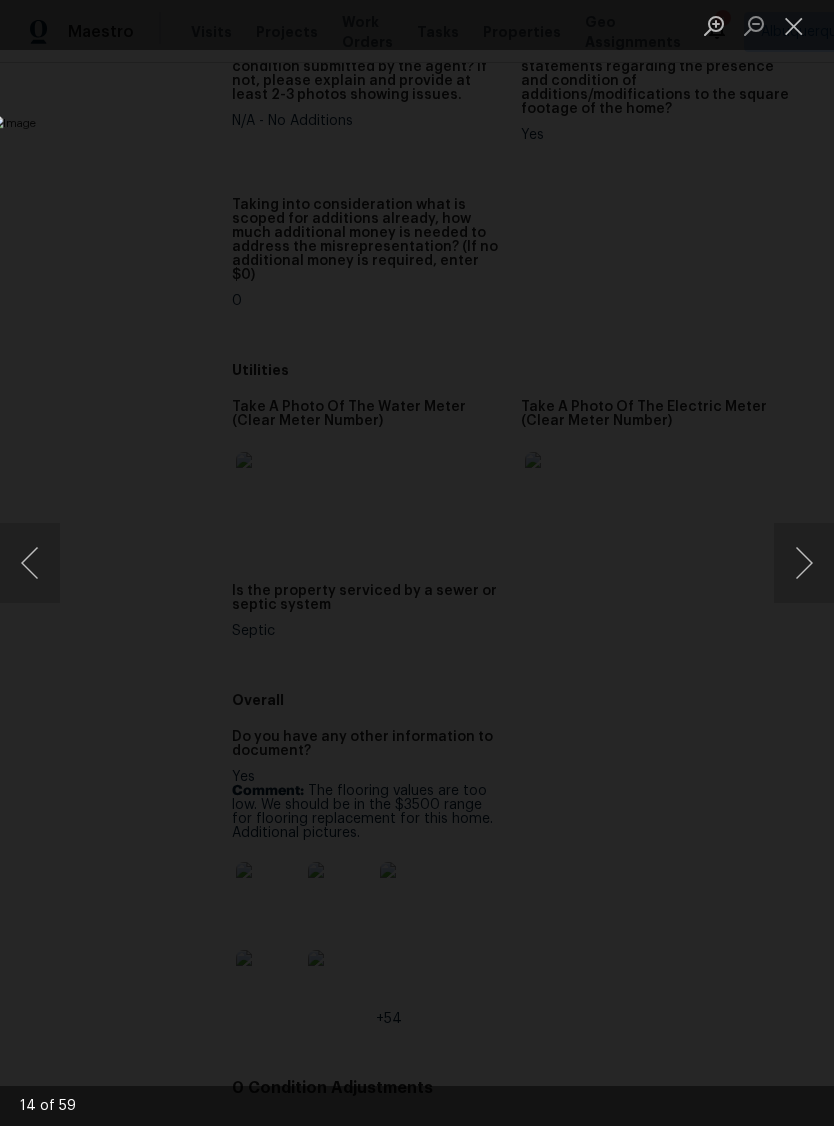 click at bounding box center (804, 563) 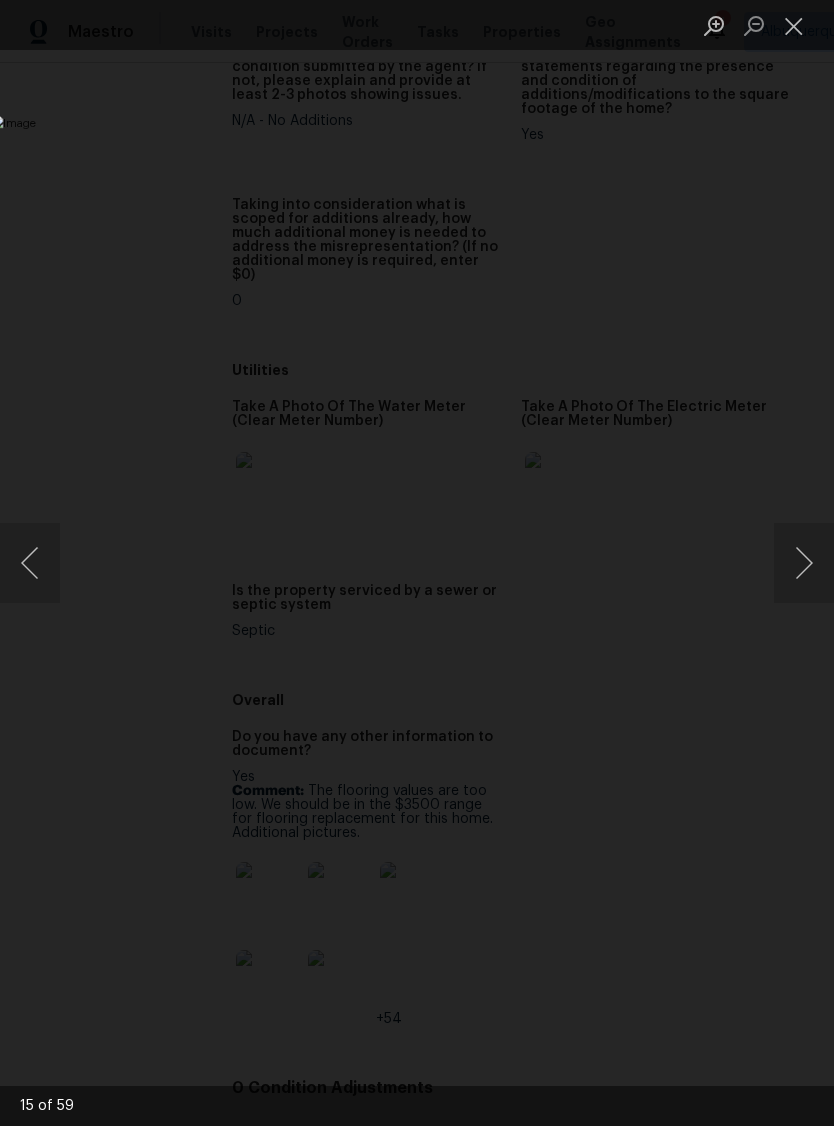 click at bounding box center (804, 563) 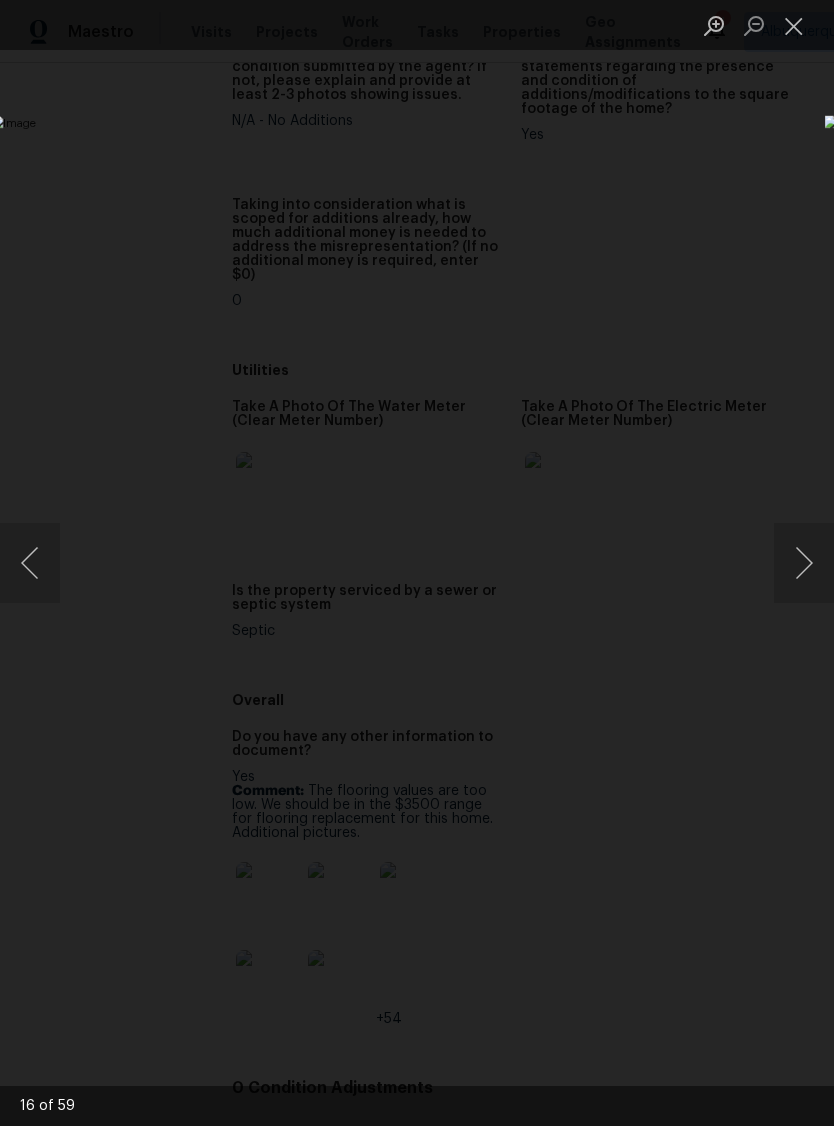 click at bounding box center (804, 563) 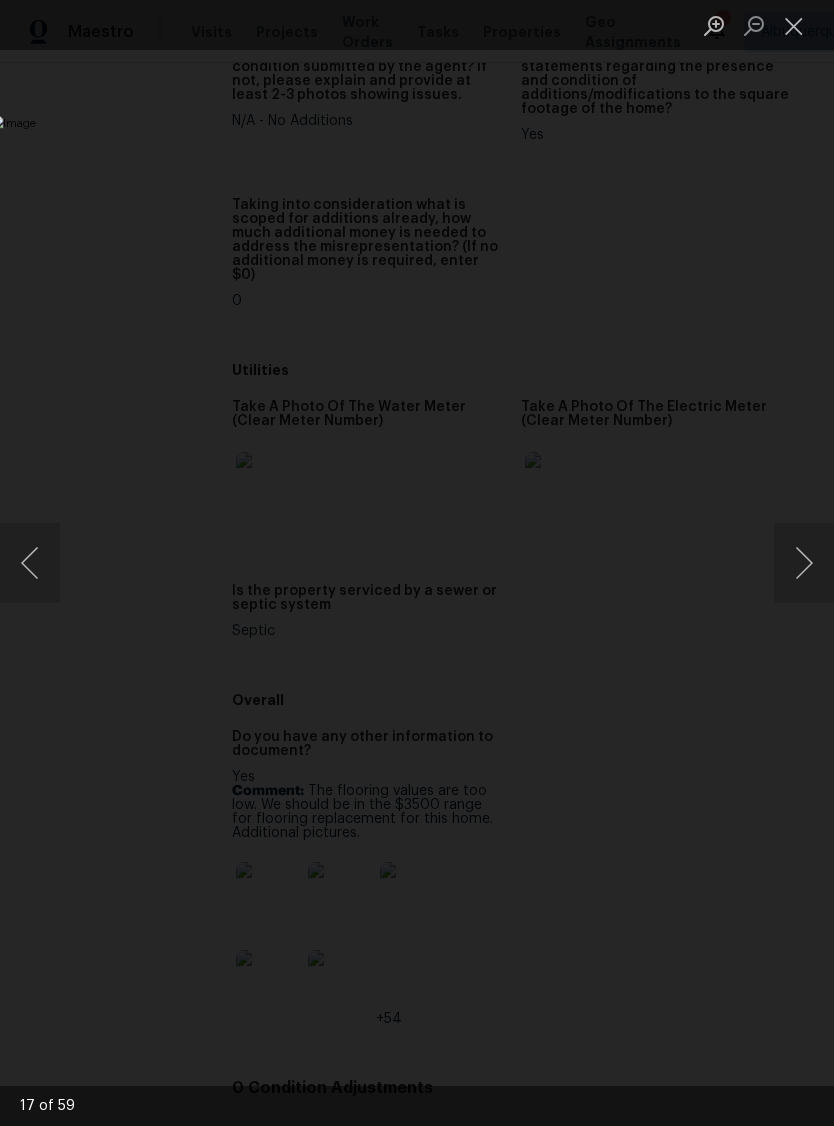 click at bounding box center [804, 563] 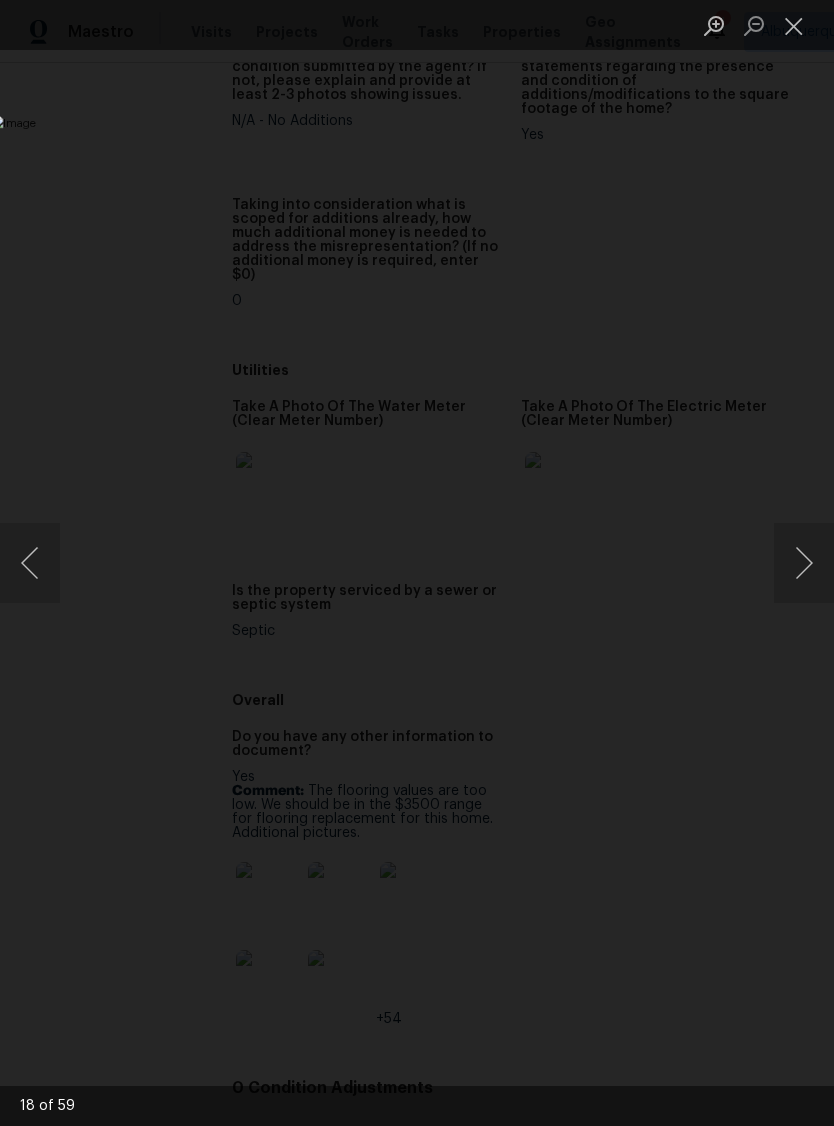 click at bounding box center (804, 563) 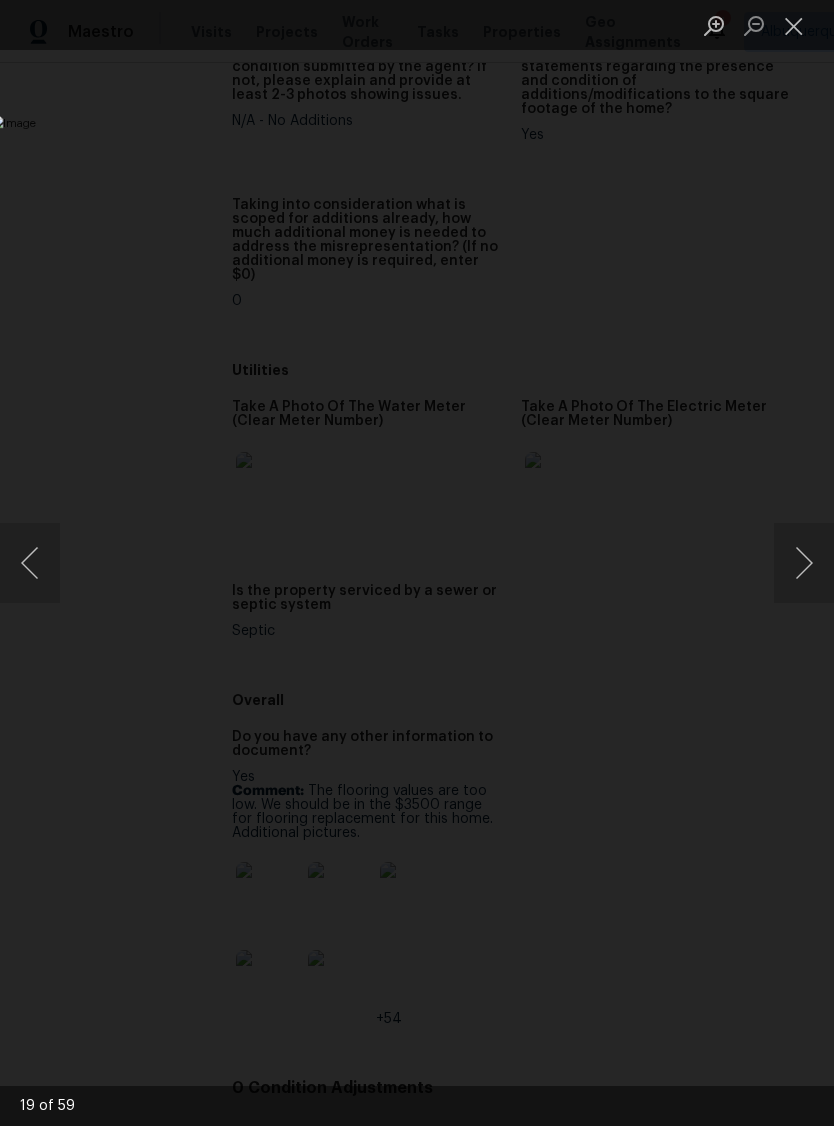 click at bounding box center [804, 563] 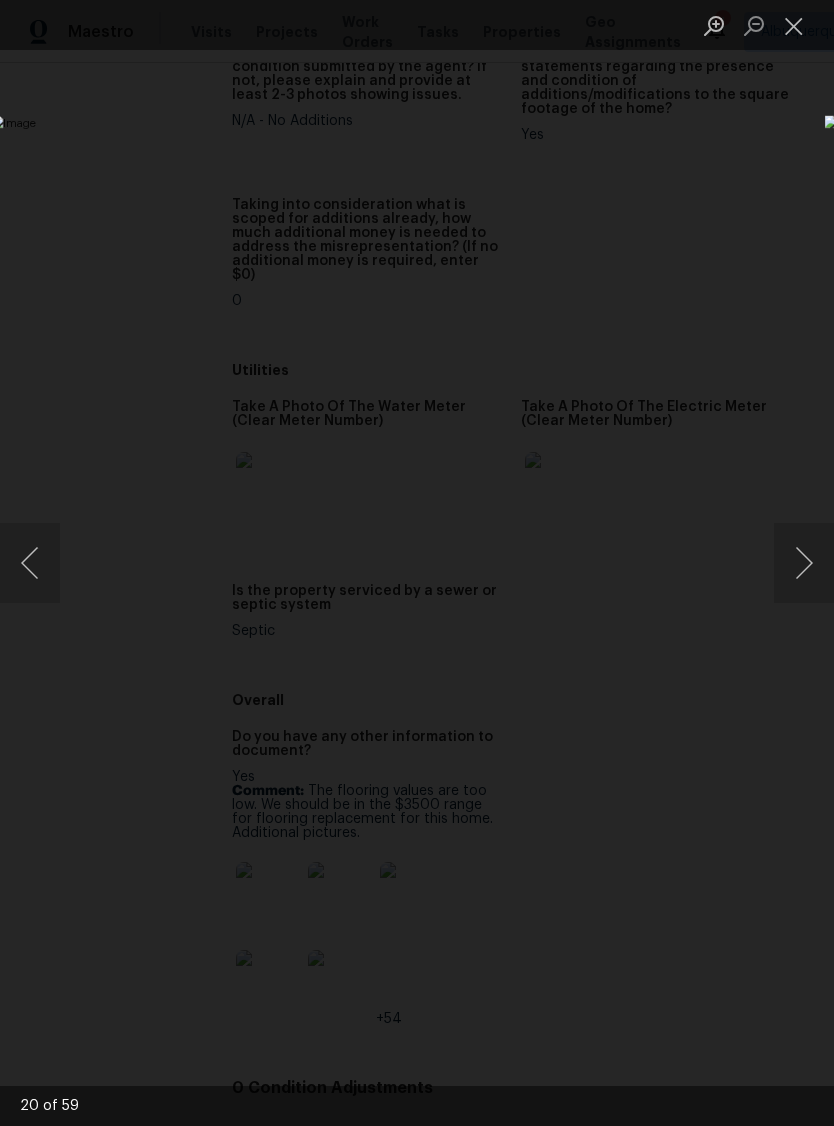 click at bounding box center (30, 563) 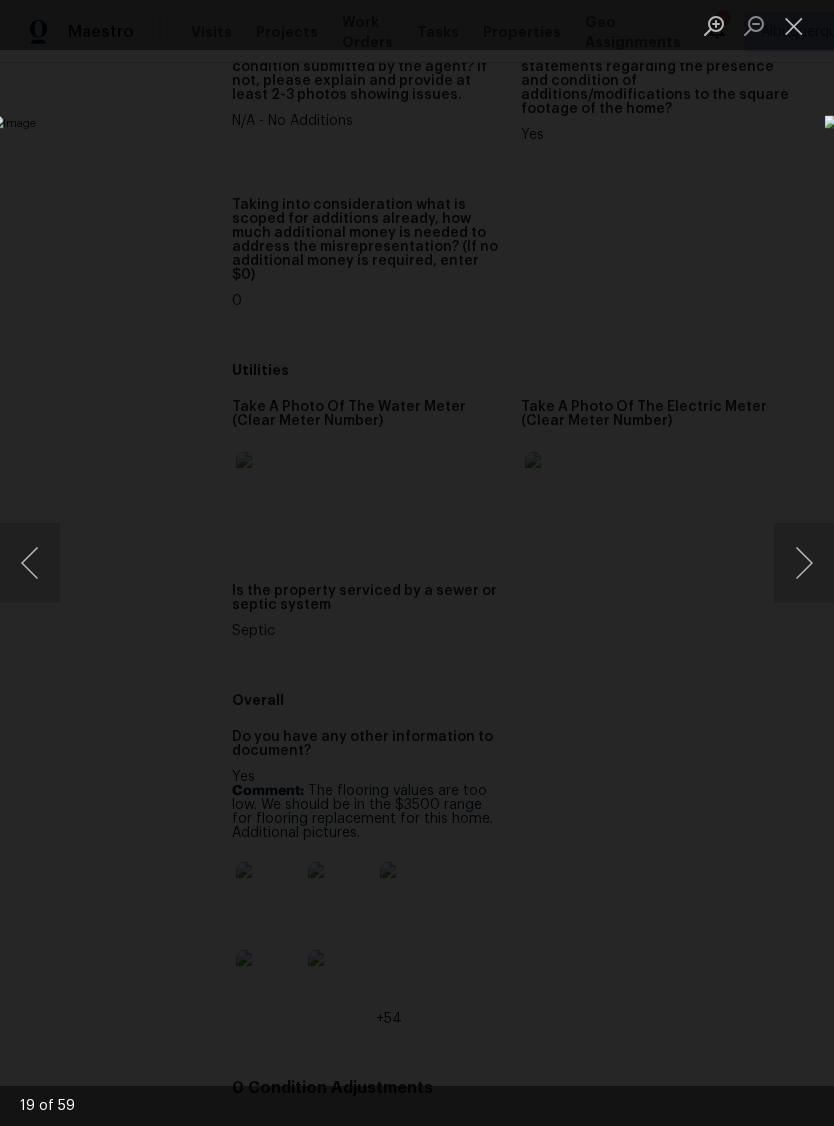 click at bounding box center [804, 563] 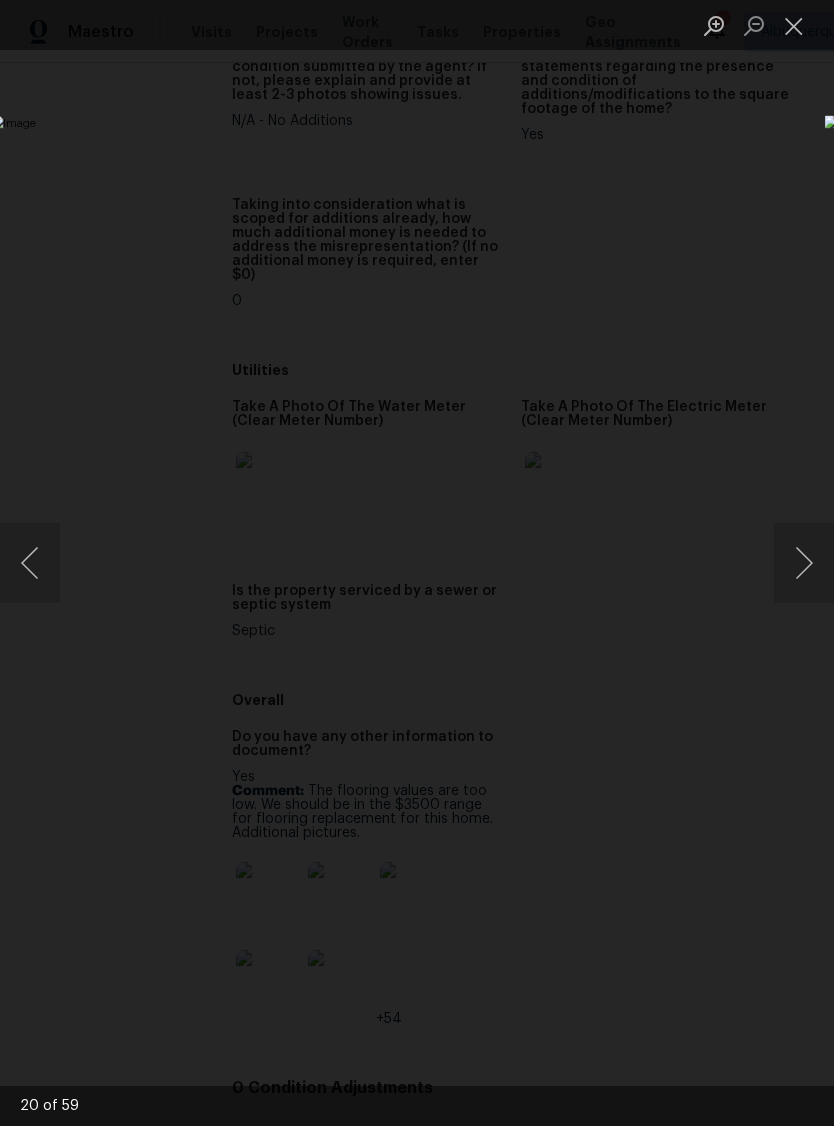 click at bounding box center (804, 563) 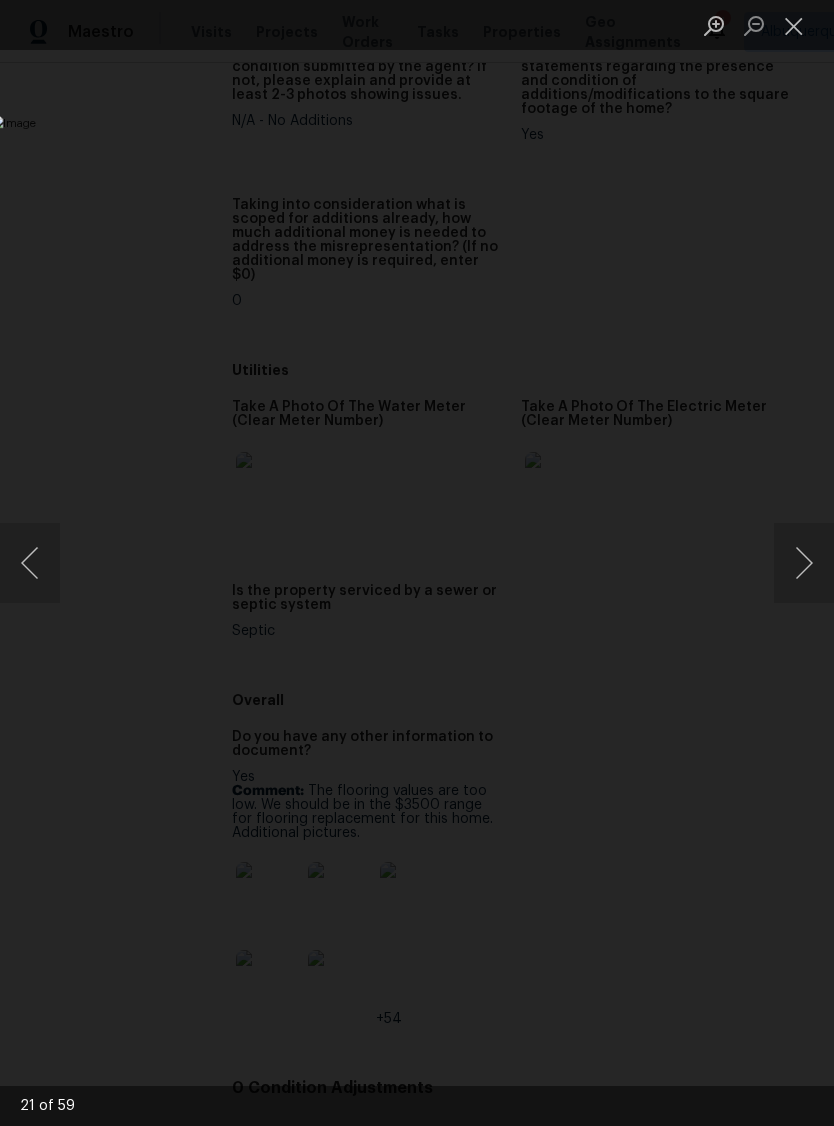 click at bounding box center [804, 563] 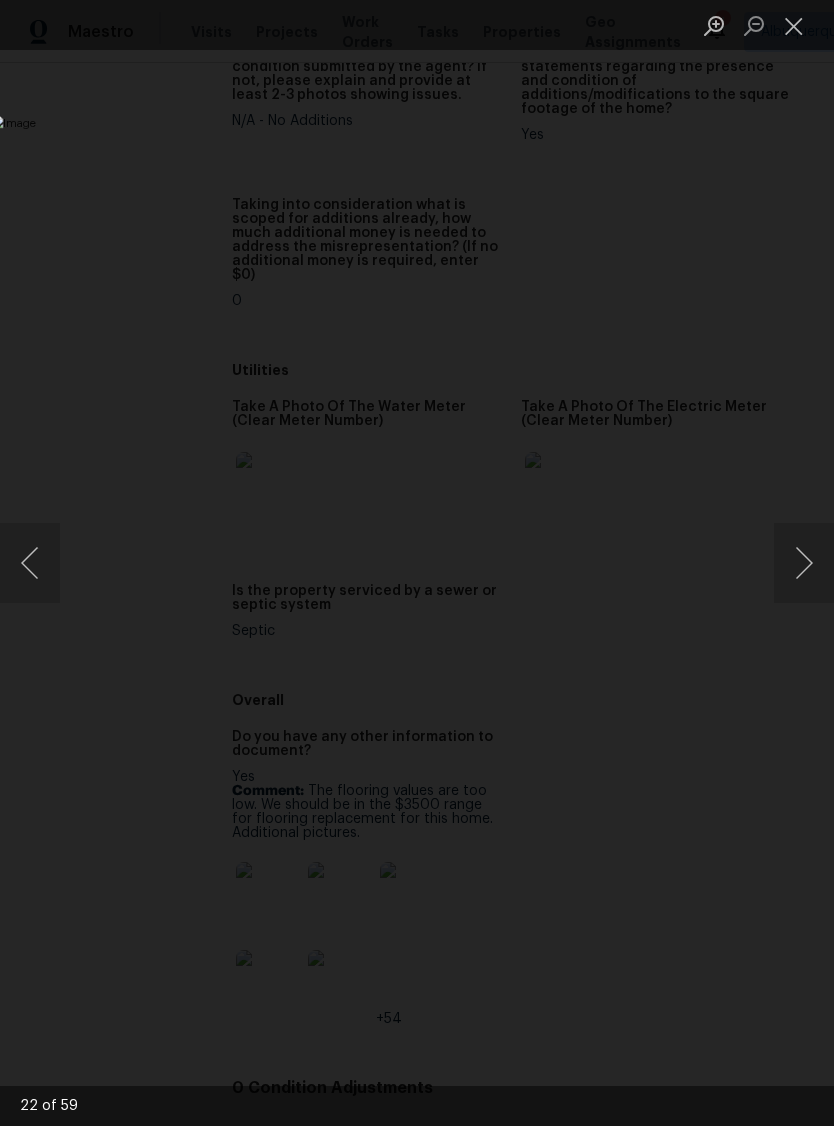 click at bounding box center (804, 563) 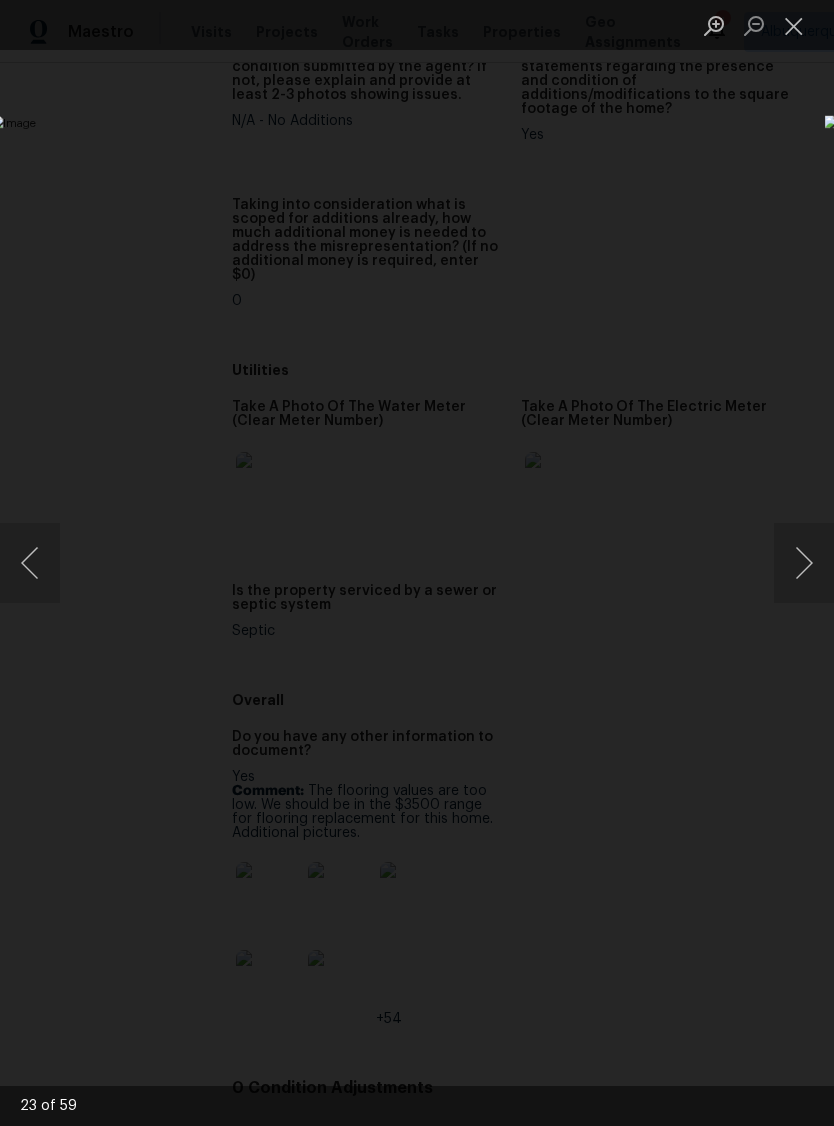 click at bounding box center (804, 563) 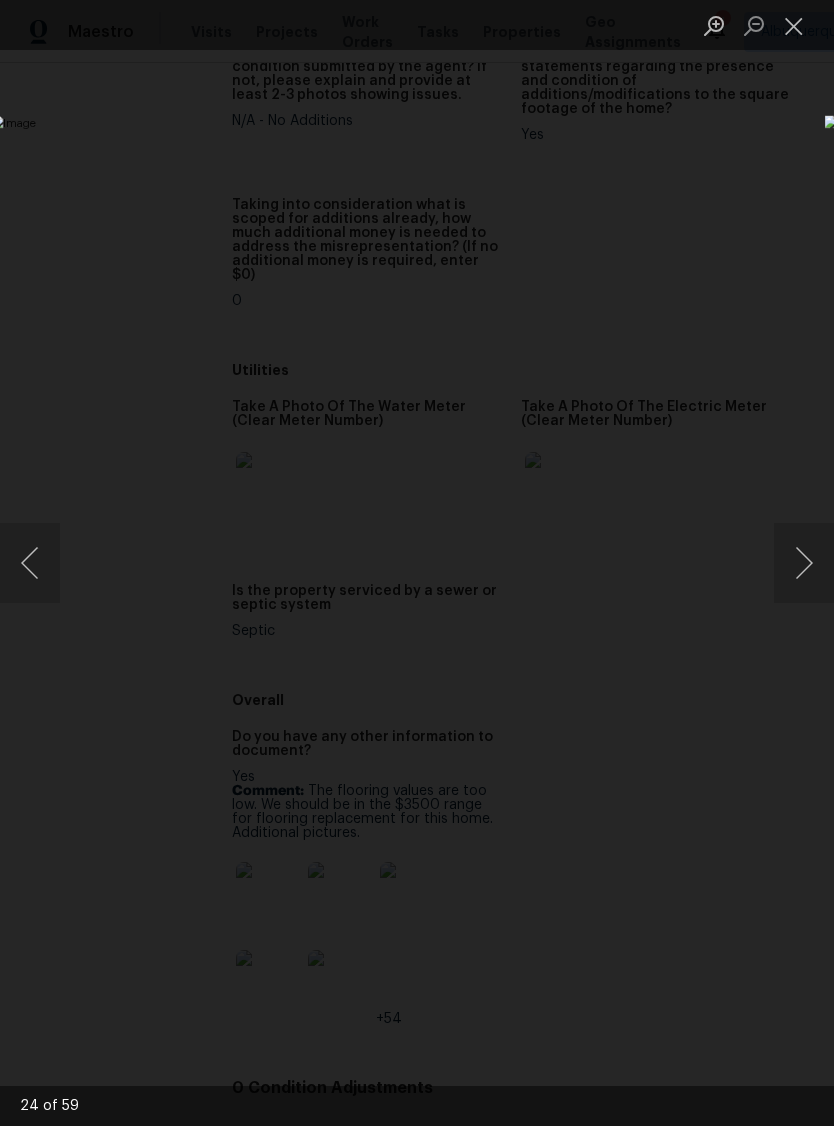 click at bounding box center [804, 563] 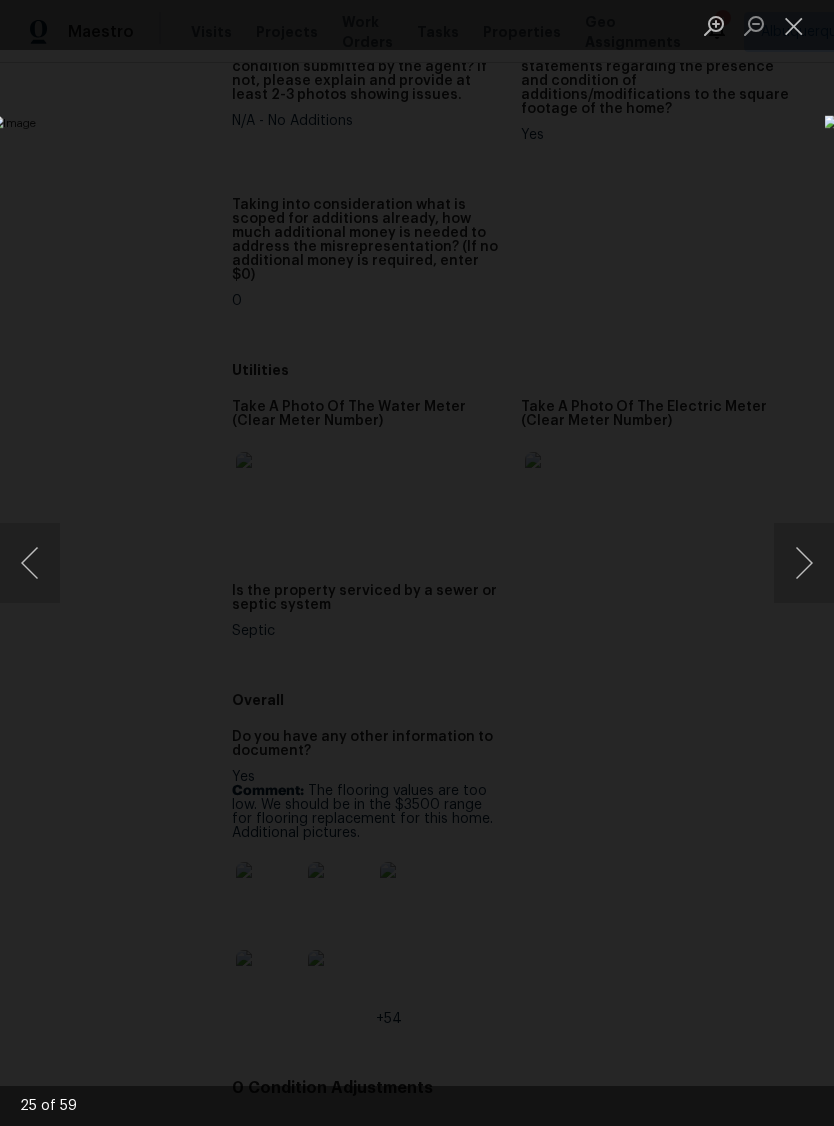 click at bounding box center [804, 563] 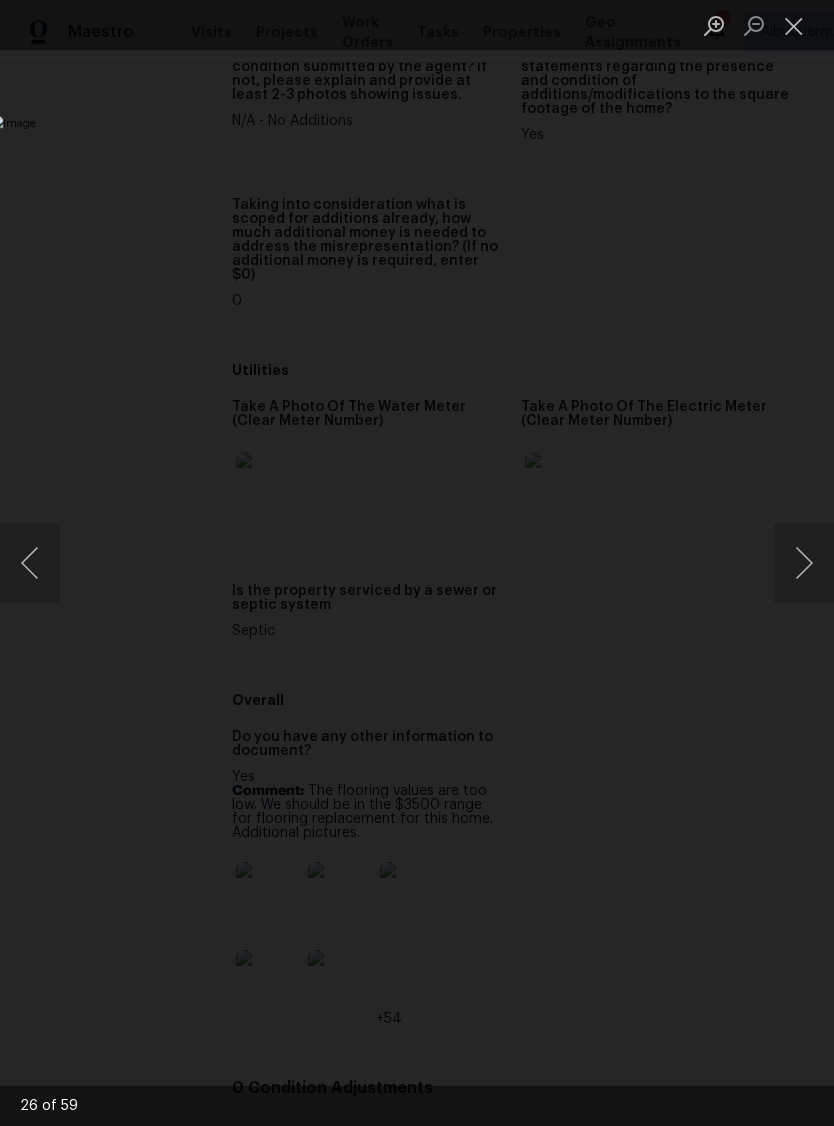 click at bounding box center (804, 563) 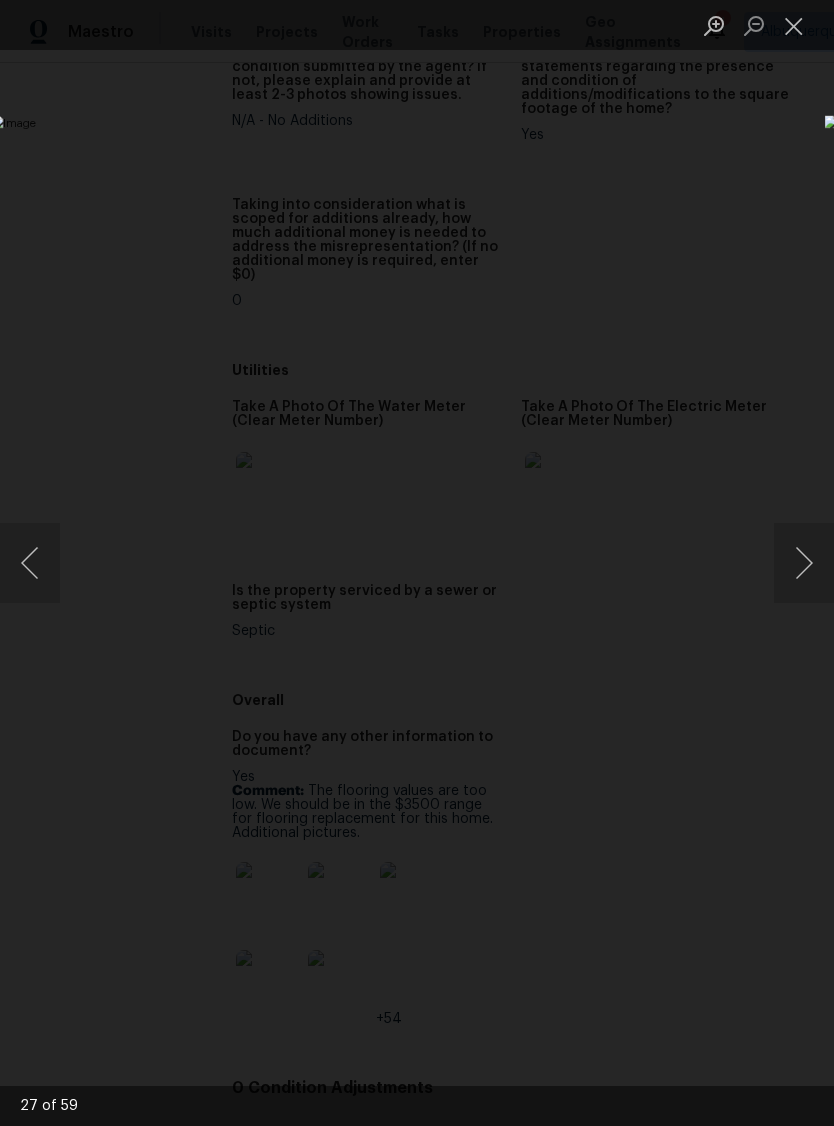click at bounding box center [804, 563] 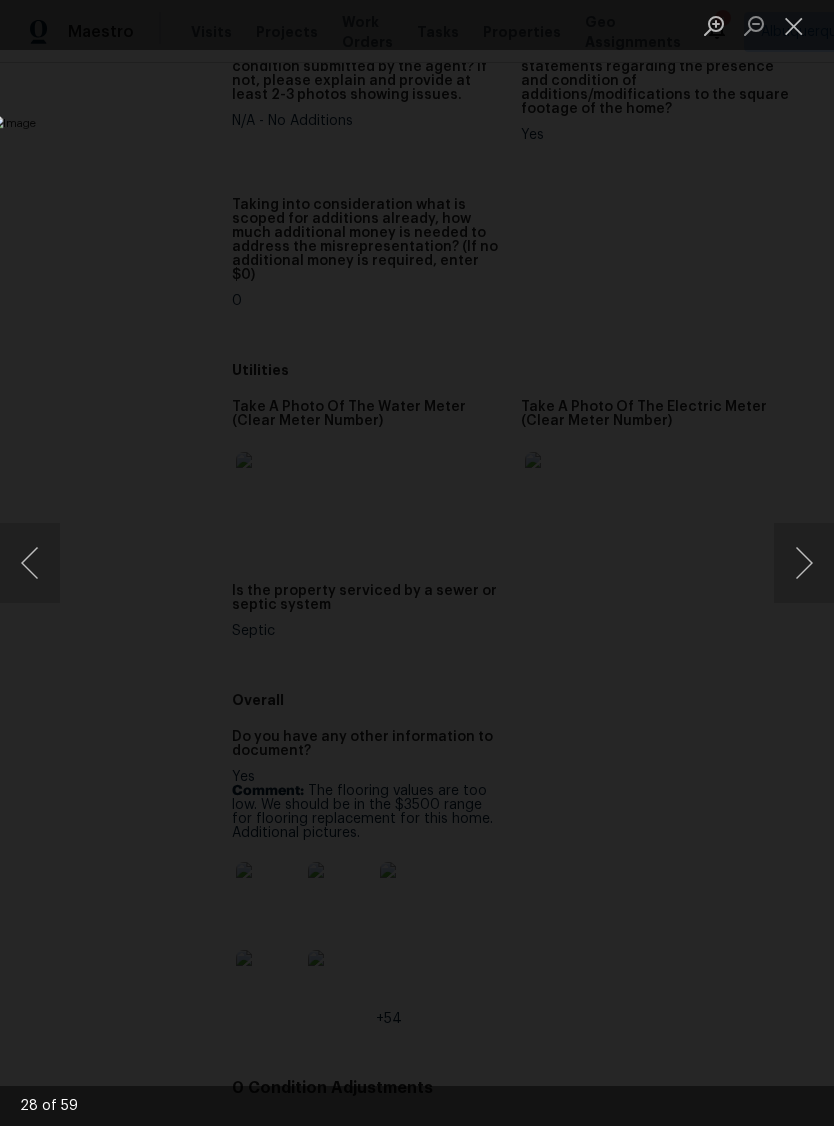 click at bounding box center [804, 563] 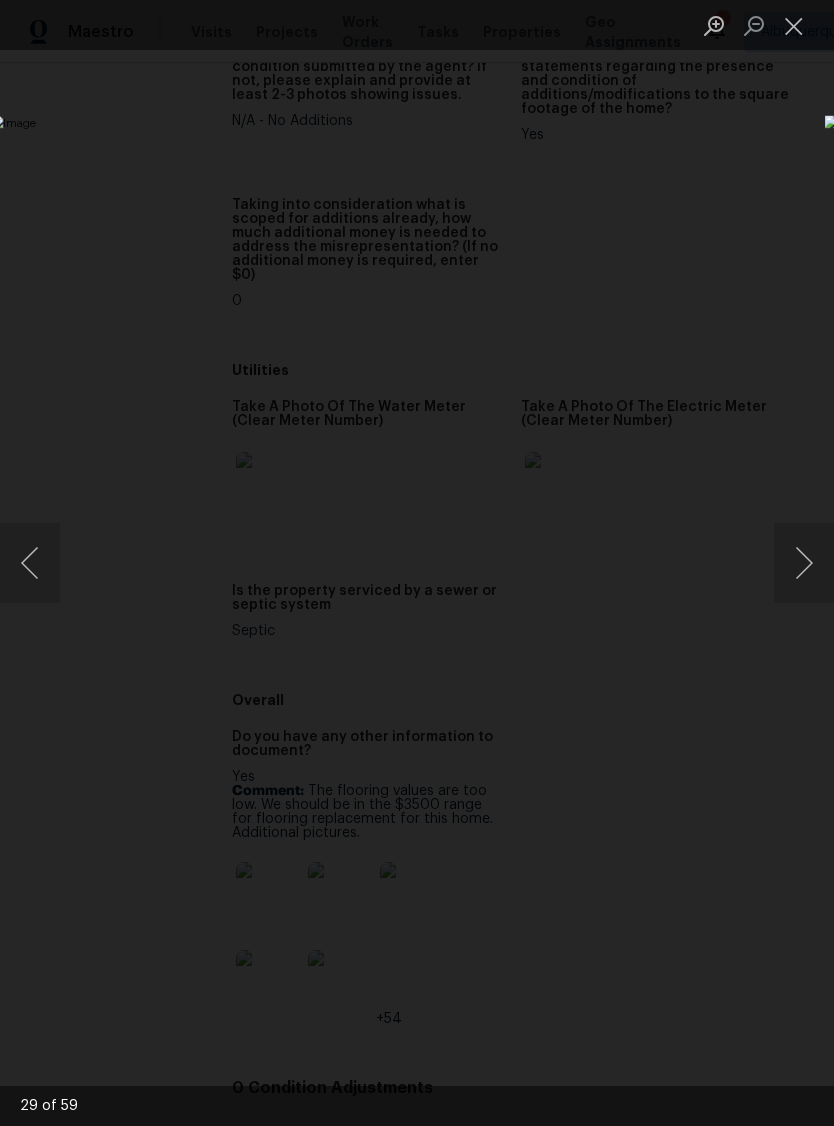 click at bounding box center (804, 563) 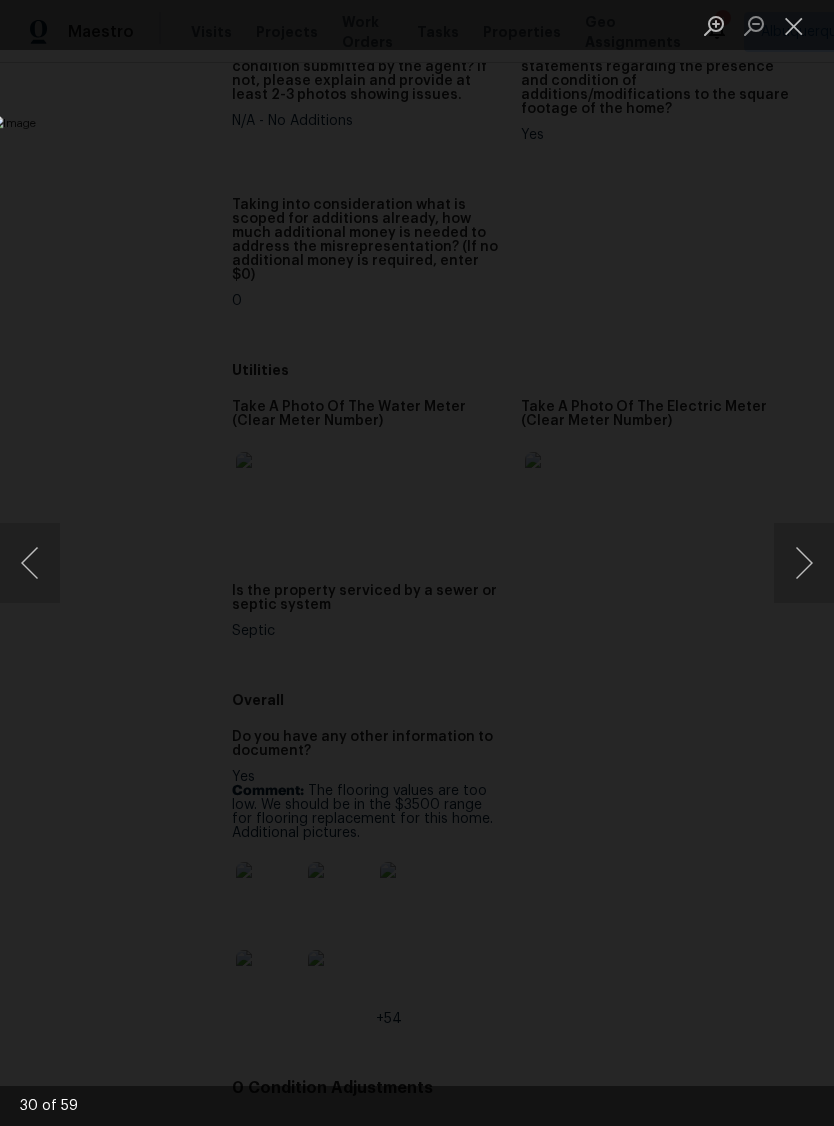 click at bounding box center (804, 563) 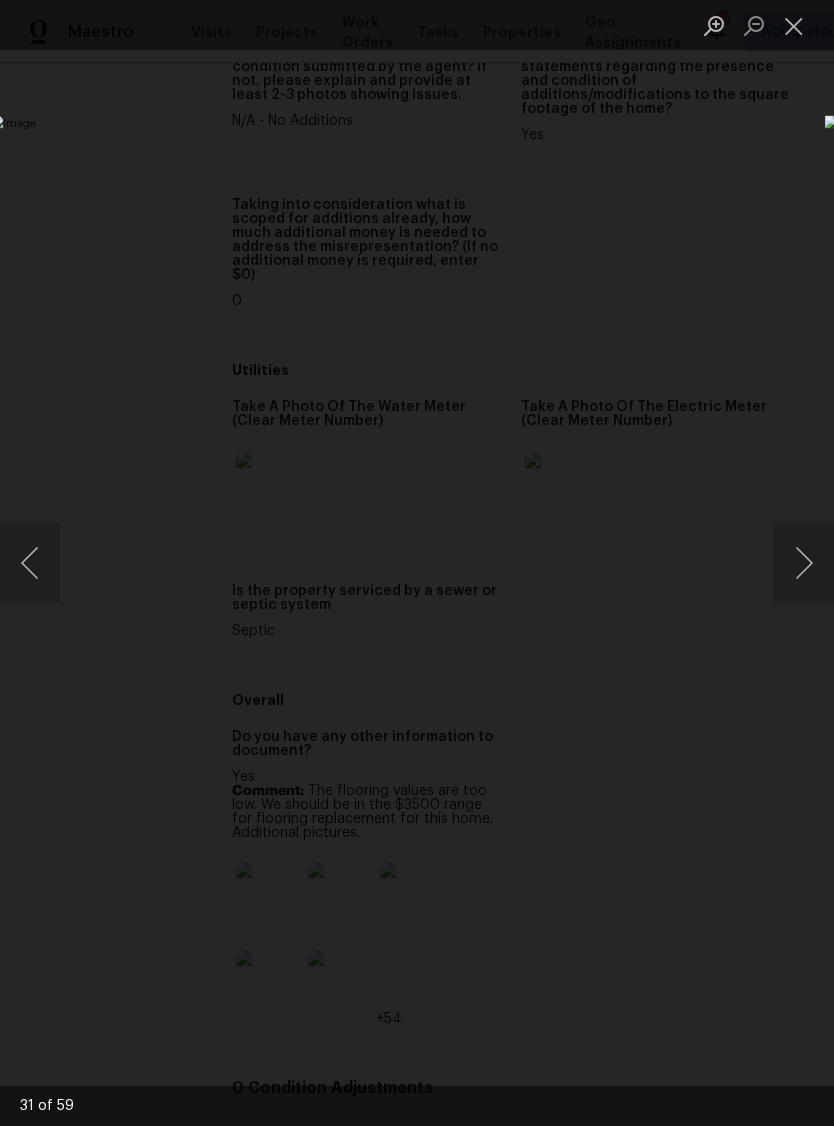 click at bounding box center [804, 563] 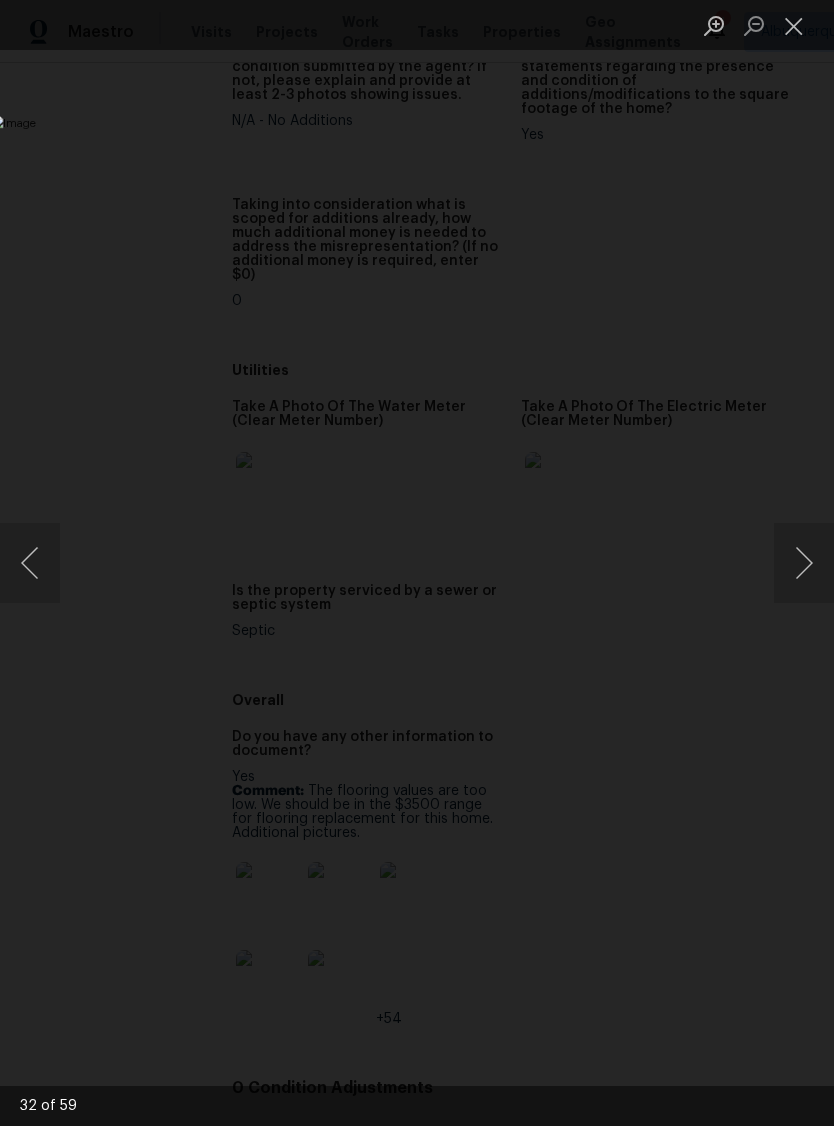 click at bounding box center [804, 563] 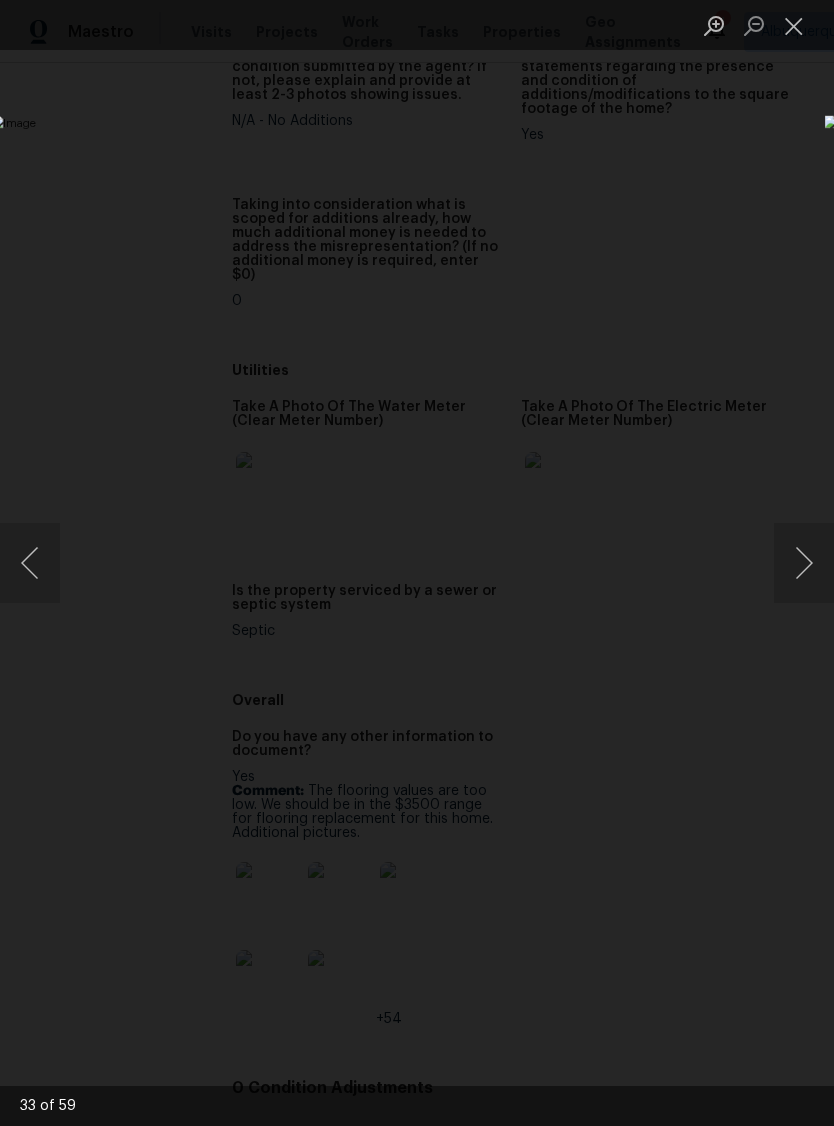 click at bounding box center [804, 563] 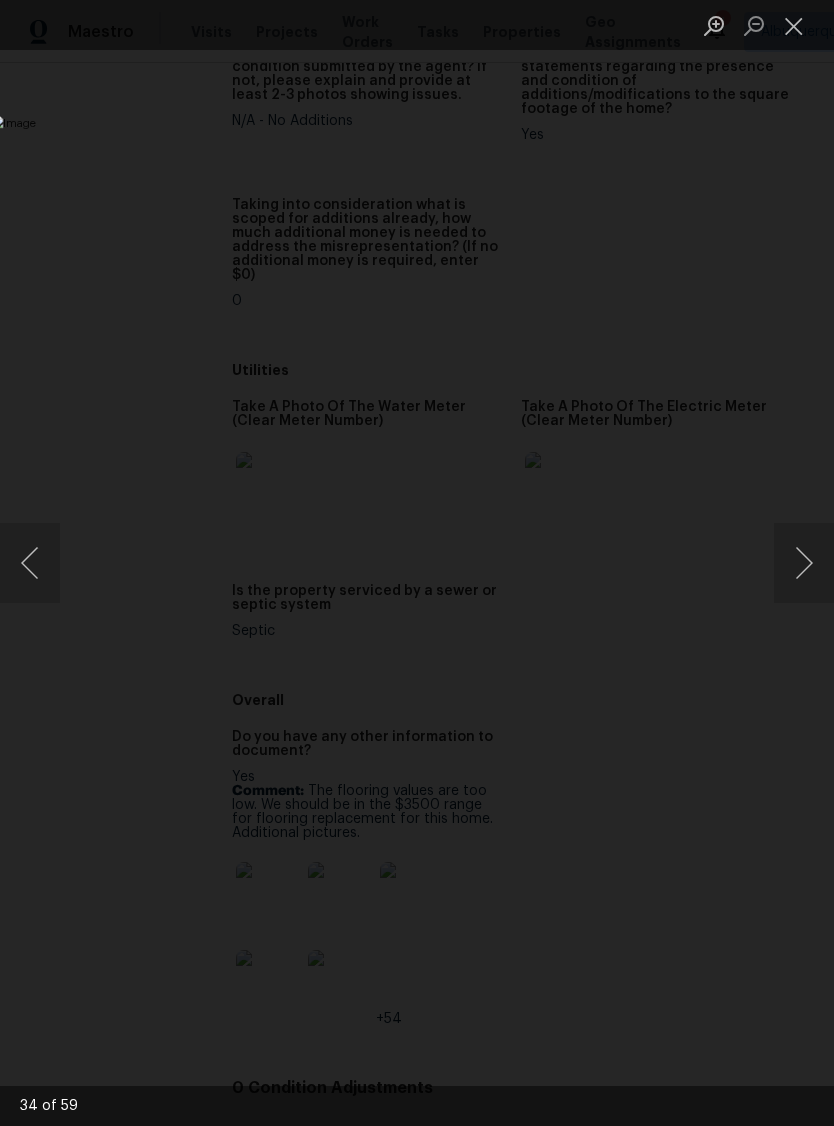 click at bounding box center (804, 563) 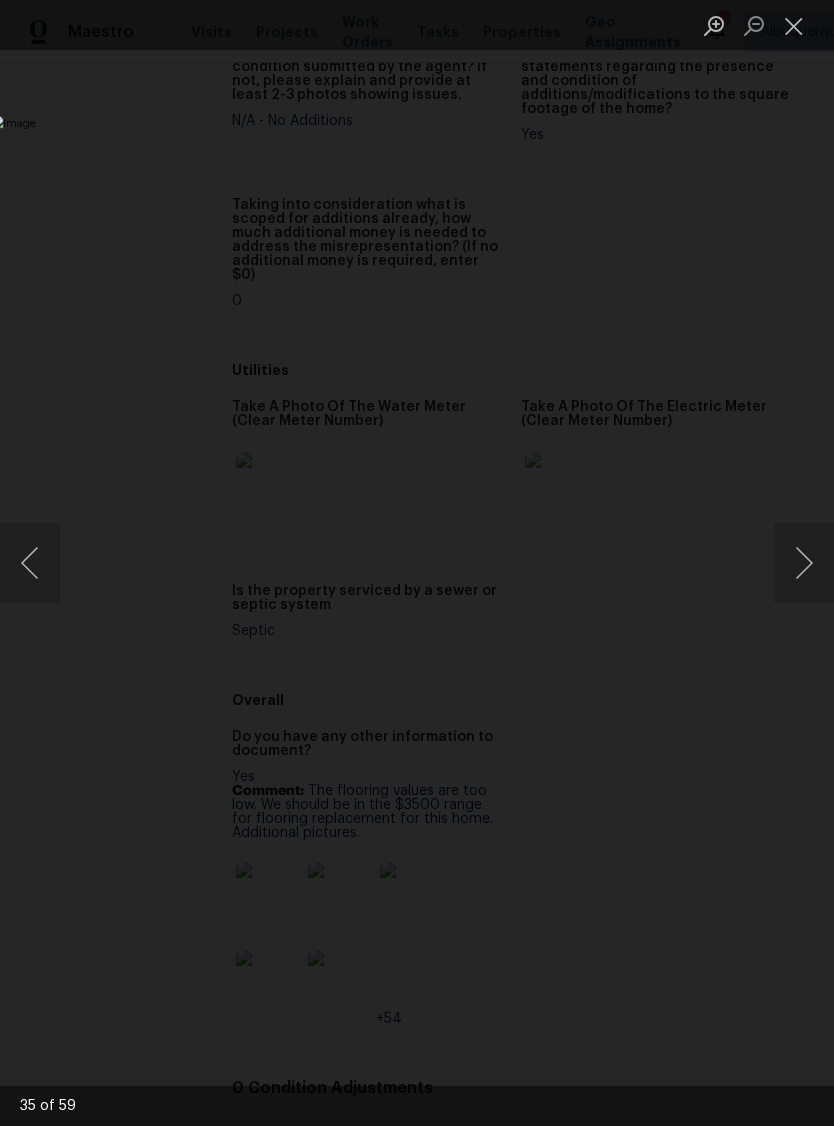 click at bounding box center [804, 563] 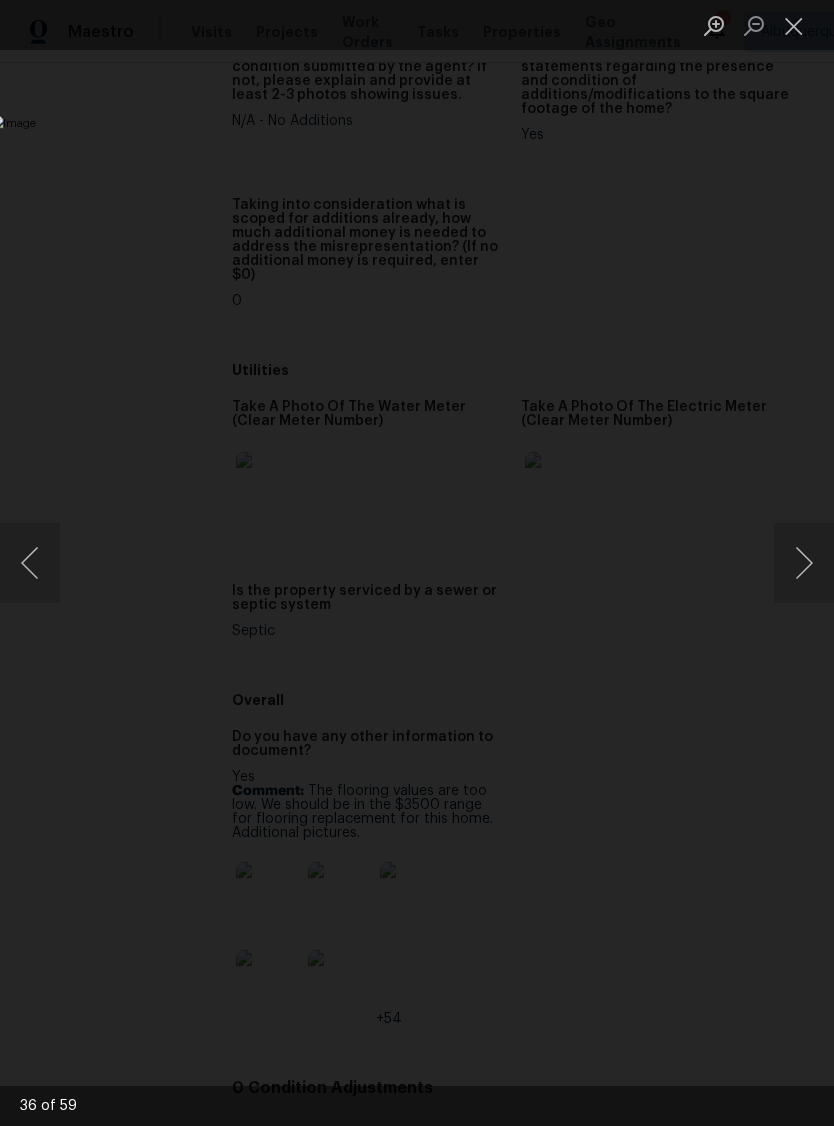 click at bounding box center (804, 563) 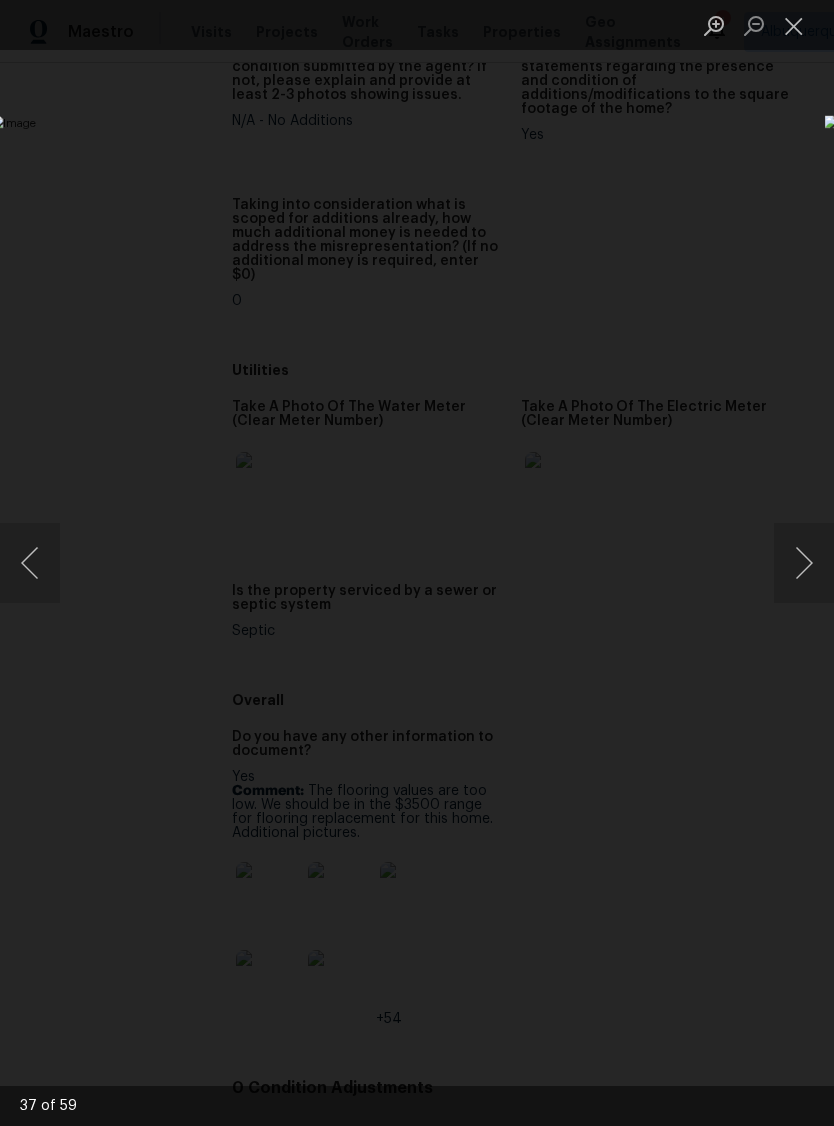 click at bounding box center [804, 563] 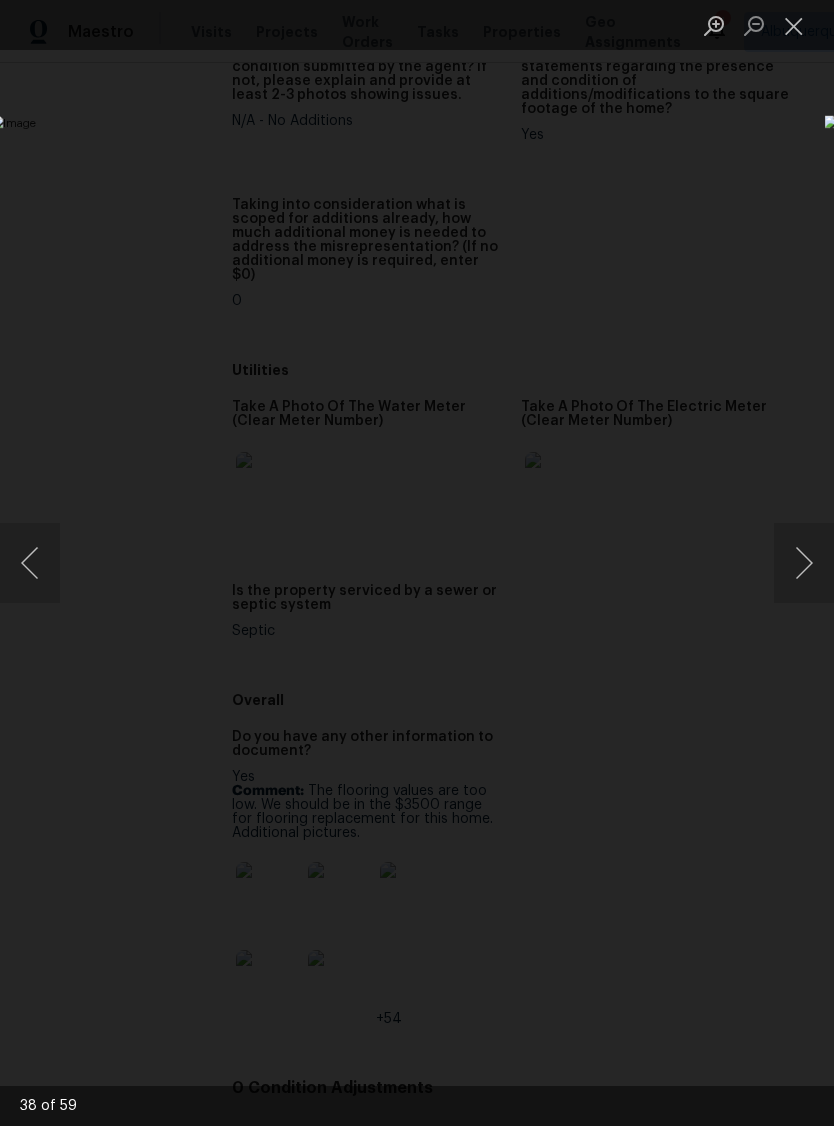 click at bounding box center [804, 563] 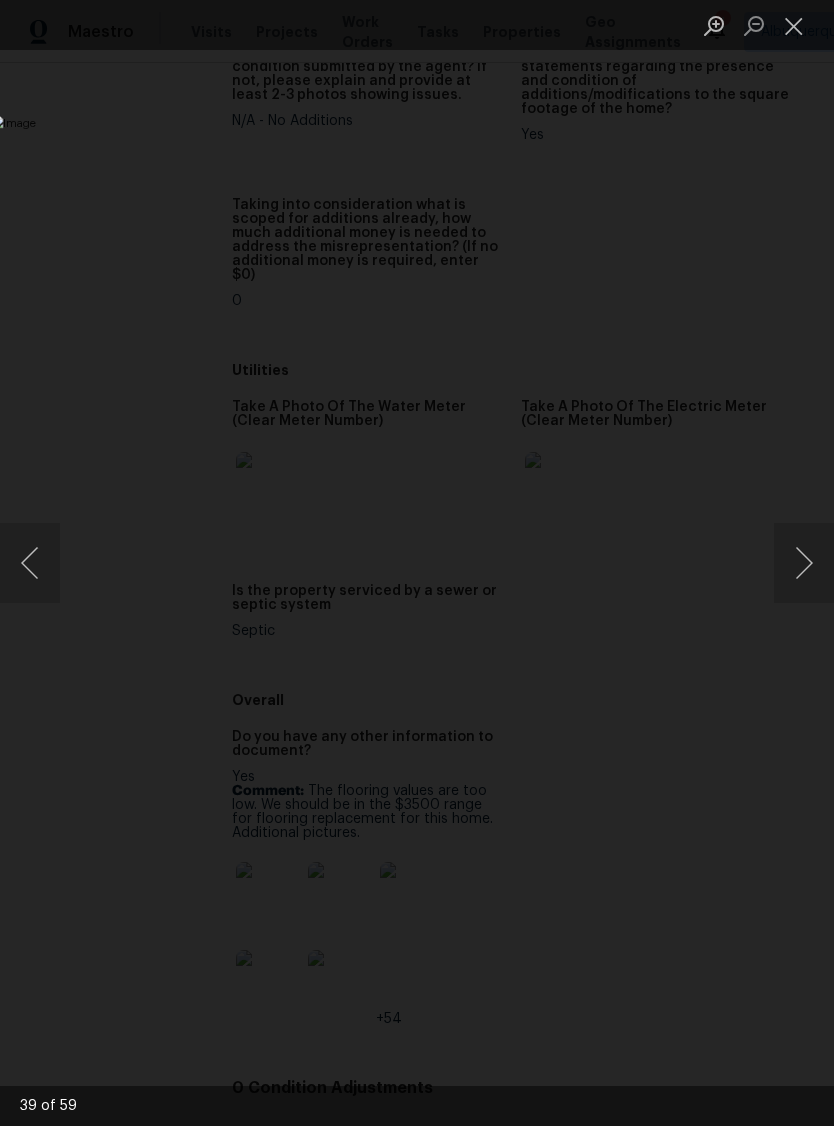 click at bounding box center [804, 563] 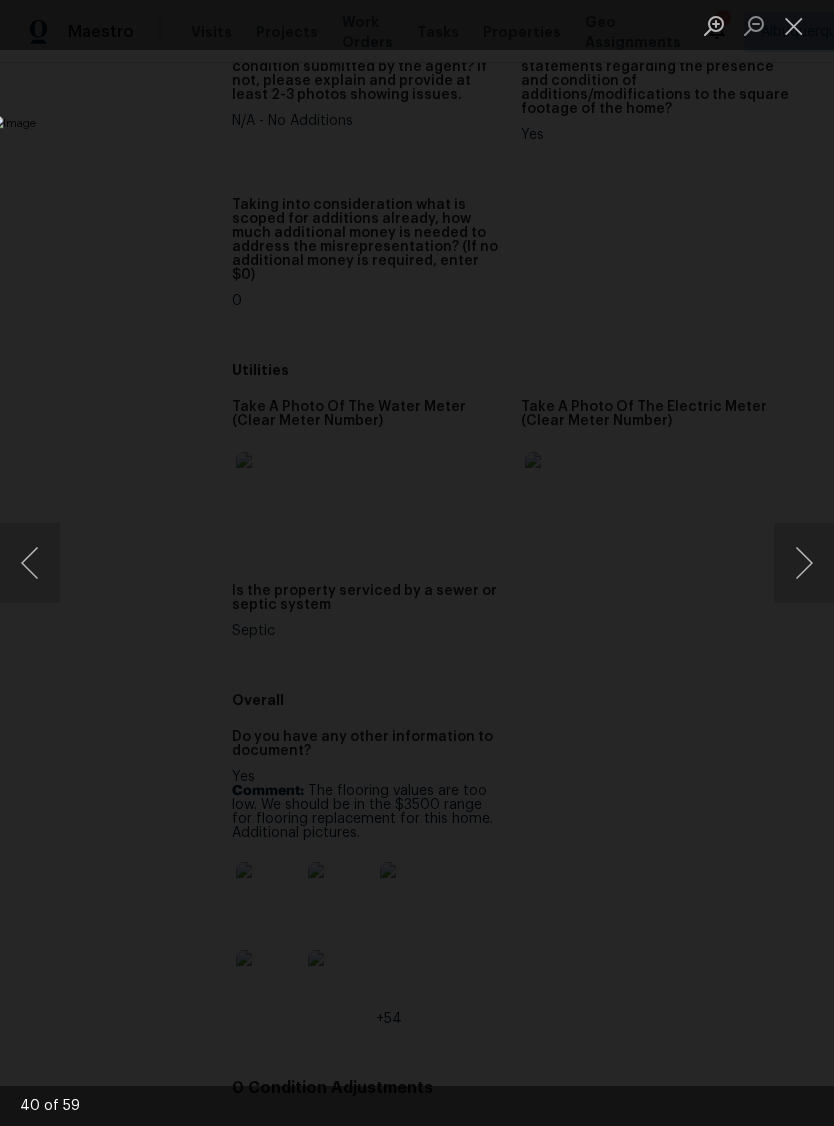 click at bounding box center (804, 563) 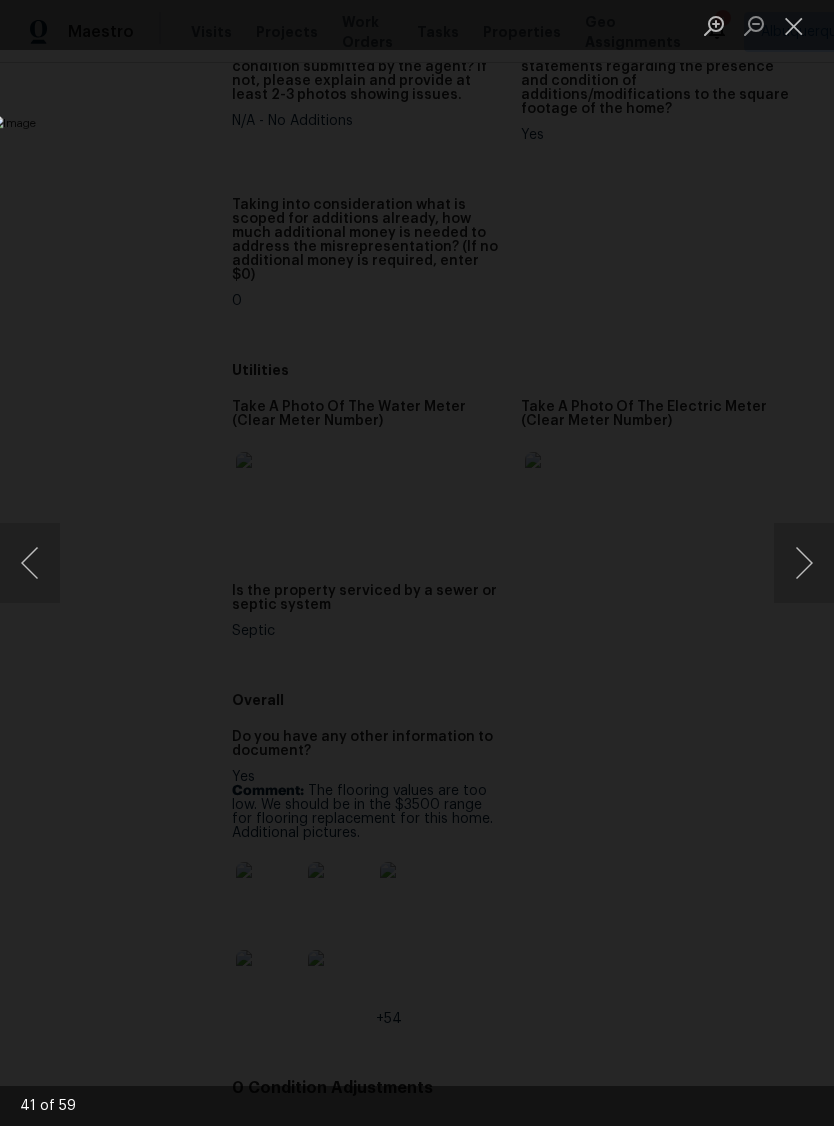 click at bounding box center [804, 563] 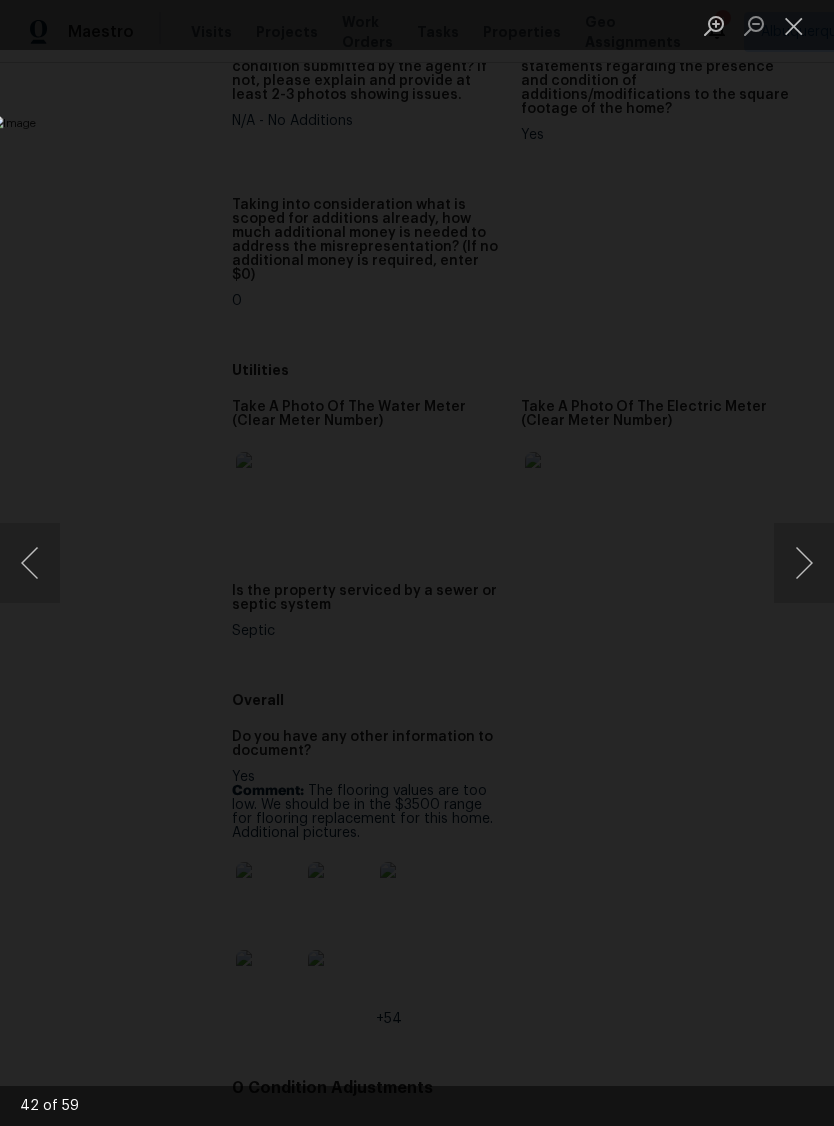 click at bounding box center (804, 563) 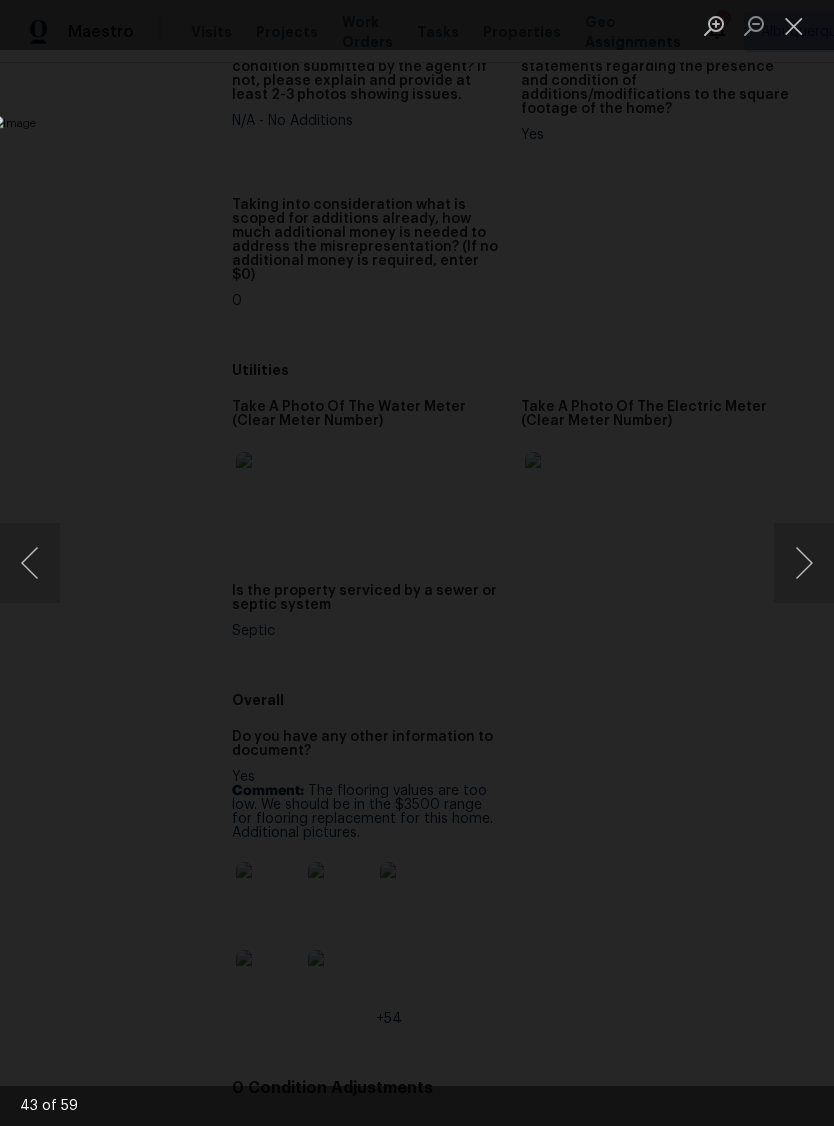 click at bounding box center (804, 563) 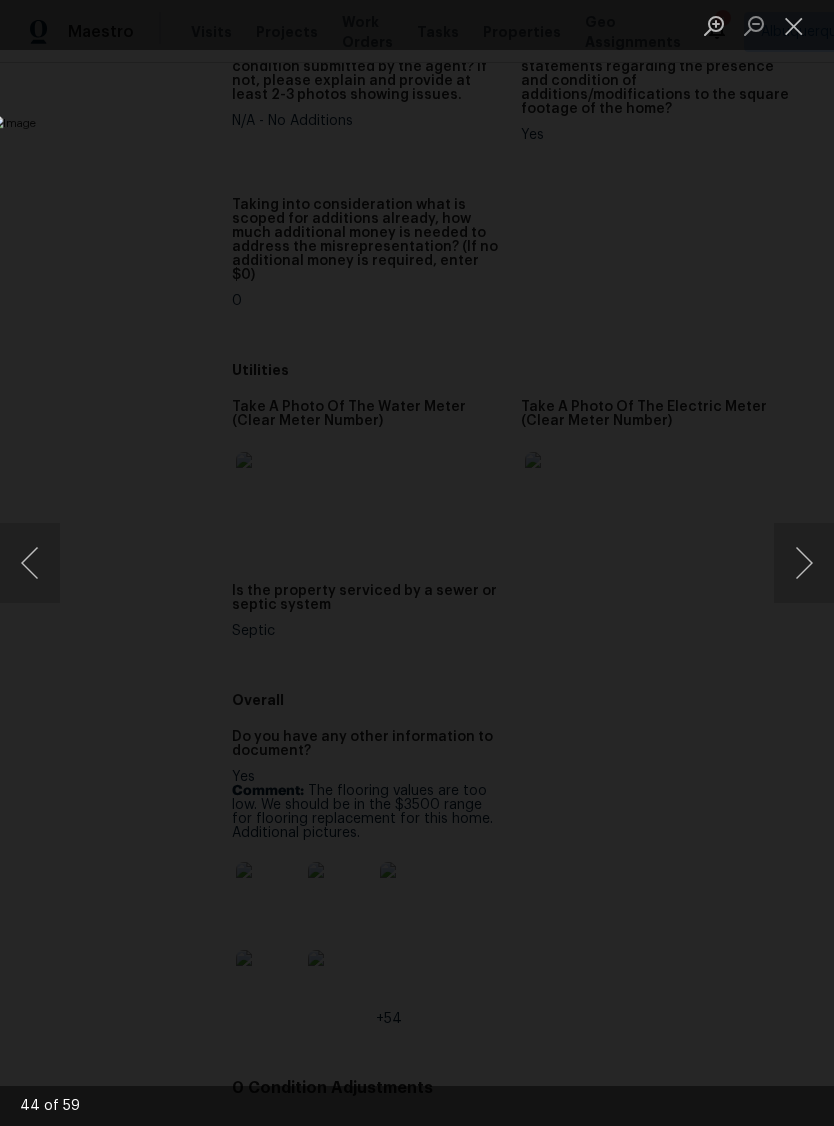 click at bounding box center (804, 563) 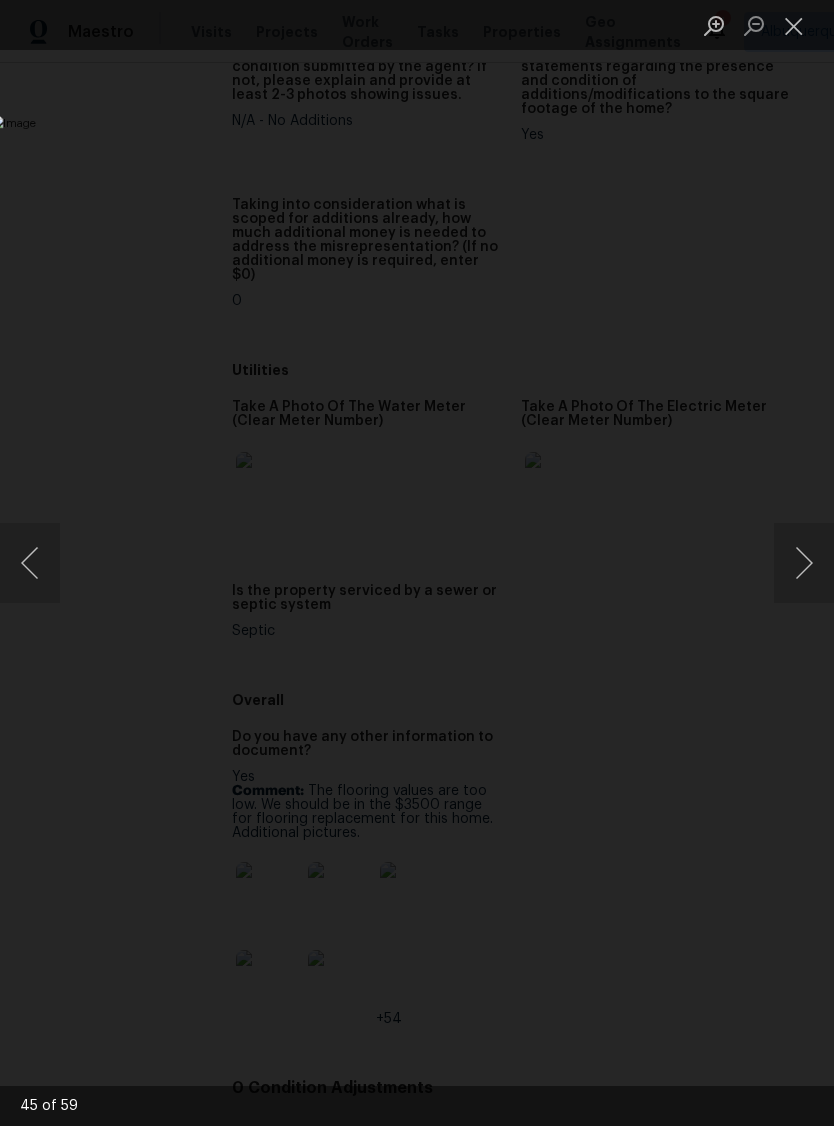 click at bounding box center [804, 563] 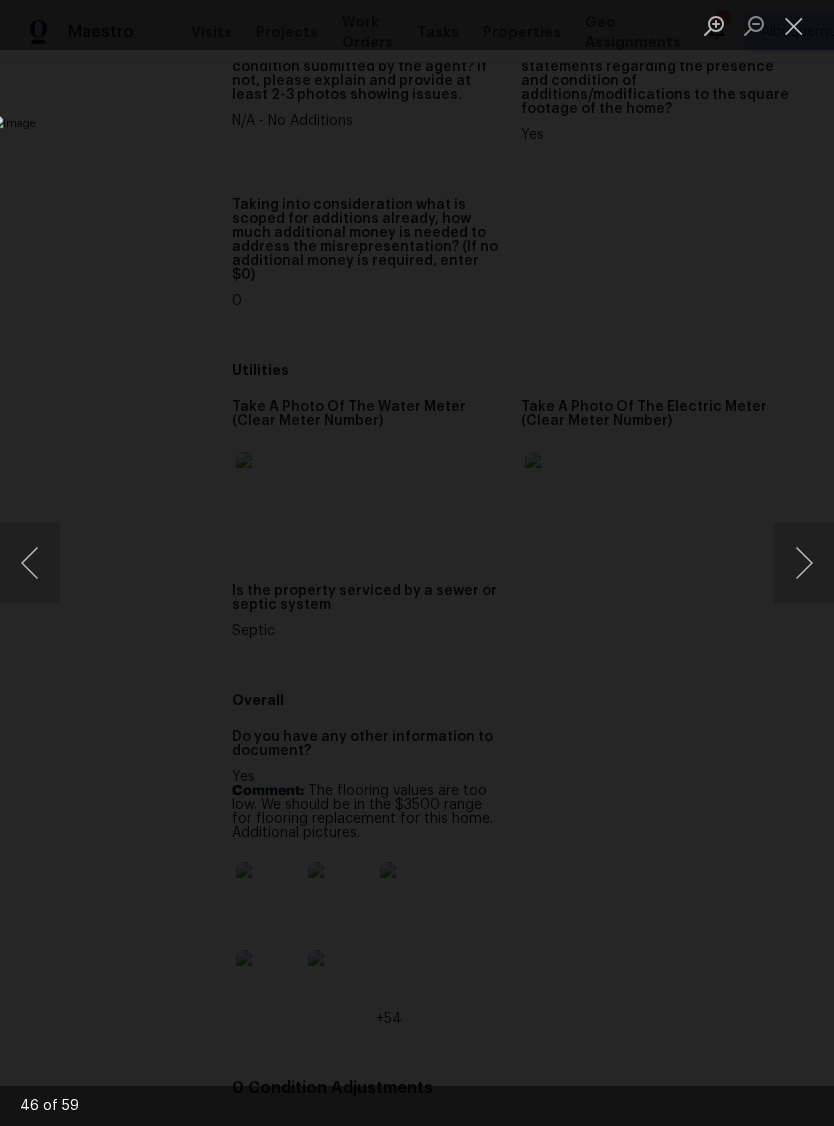click at bounding box center (804, 563) 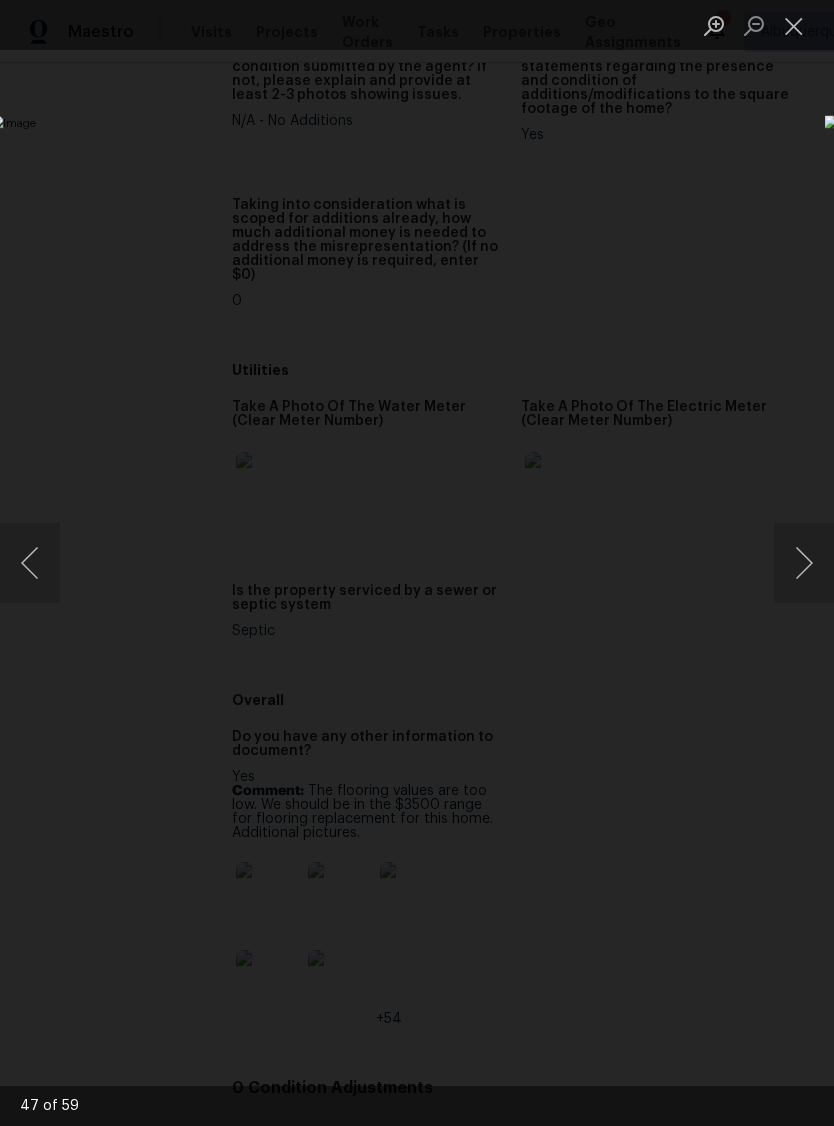 click at bounding box center (804, 563) 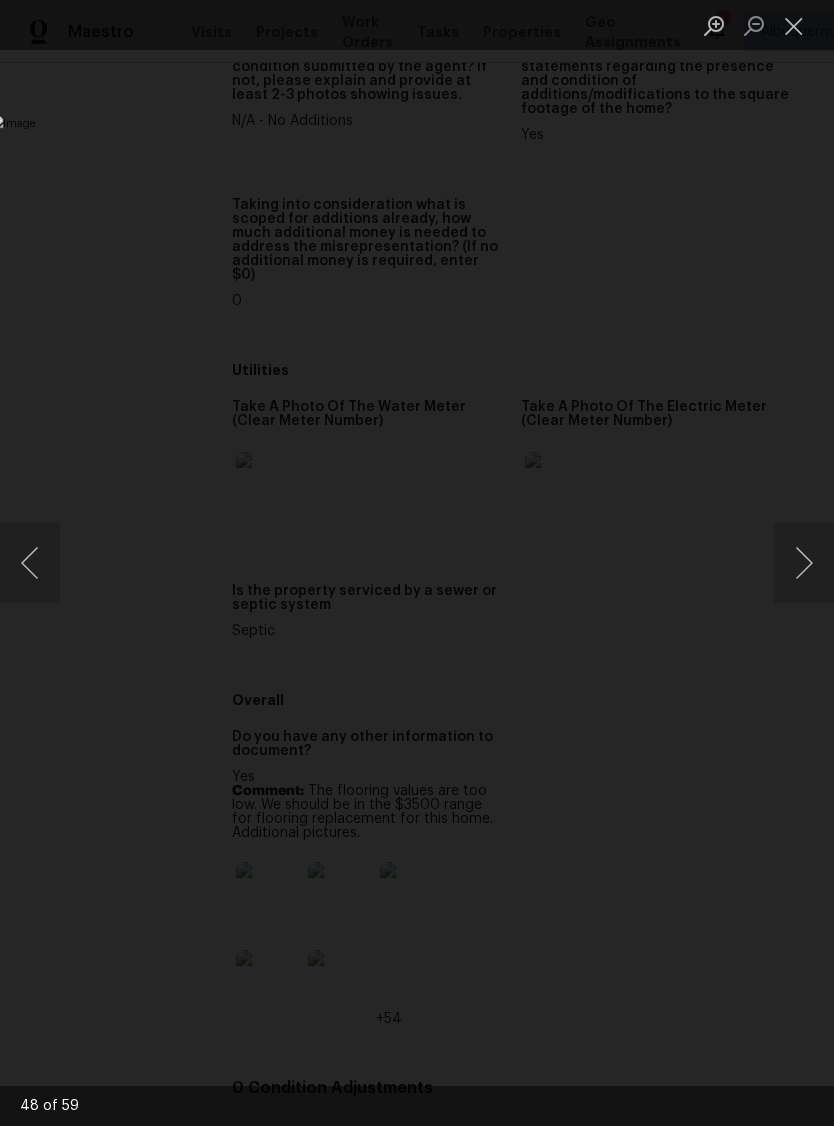 click at bounding box center [804, 563] 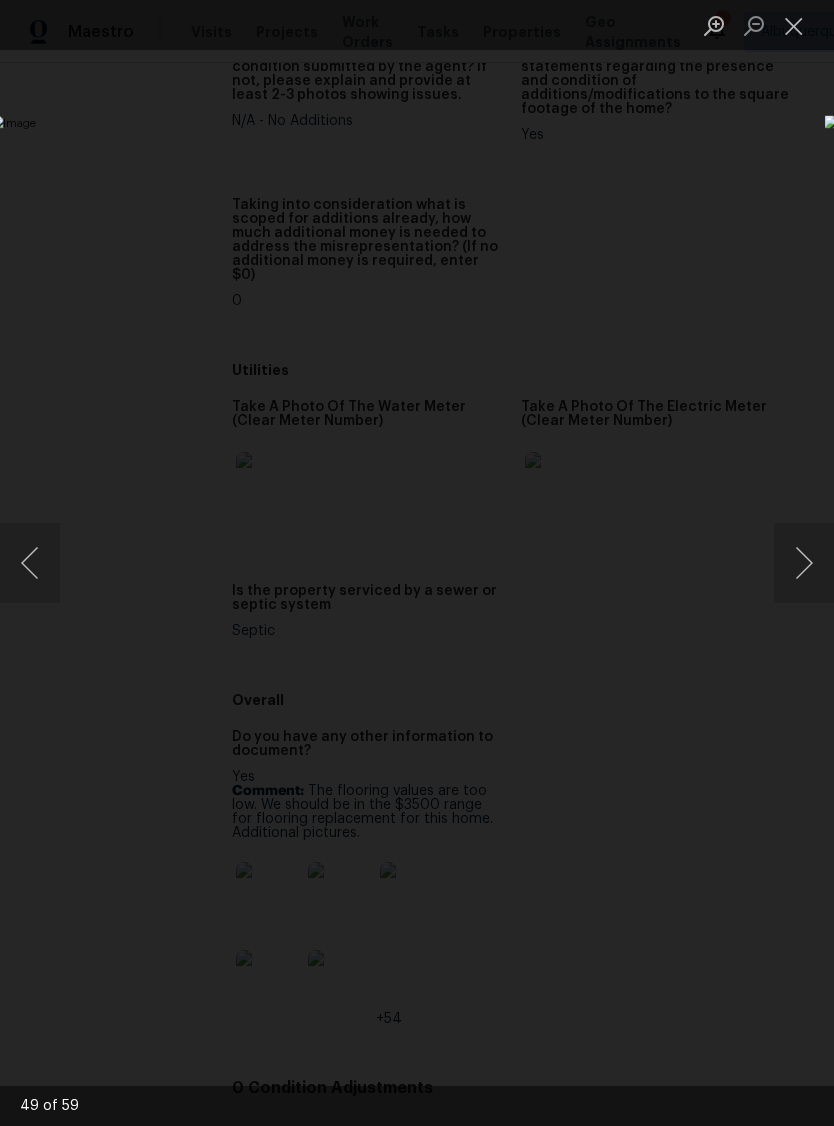 click at bounding box center [30, 563] 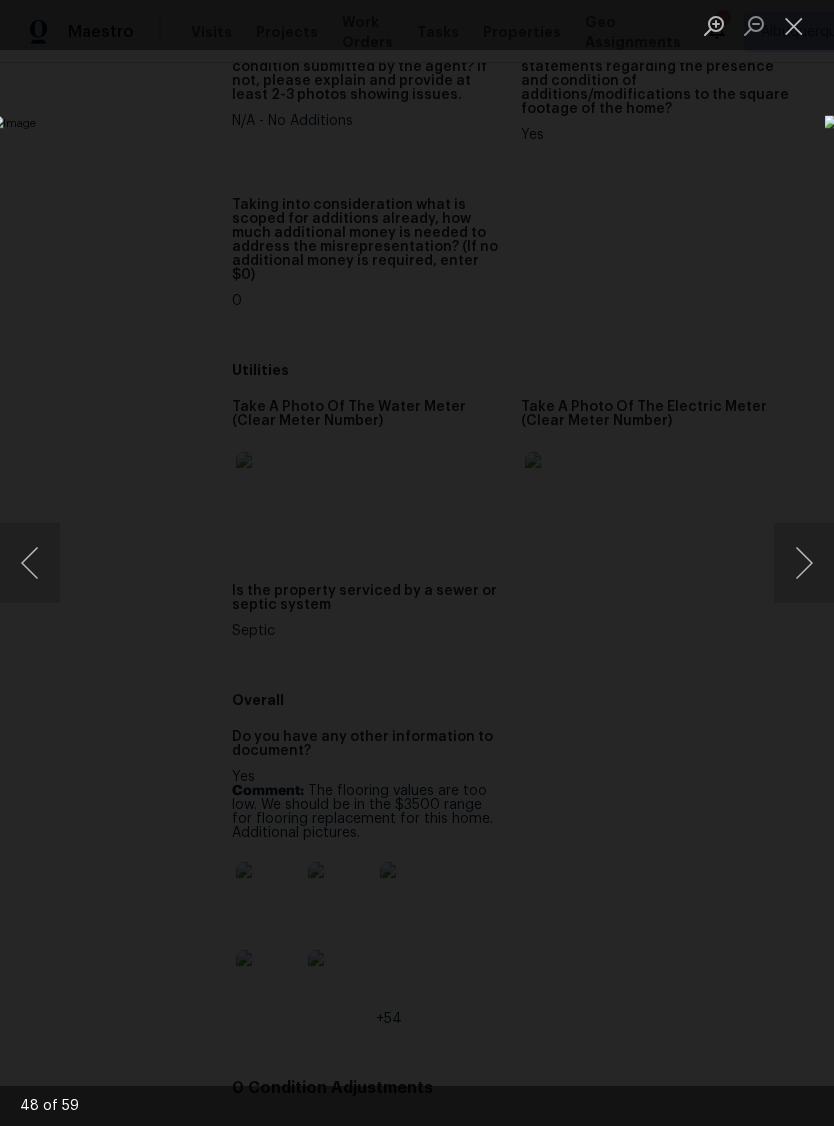click at bounding box center (794, 25) 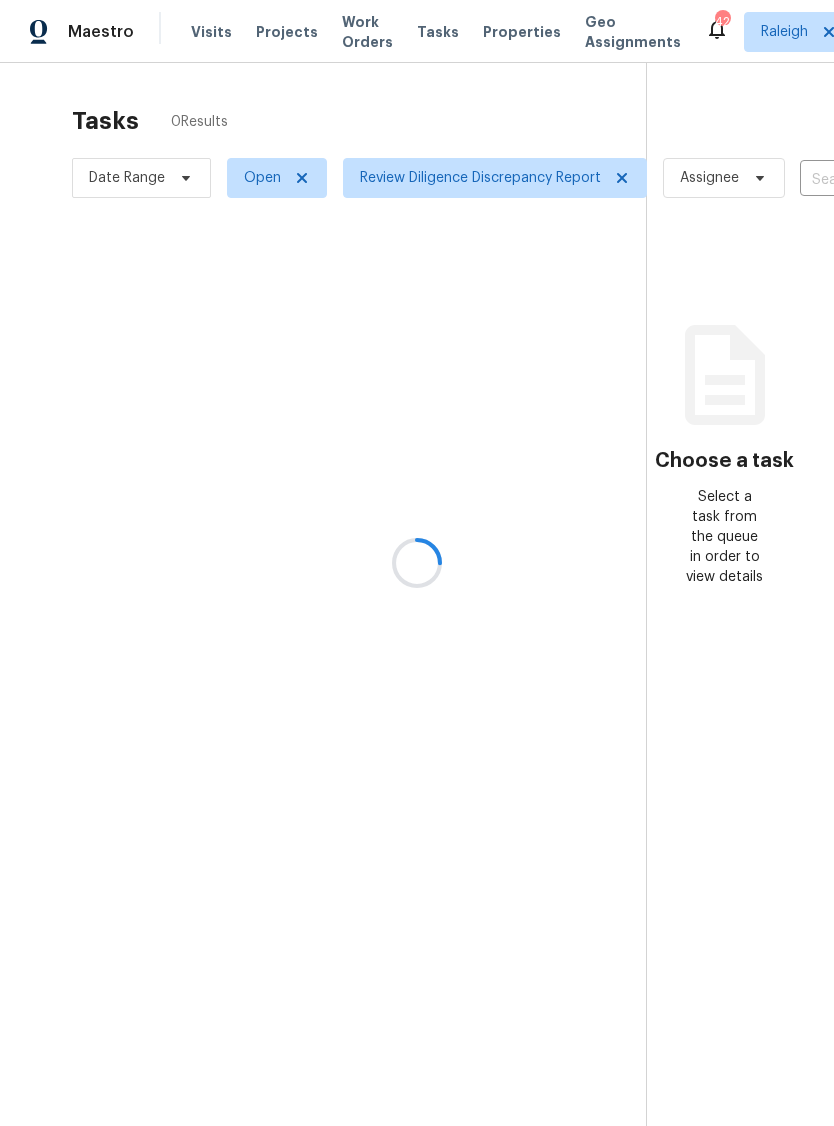 scroll, scrollTop: 0, scrollLeft: 0, axis: both 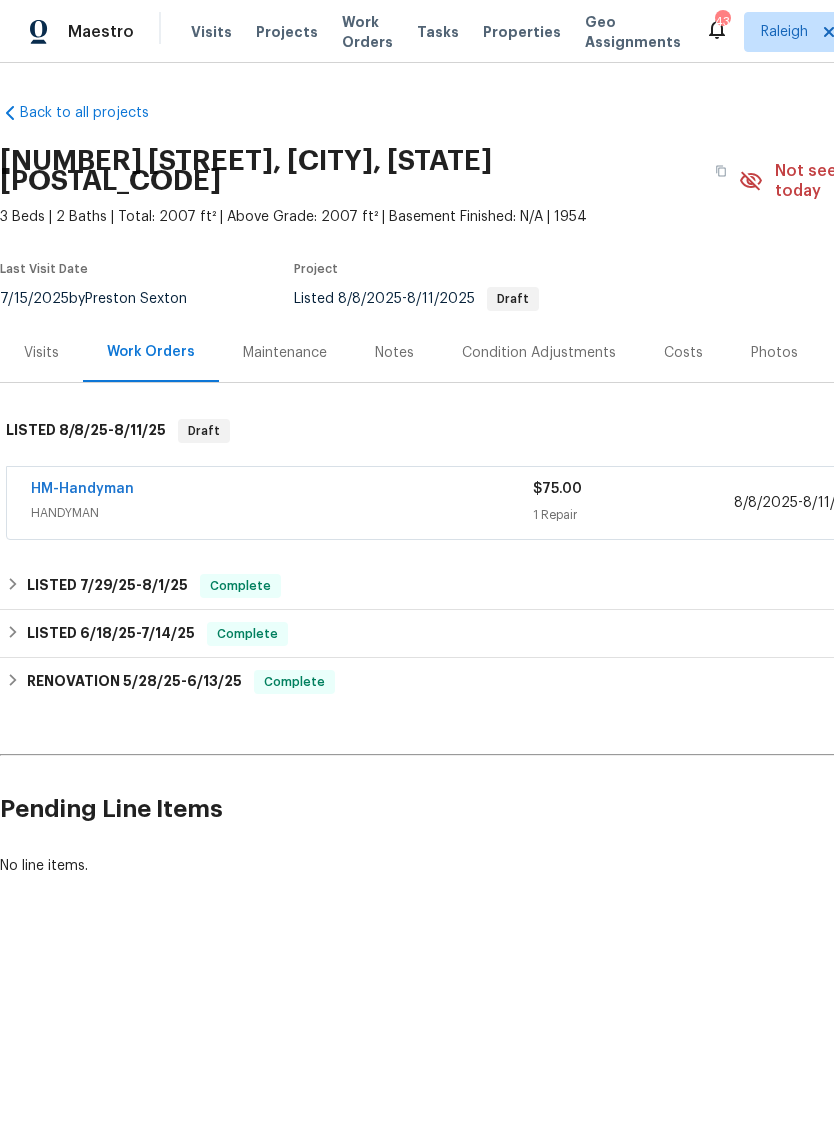 click on "HM-Handyman" at bounding box center (282, 491) 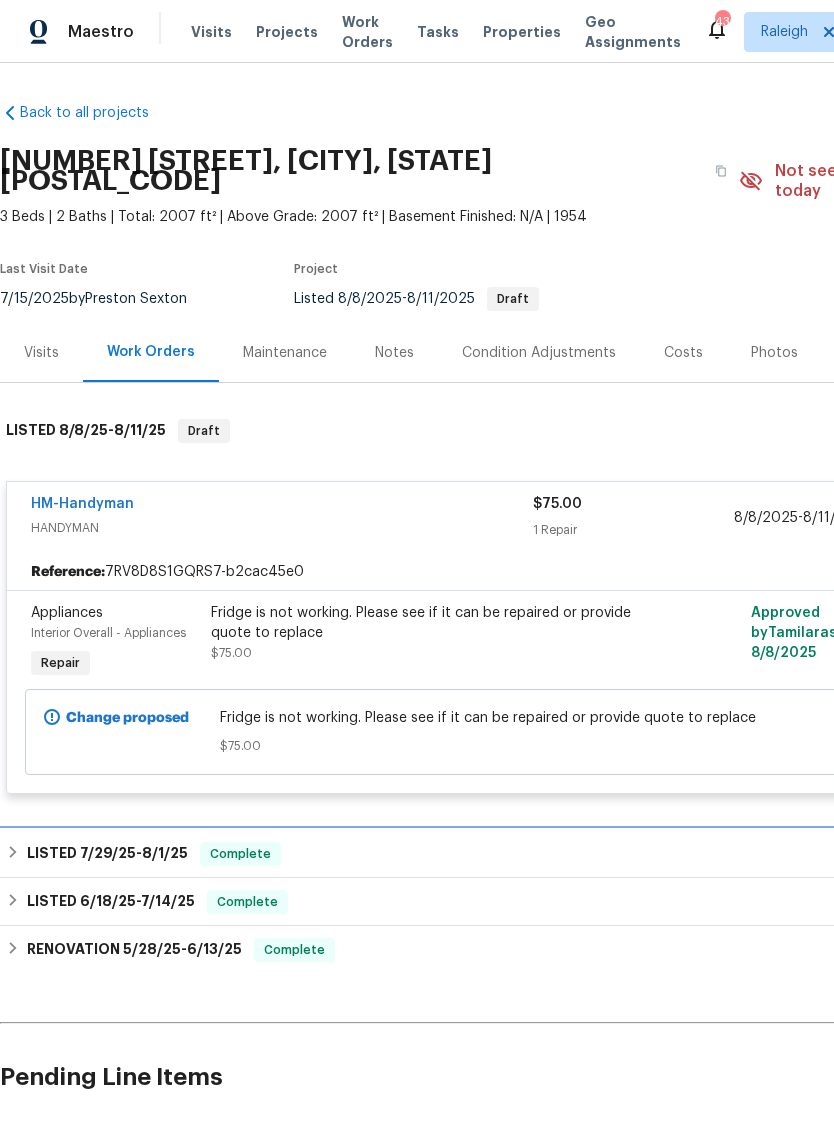 click on "LISTED   7/29/25  -  8/1/25 Complete" at bounding box center (565, 854) 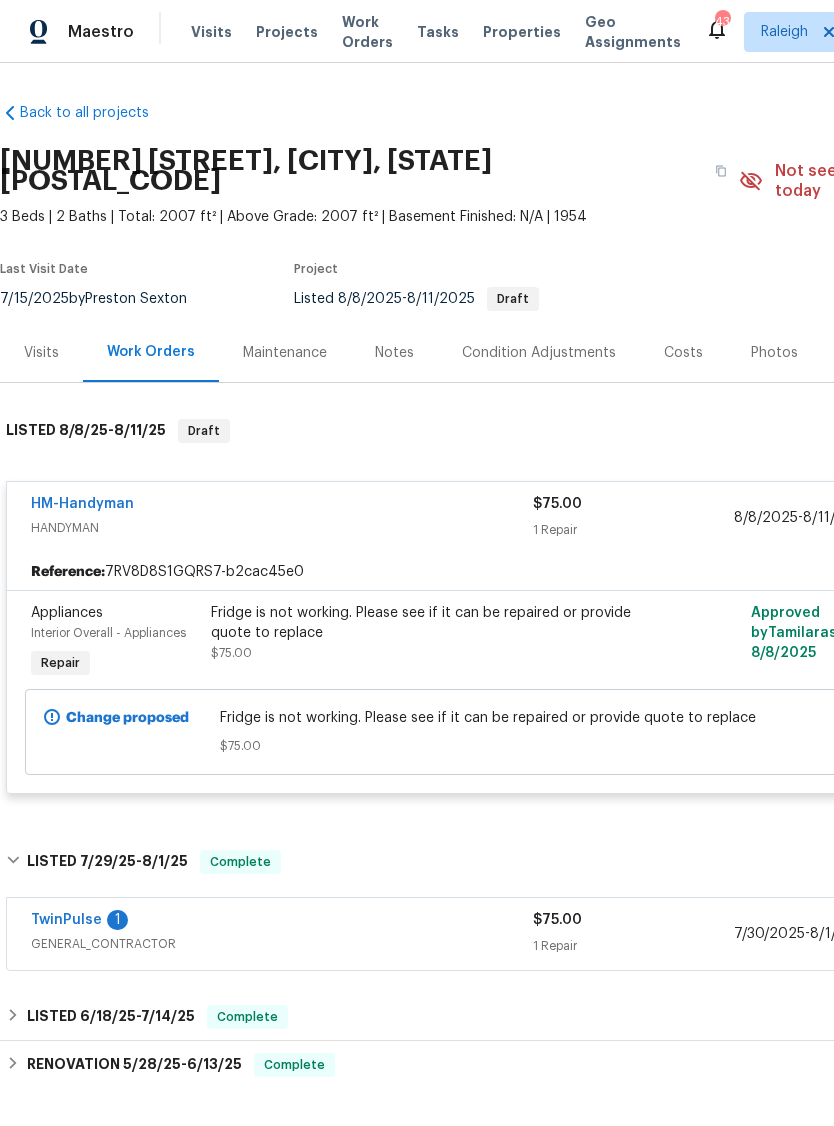 click on "GENERAL_CONTRACTOR" at bounding box center (282, 944) 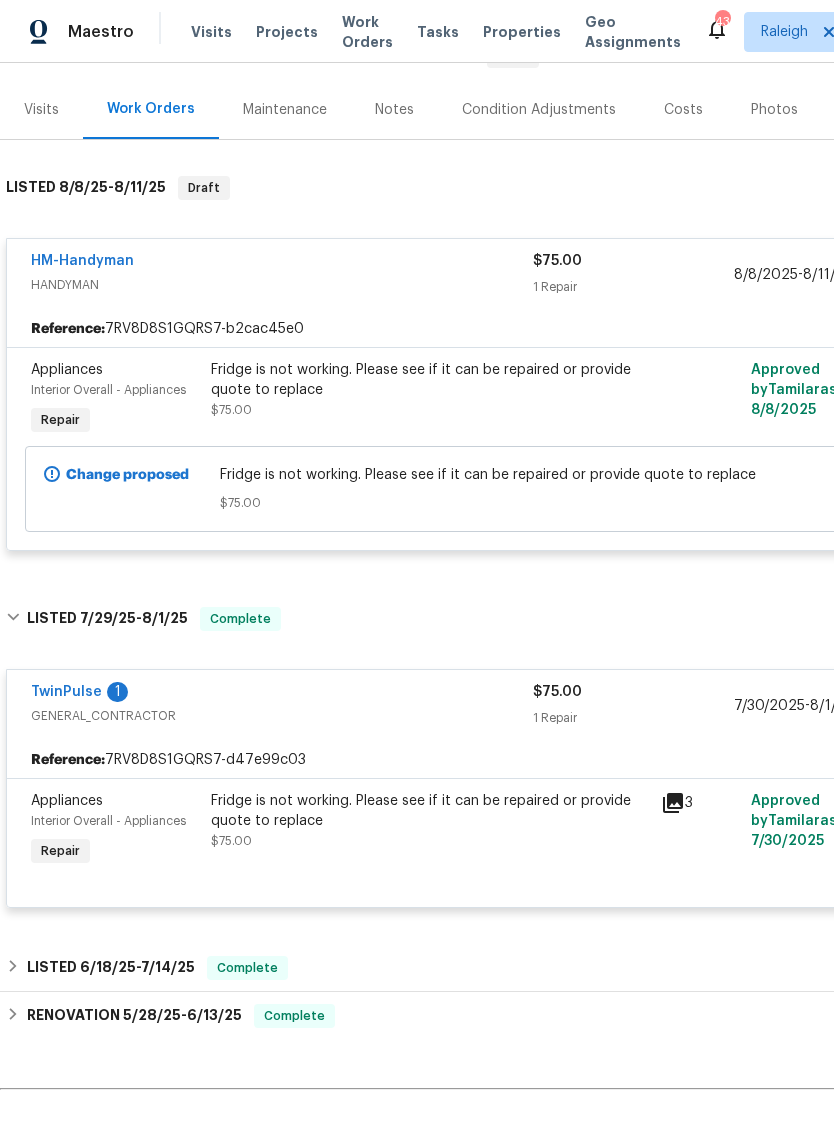 scroll, scrollTop: 249, scrollLeft: 0, axis: vertical 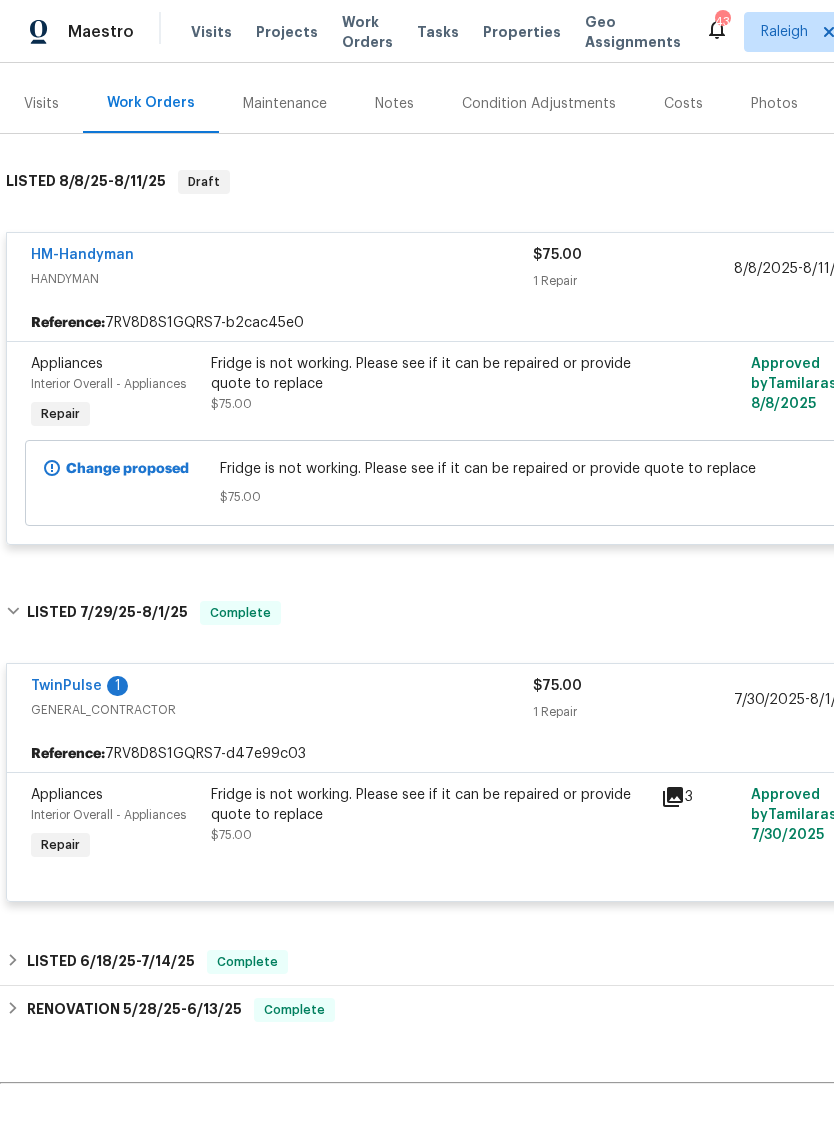 click 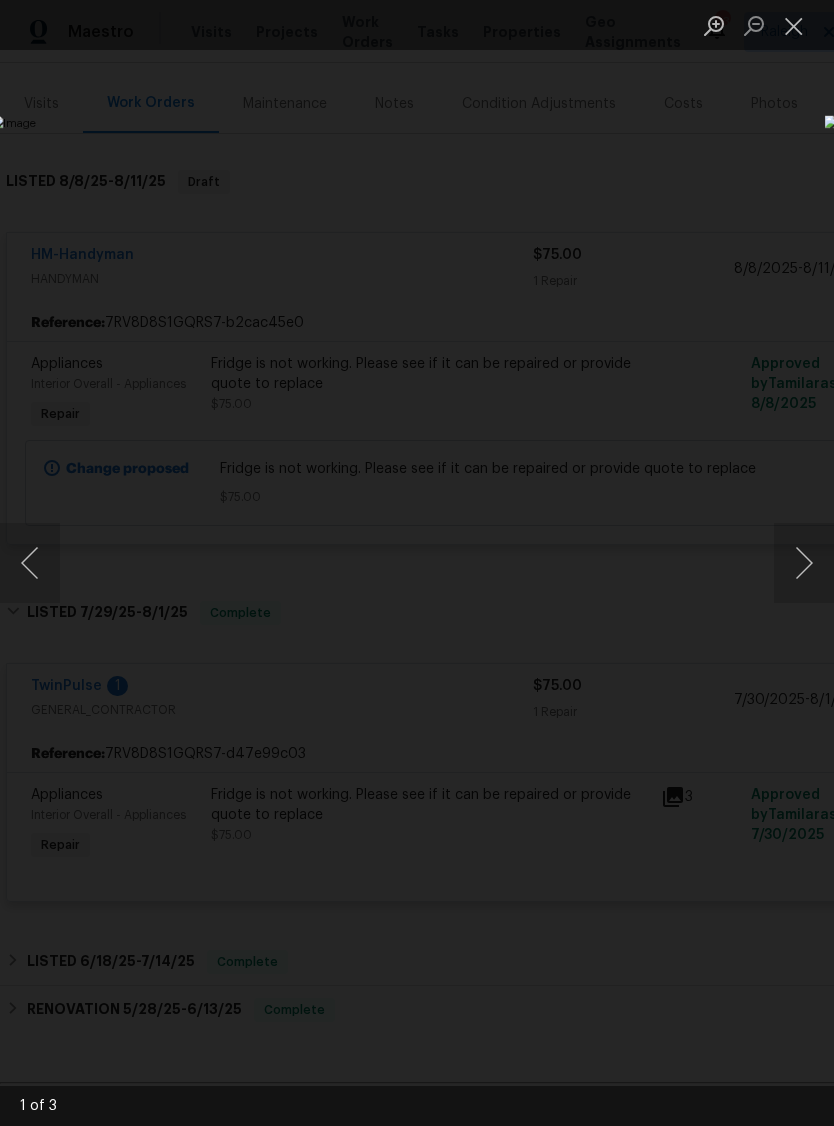 click at bounding box center [804, 563] 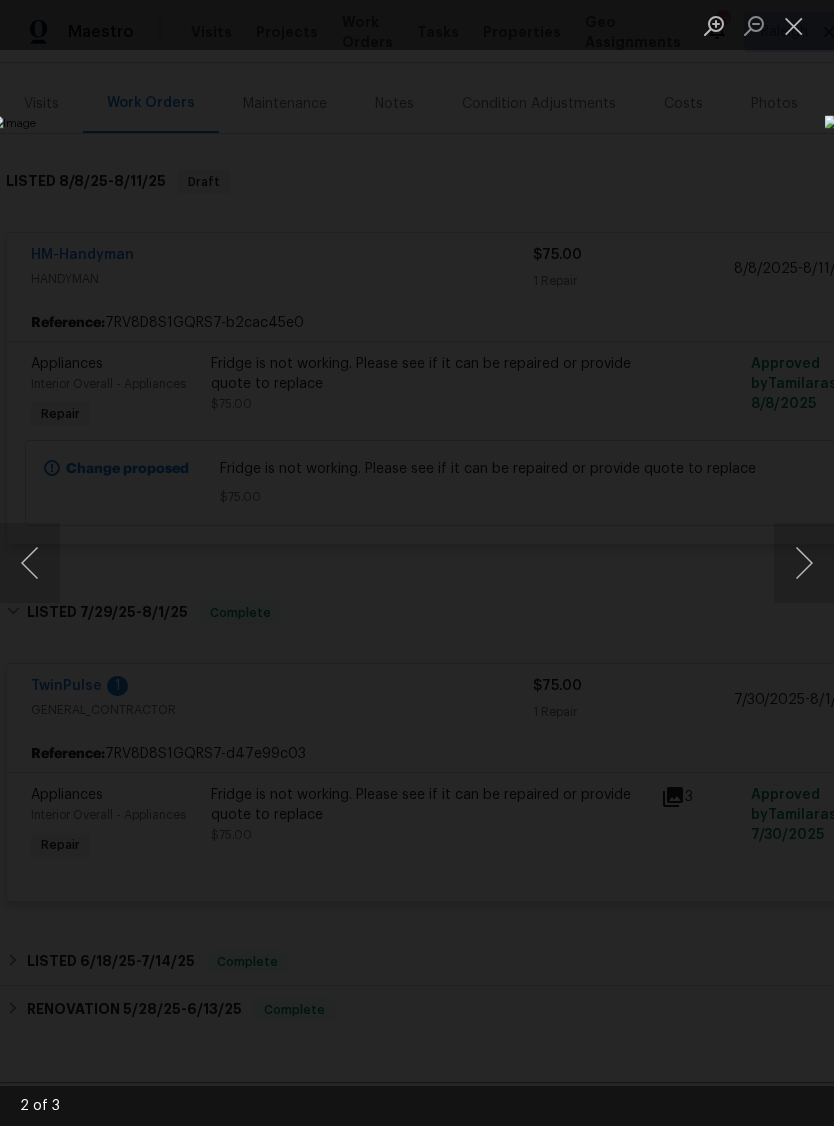 click at bounding box center [804, 563] 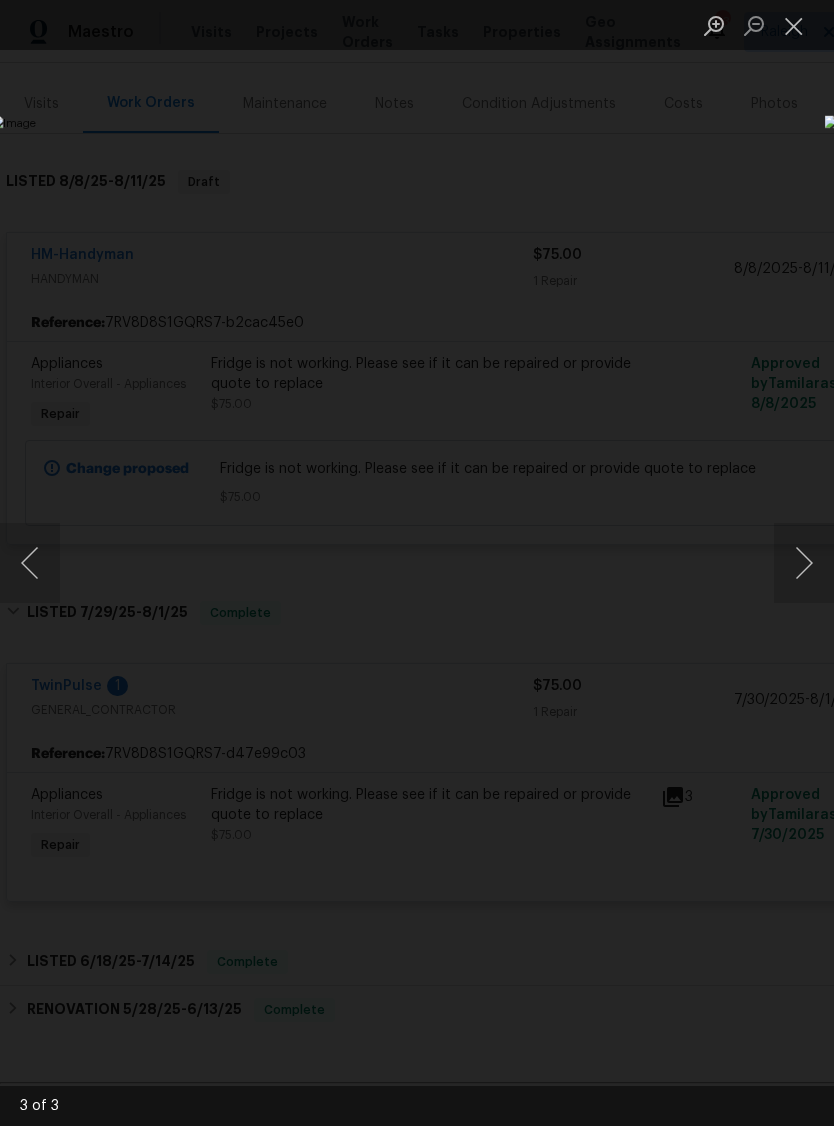 click at bounding box center [804, 563] 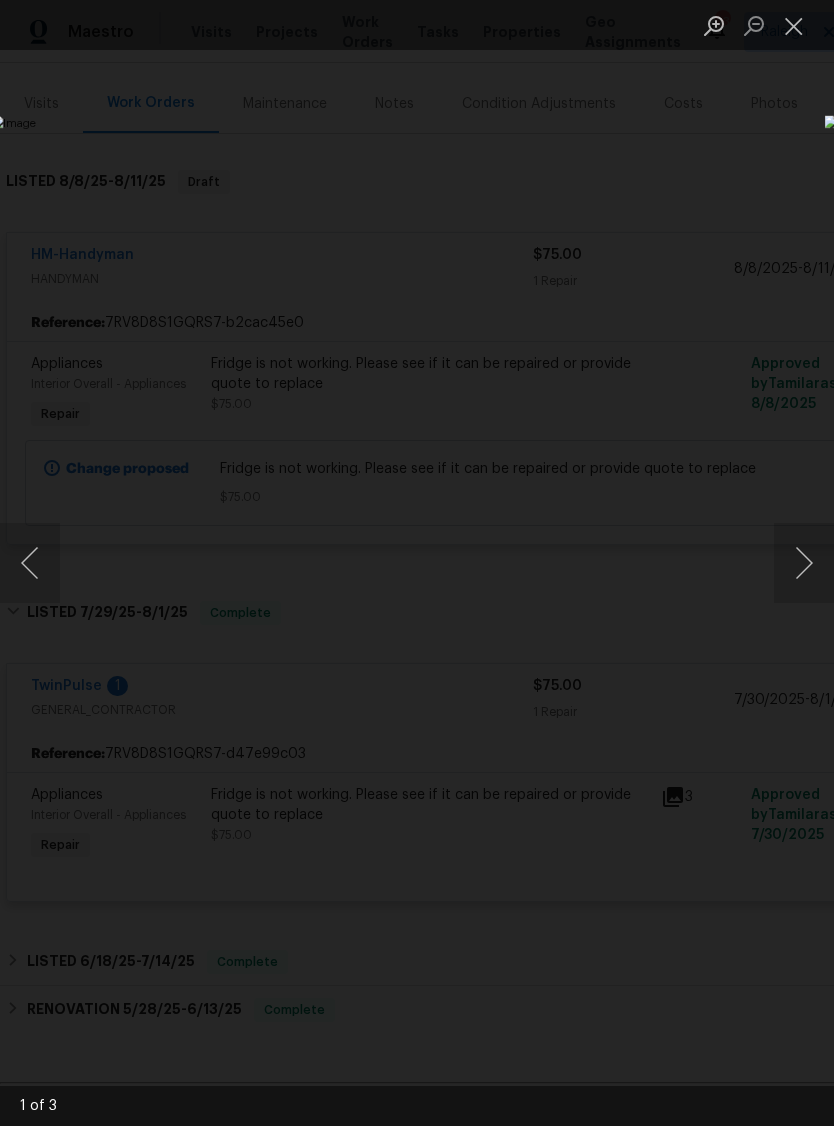 click at bounding box center [794, 25] 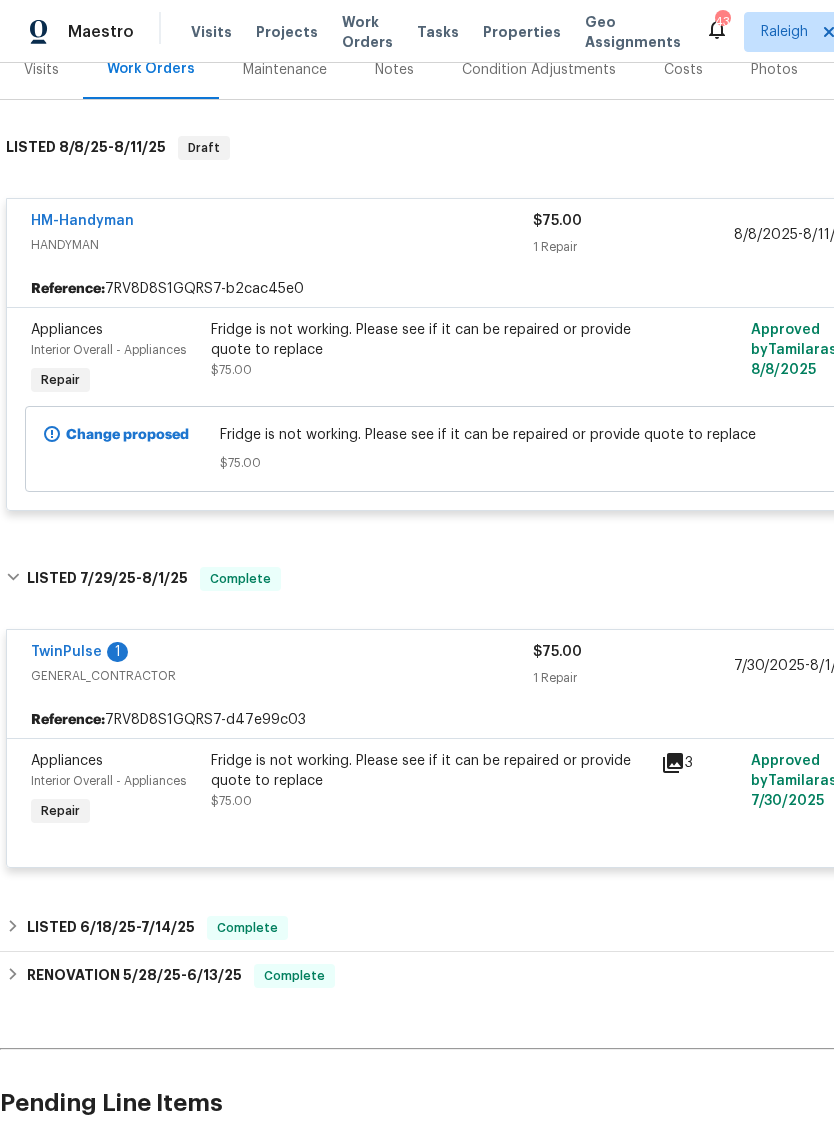 scroll, scrollTop: 283, scrollLeft: 0, axis: vertical 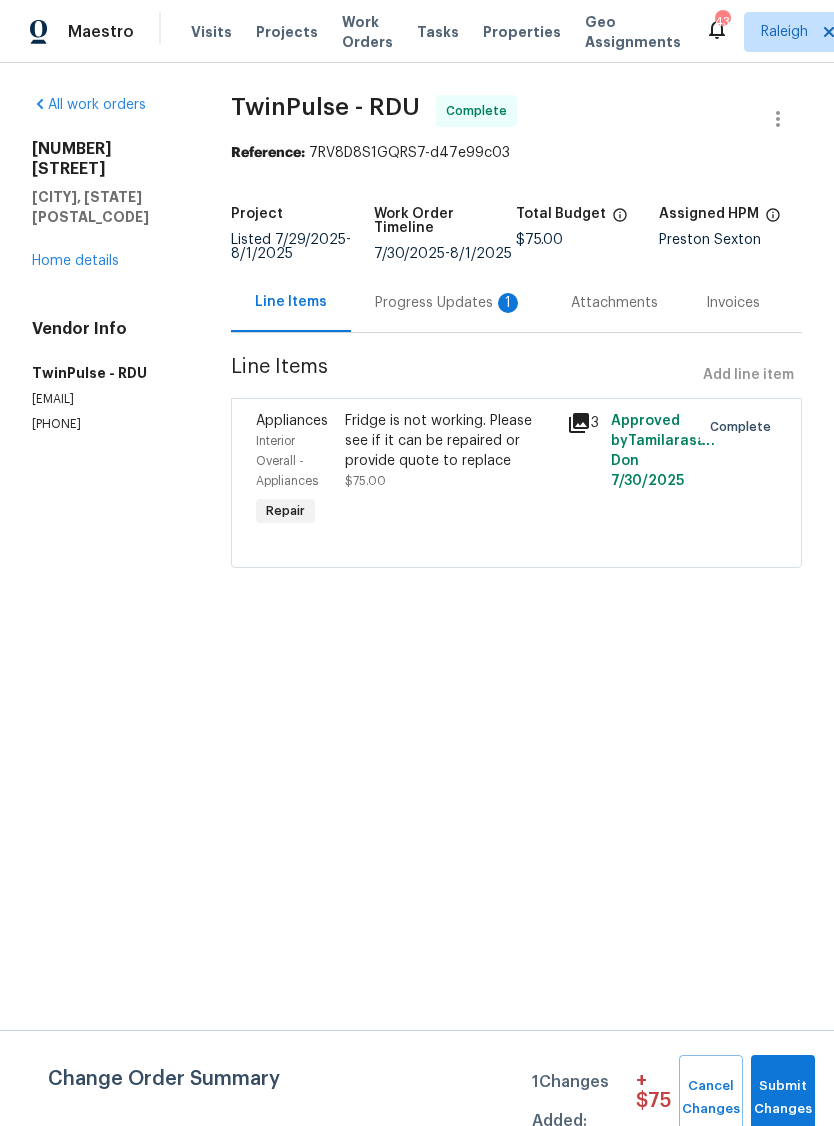 click on "Progress Updates 1" at bounding box center (449, 303) 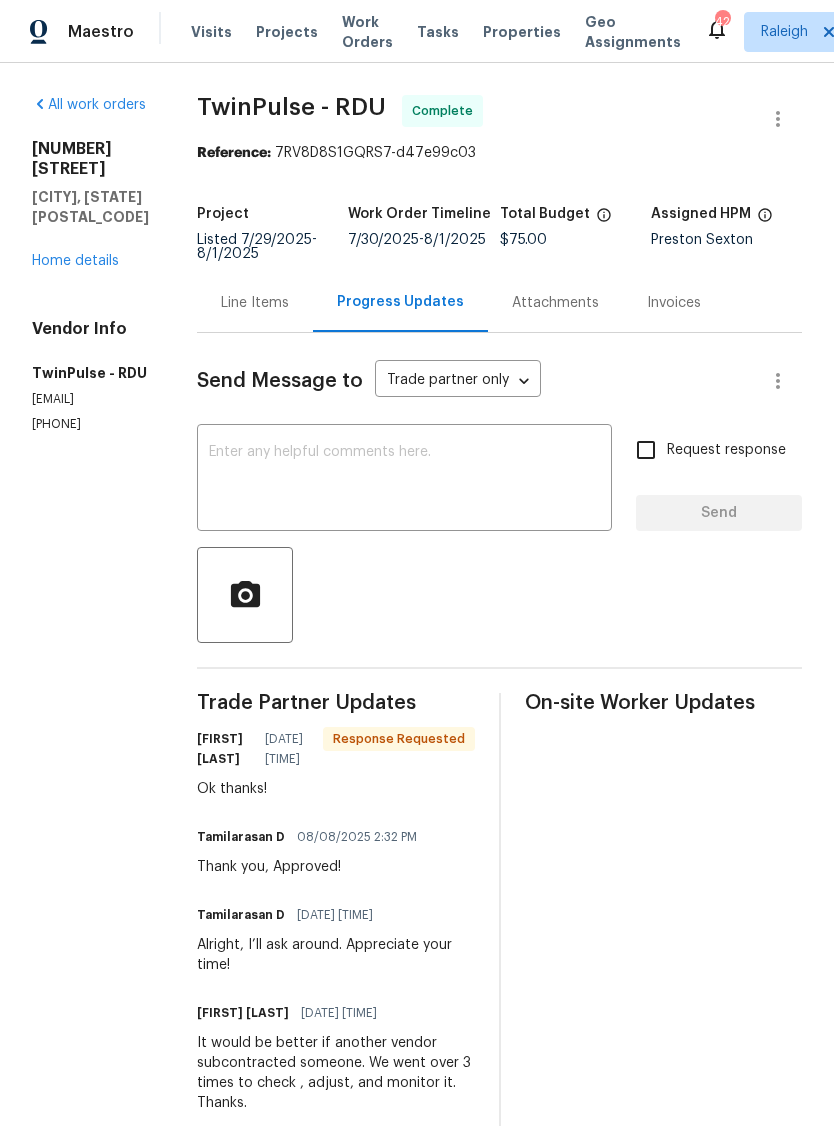 scroll, scrollTop: 0, scrollLeft: 0, axis: both 